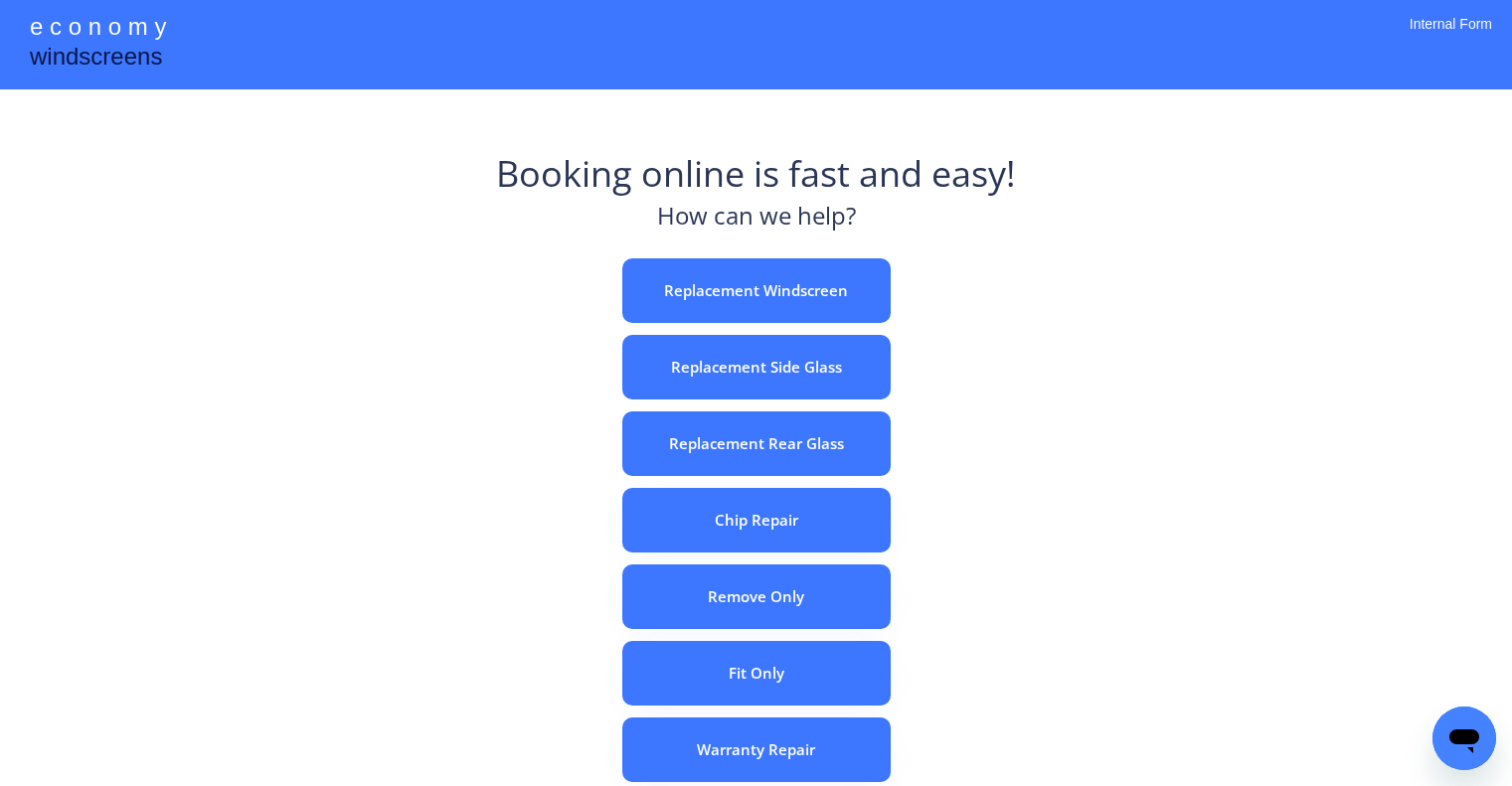 scroll, scrollTop: 0, scrollLeft: 0, axis: both 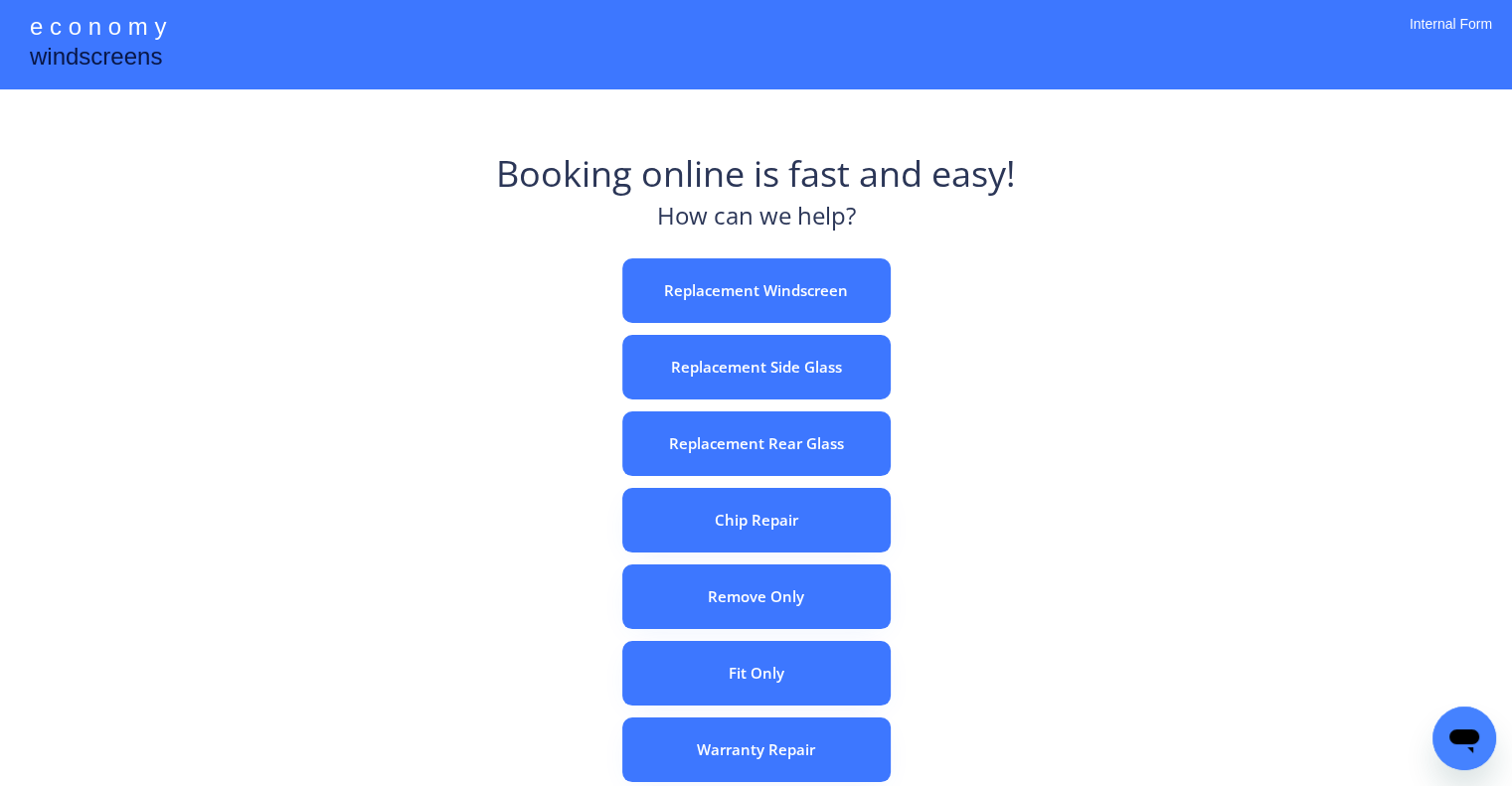 click on "Replacement Windscreen" at bounding box center [756, 290] 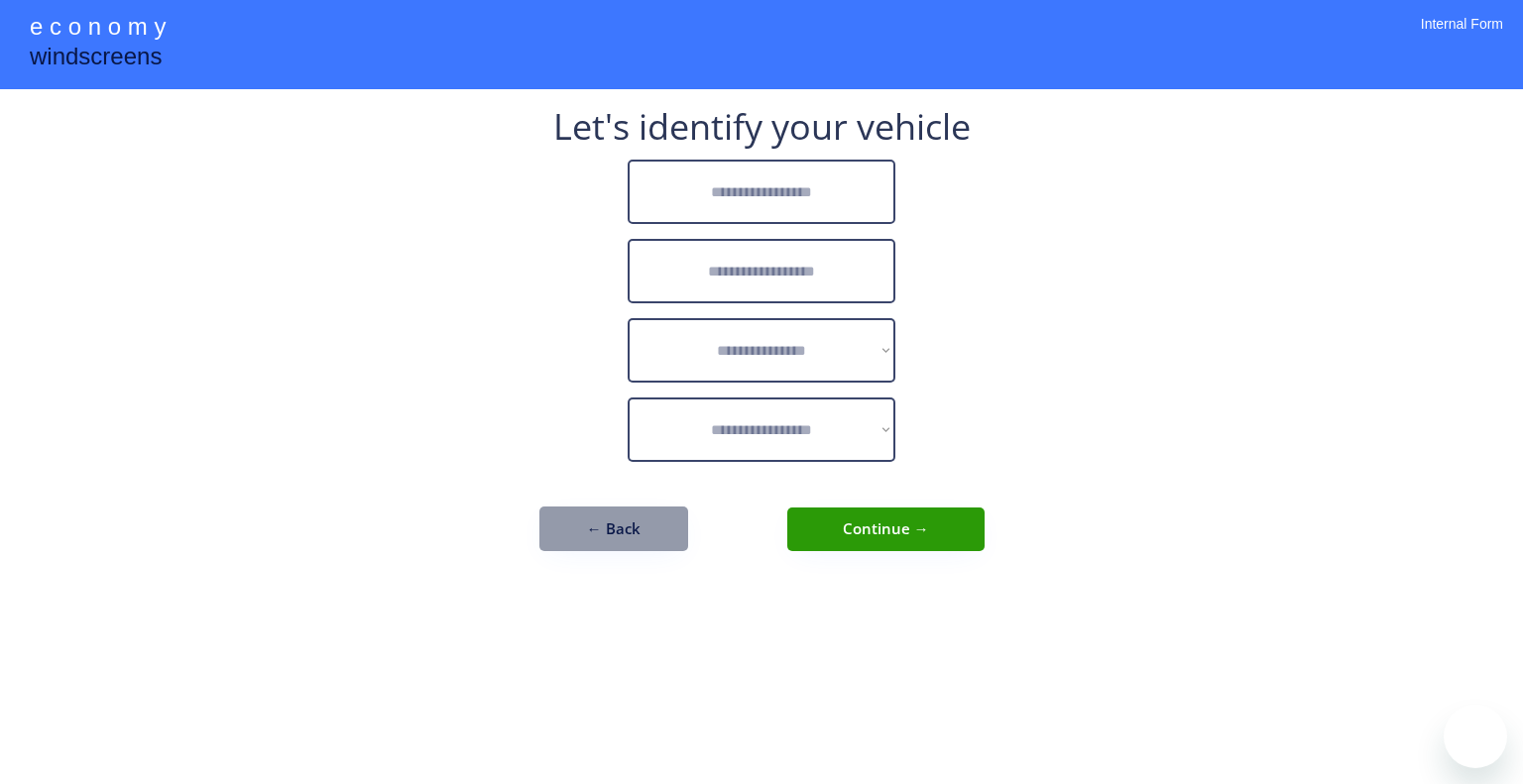 scroll, scrollTop: 0, scrollLeft: 0, axis: both 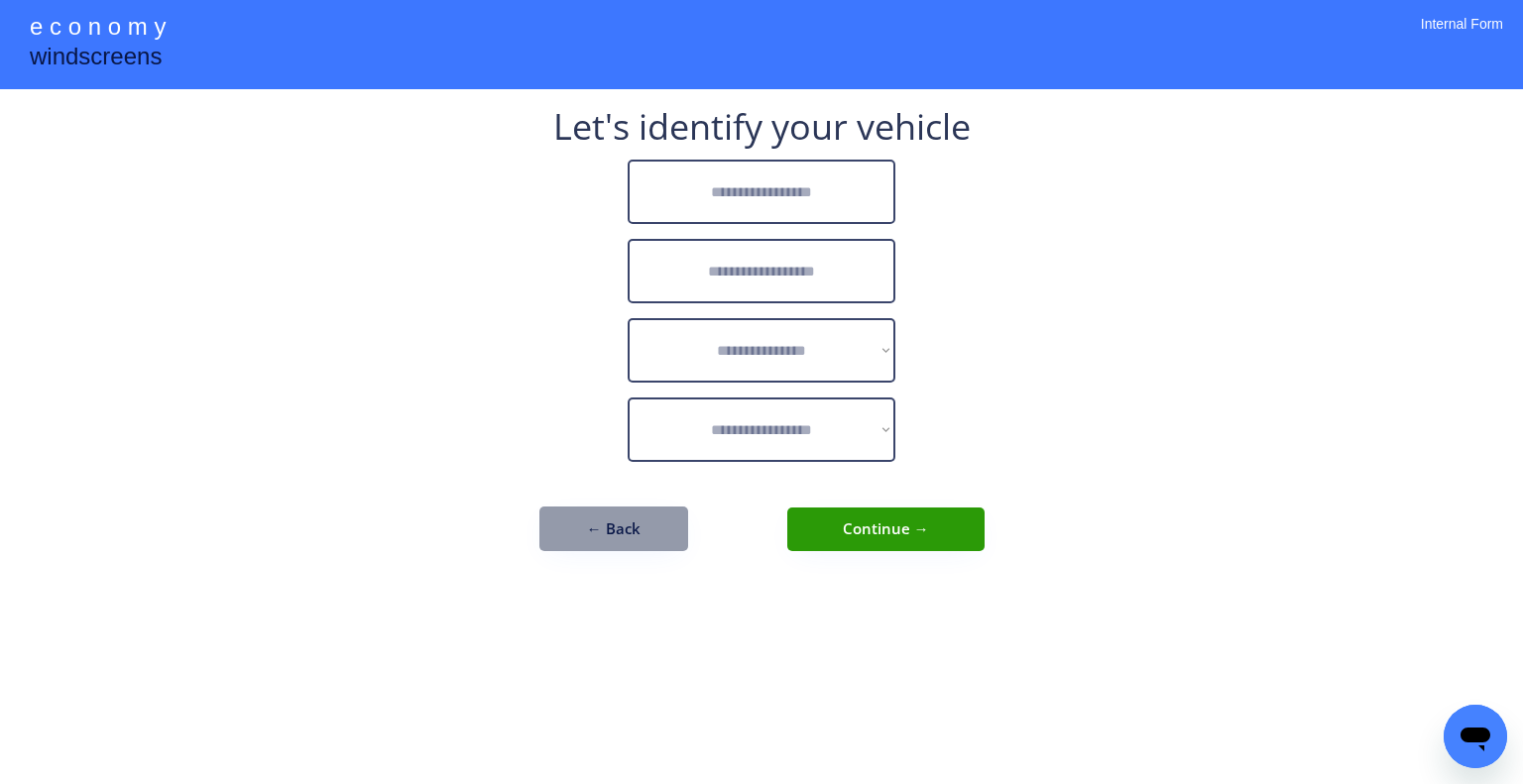 click at bounding box center (762, 191) 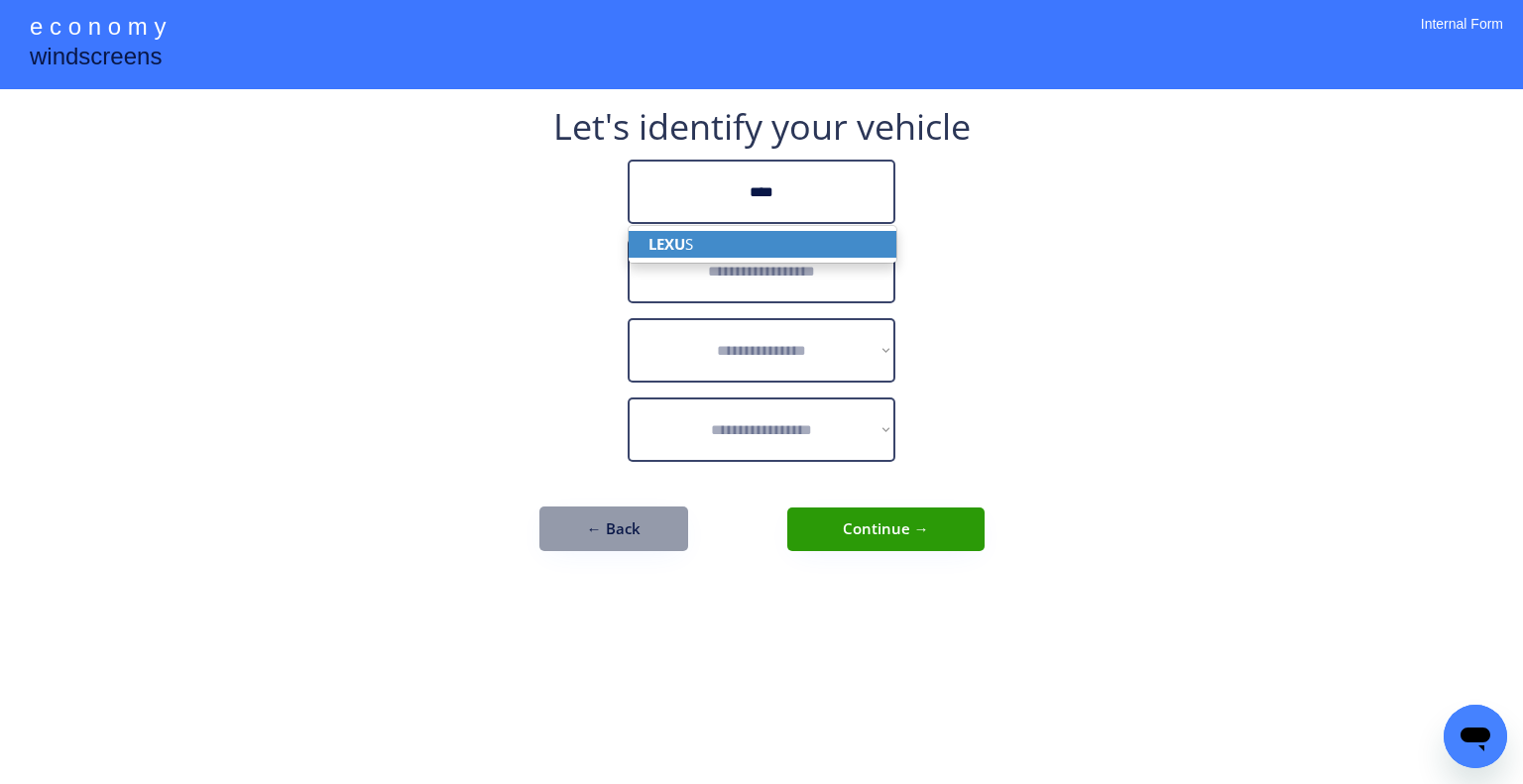 click on "LEXU S" at bounding box center (762, 244) 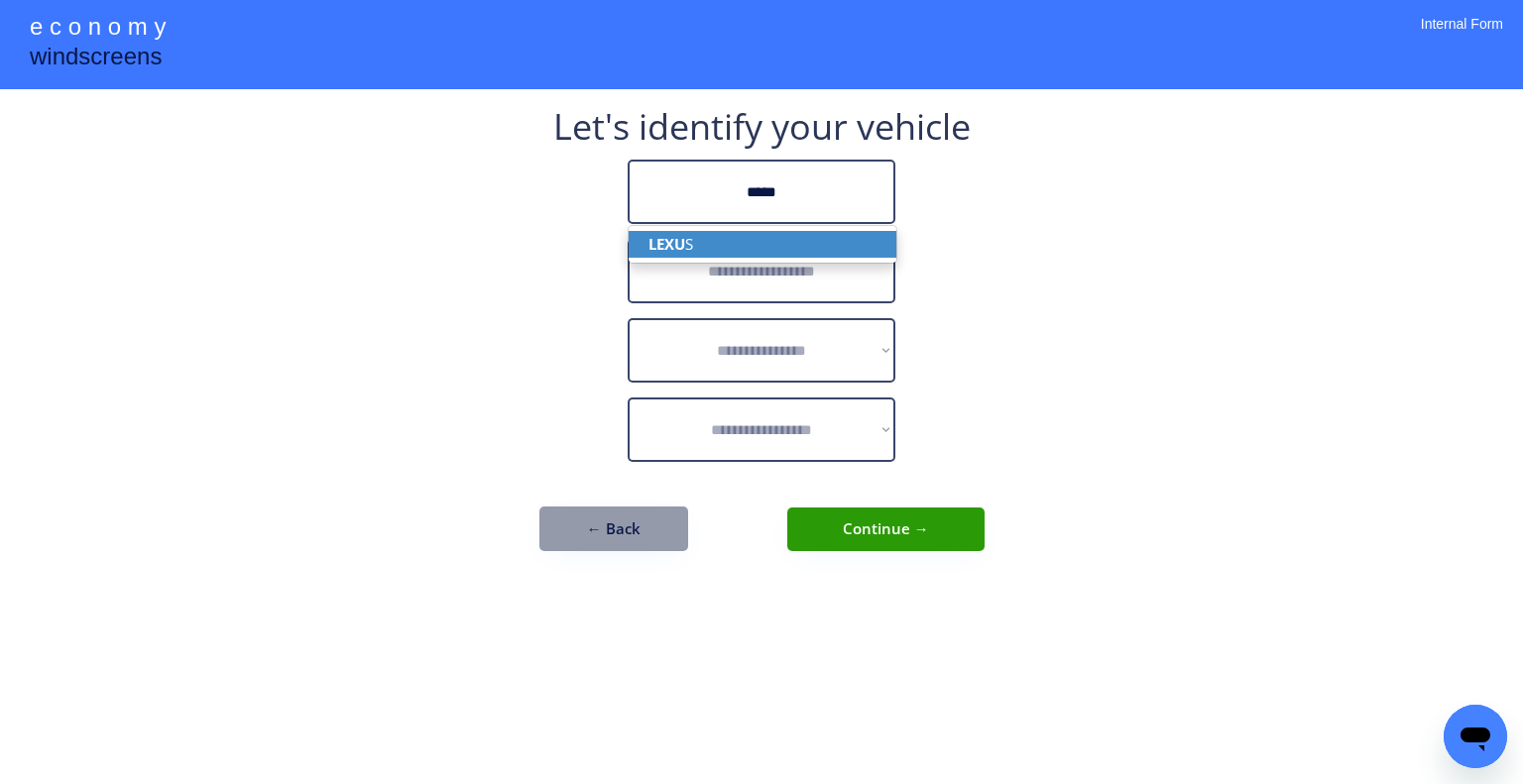 type on "*****" 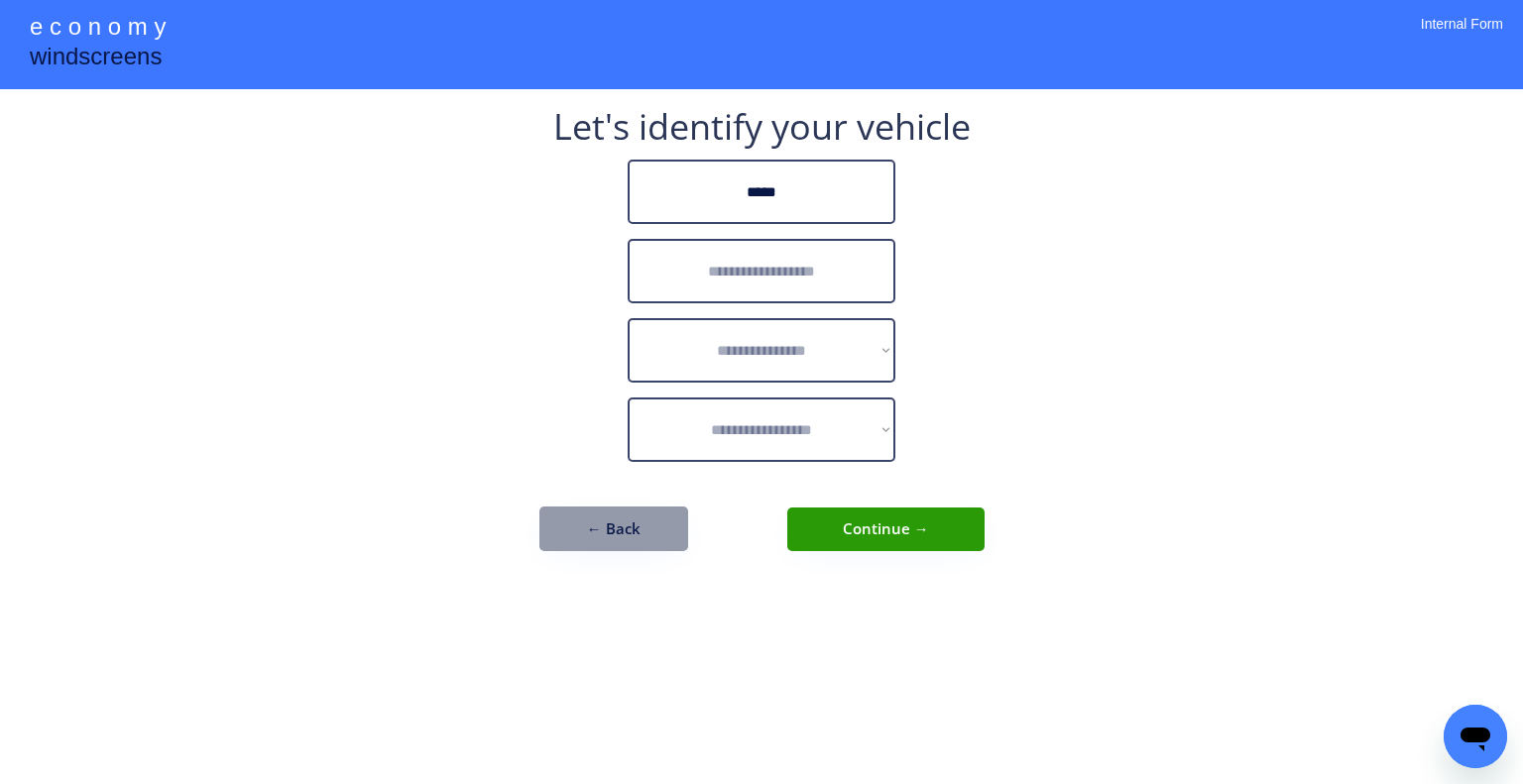 type on "*" 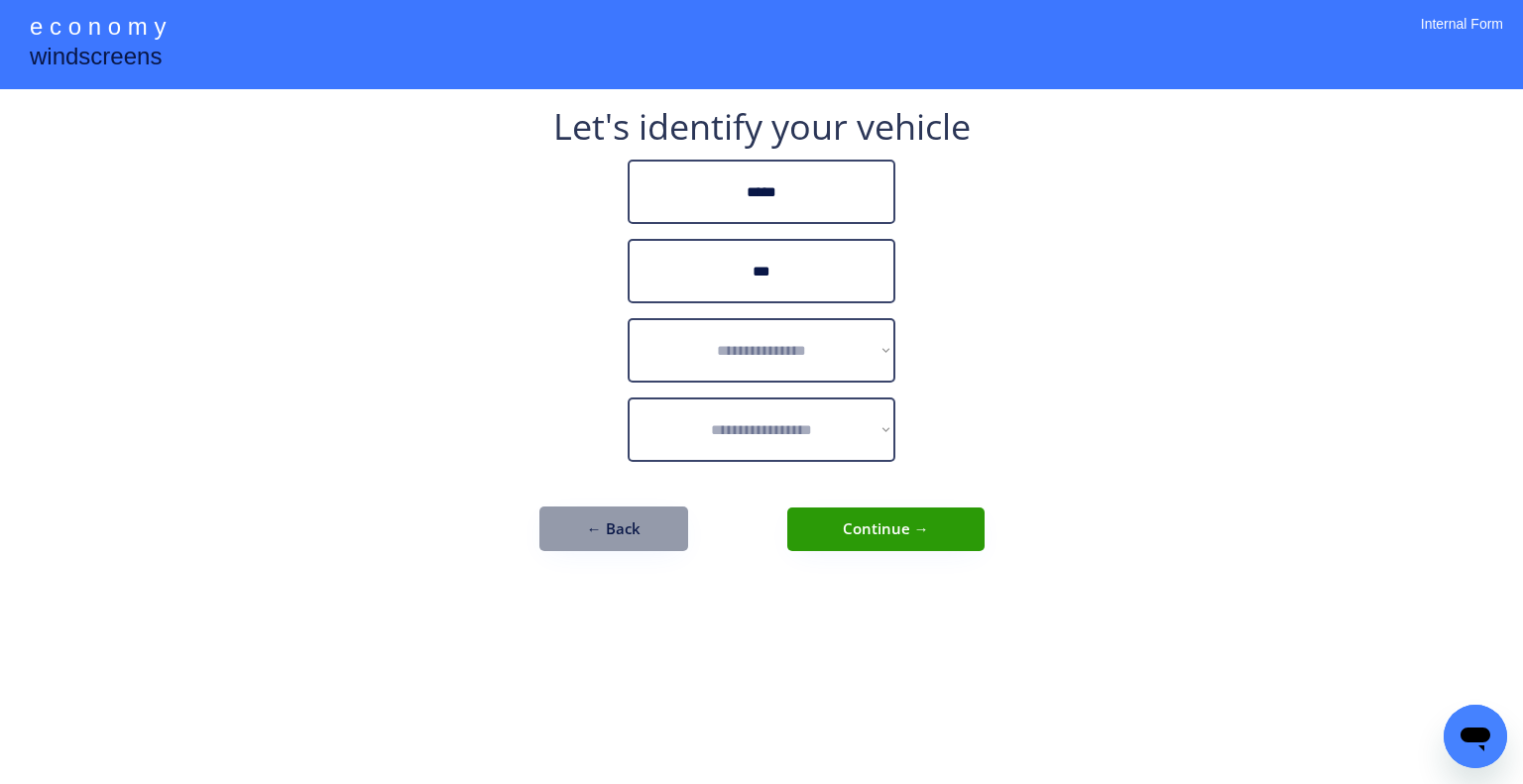 type on "***" 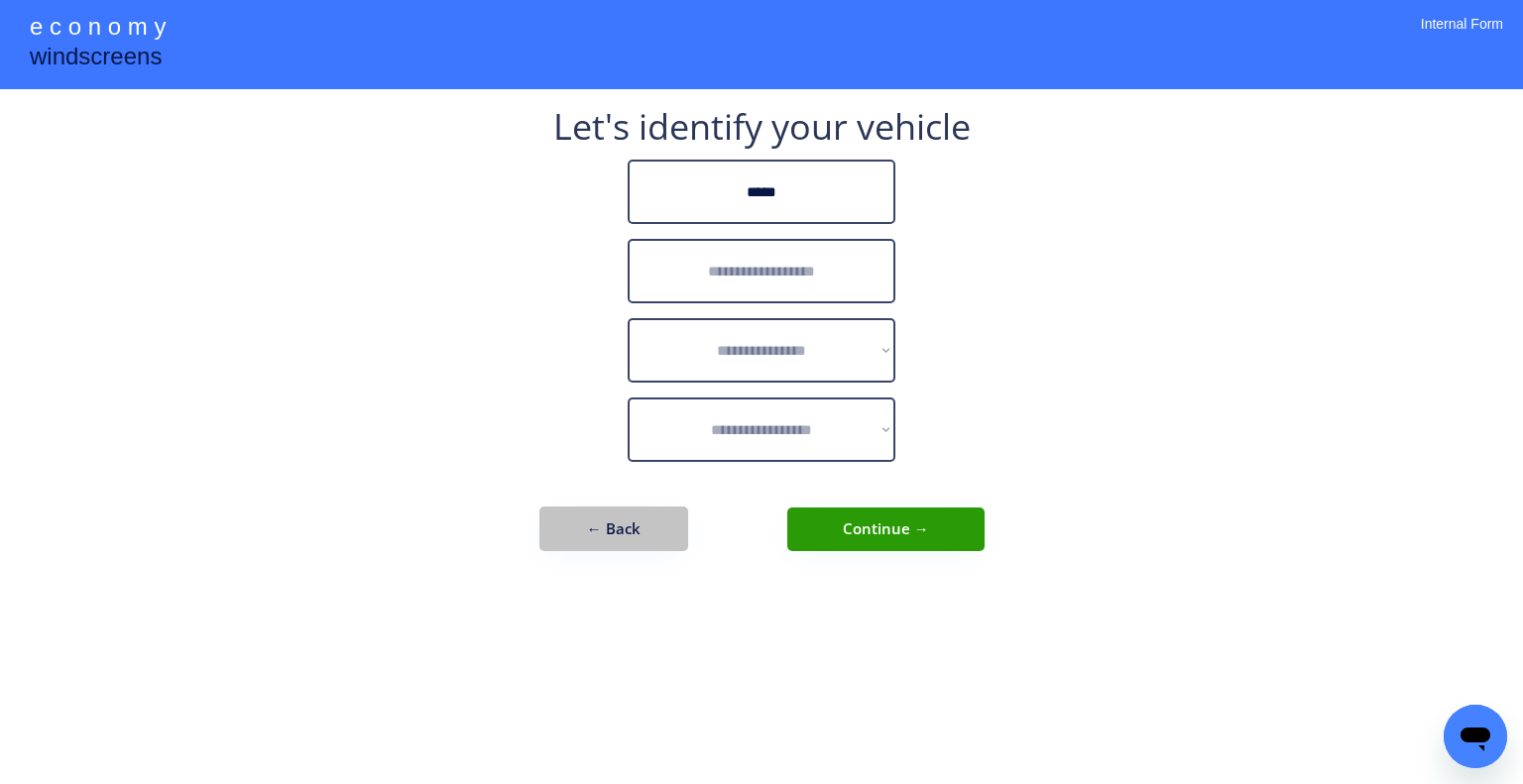 click on "←   Back" at bounding box center (614, 528) 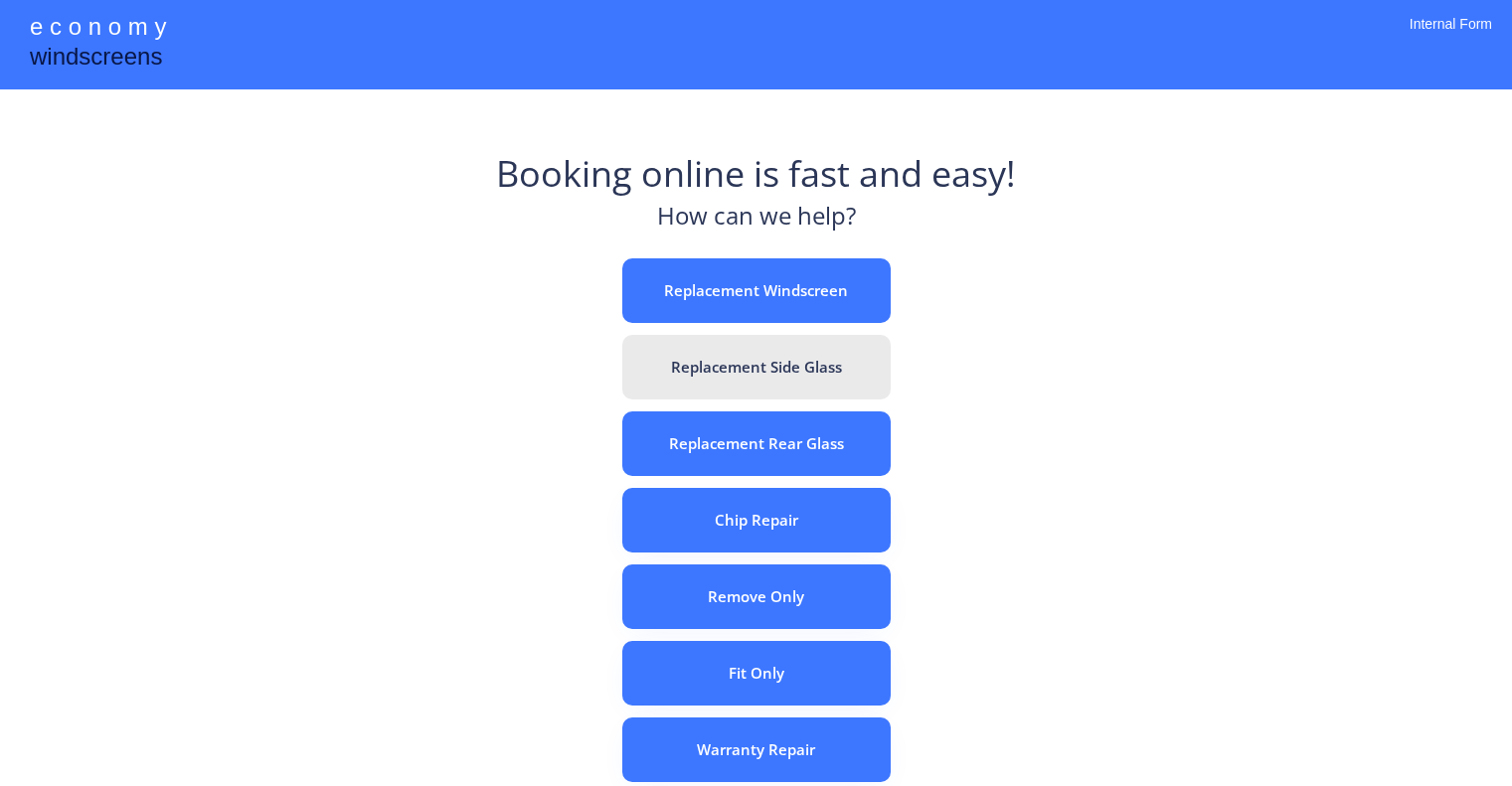 scroll, scrollTop: 0, scrollLeft: 0, axis: both 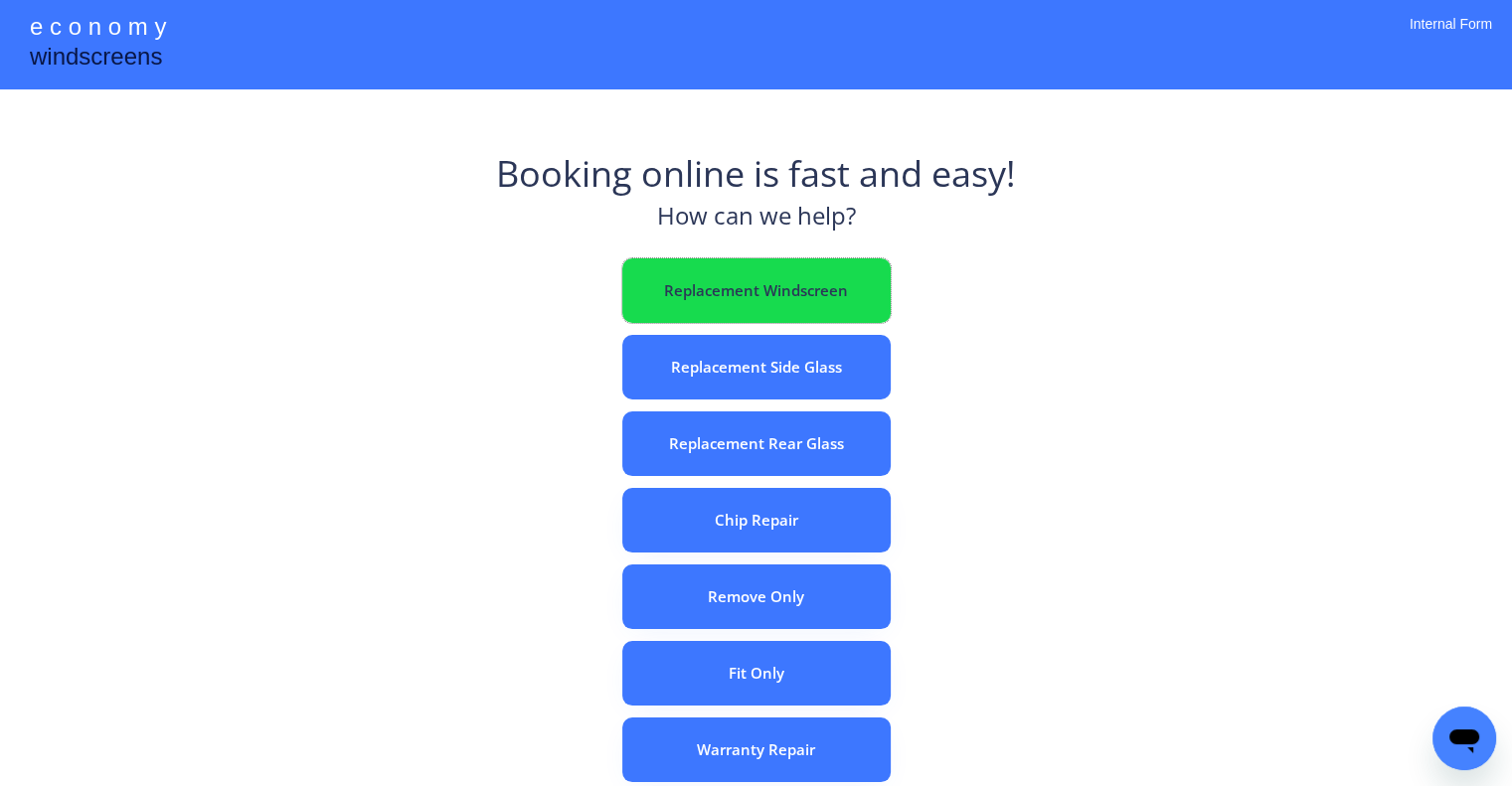 click on "Replacement Windscreen" at bounding box center (756, 290) 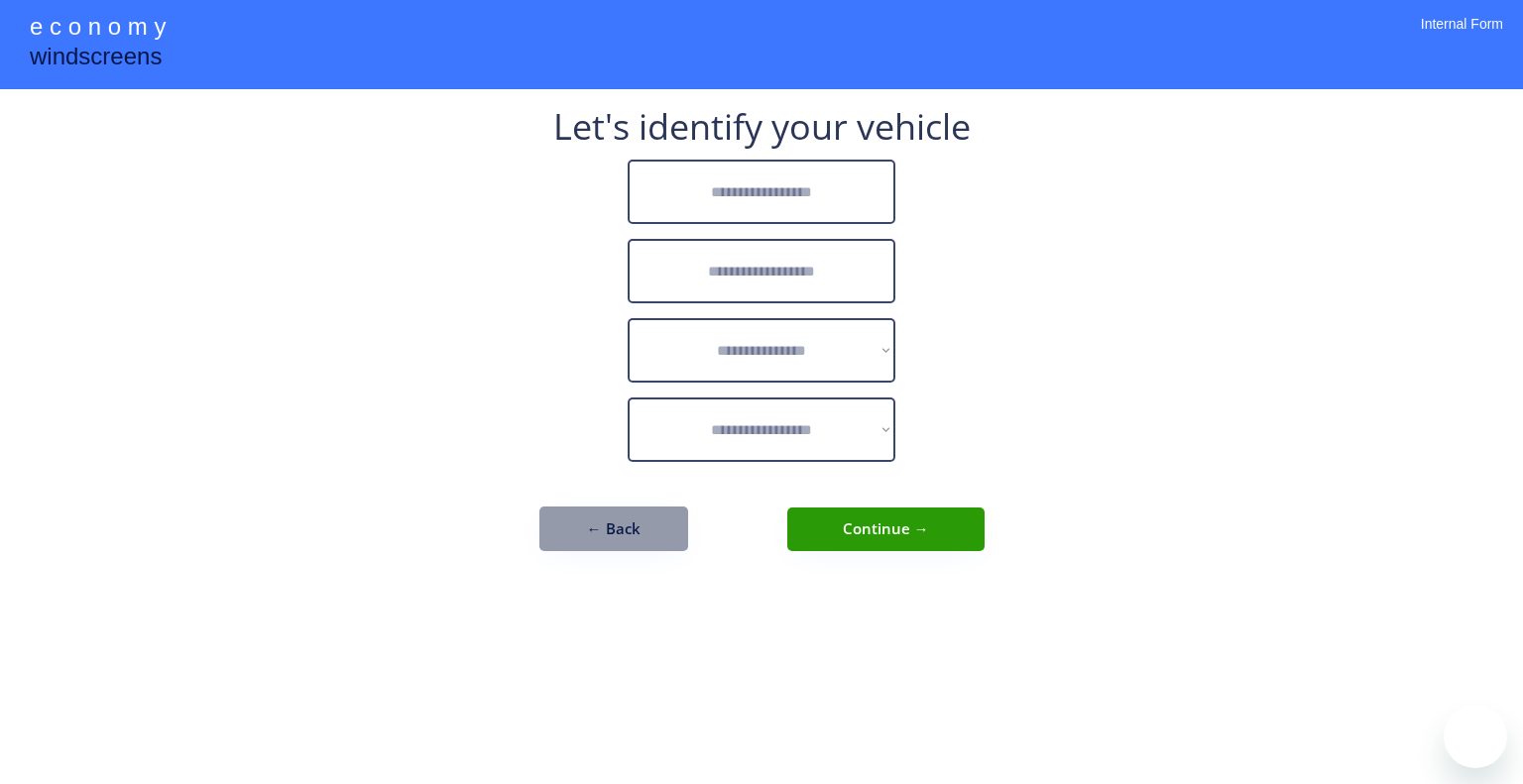 scroll, scrollTop: 0, scrollLeft: 0, axis: both 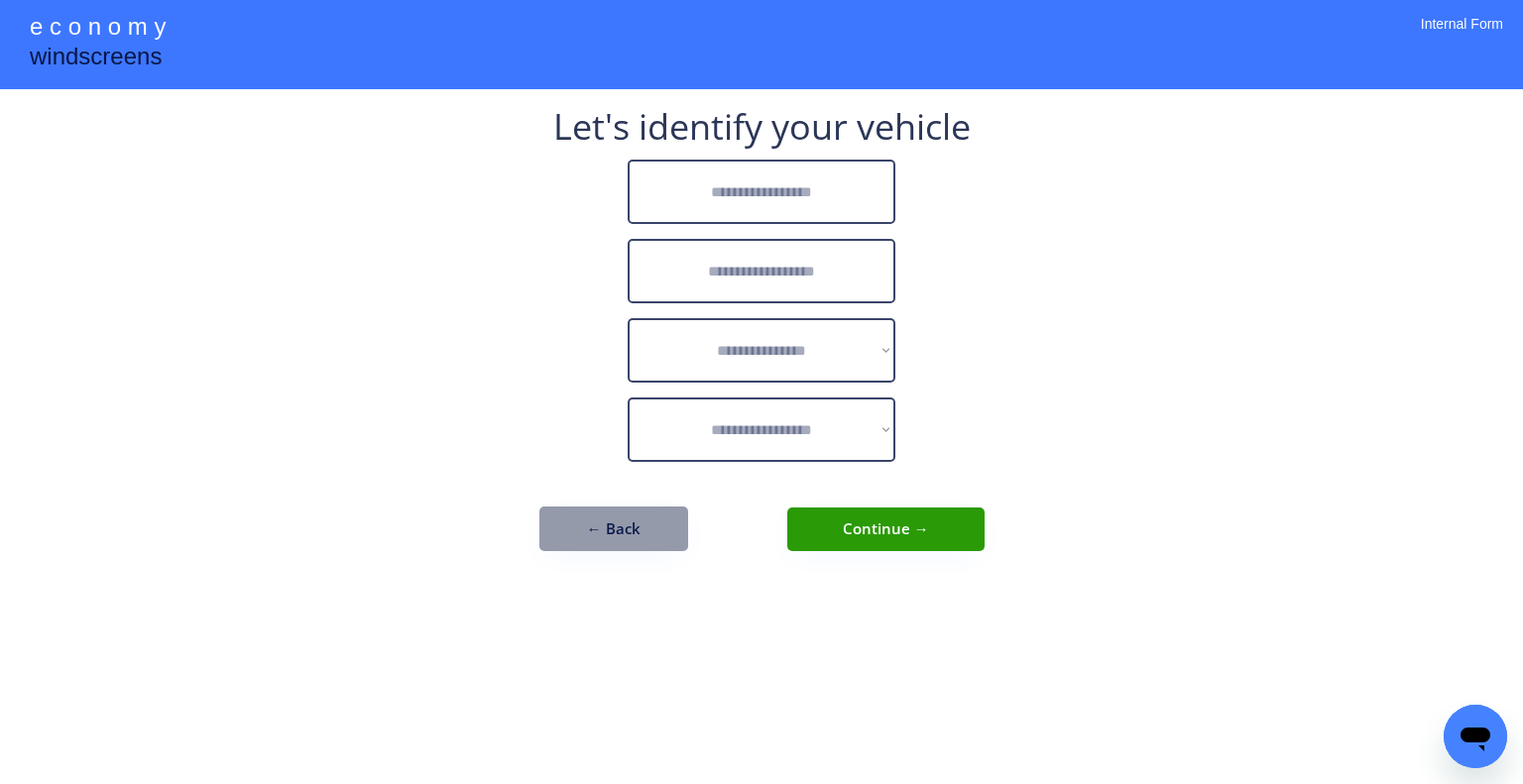 click at bounding box center [762, 191] 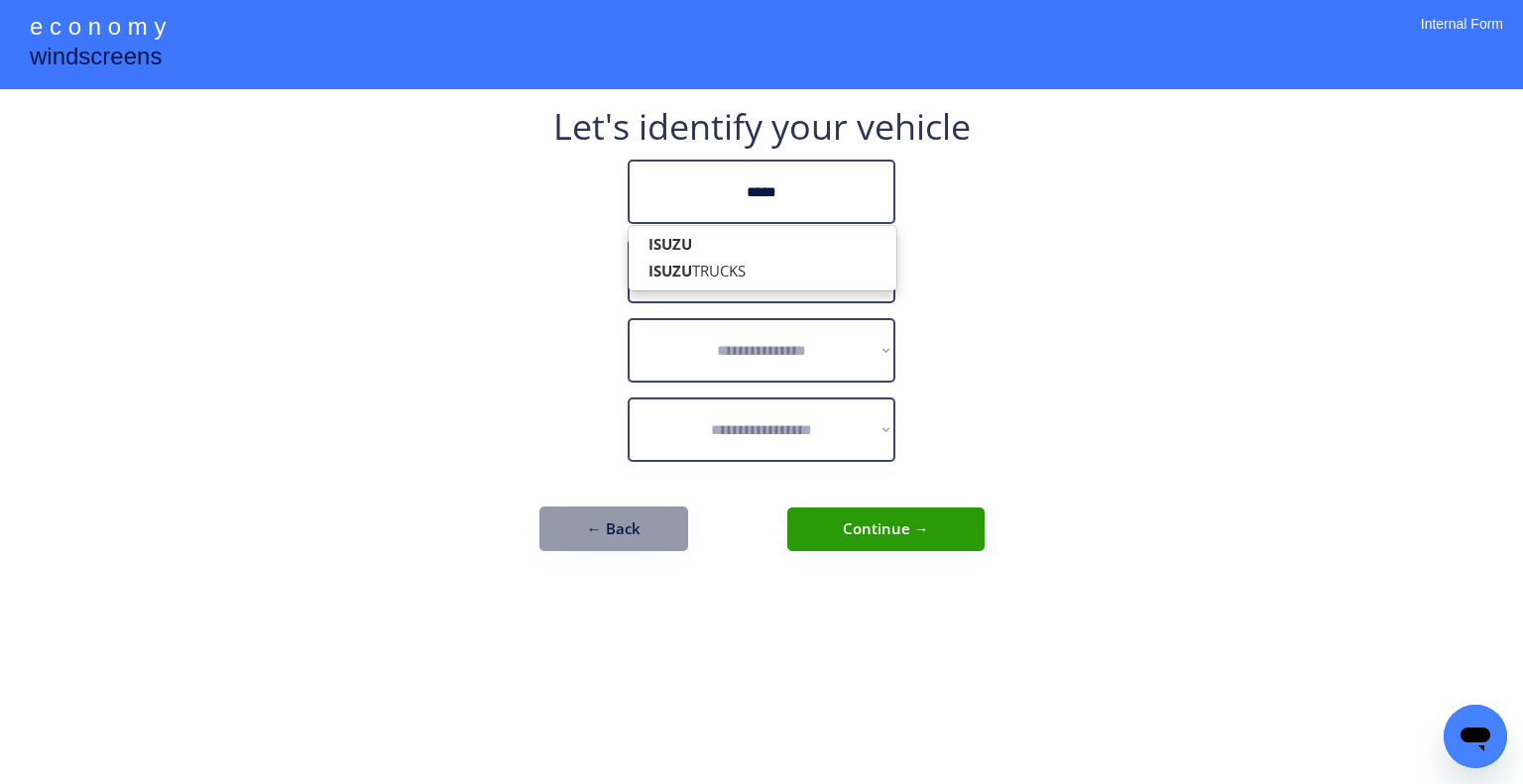 click on "ISUZU ISUZU  TRUCKS" at bounding box center (762, 258) 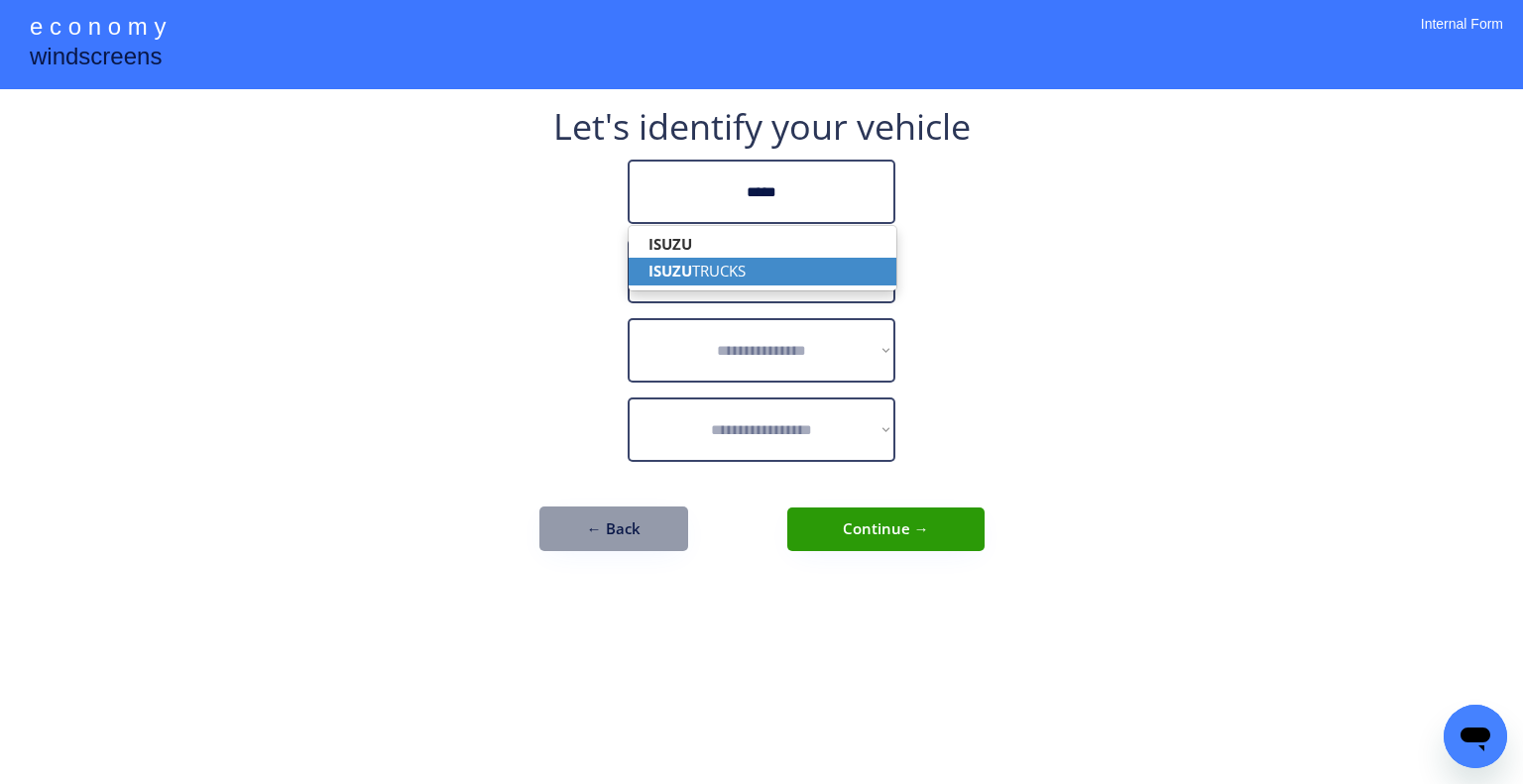 click on "ISUZU  TRUCKS" at bounding box center [762, 271] 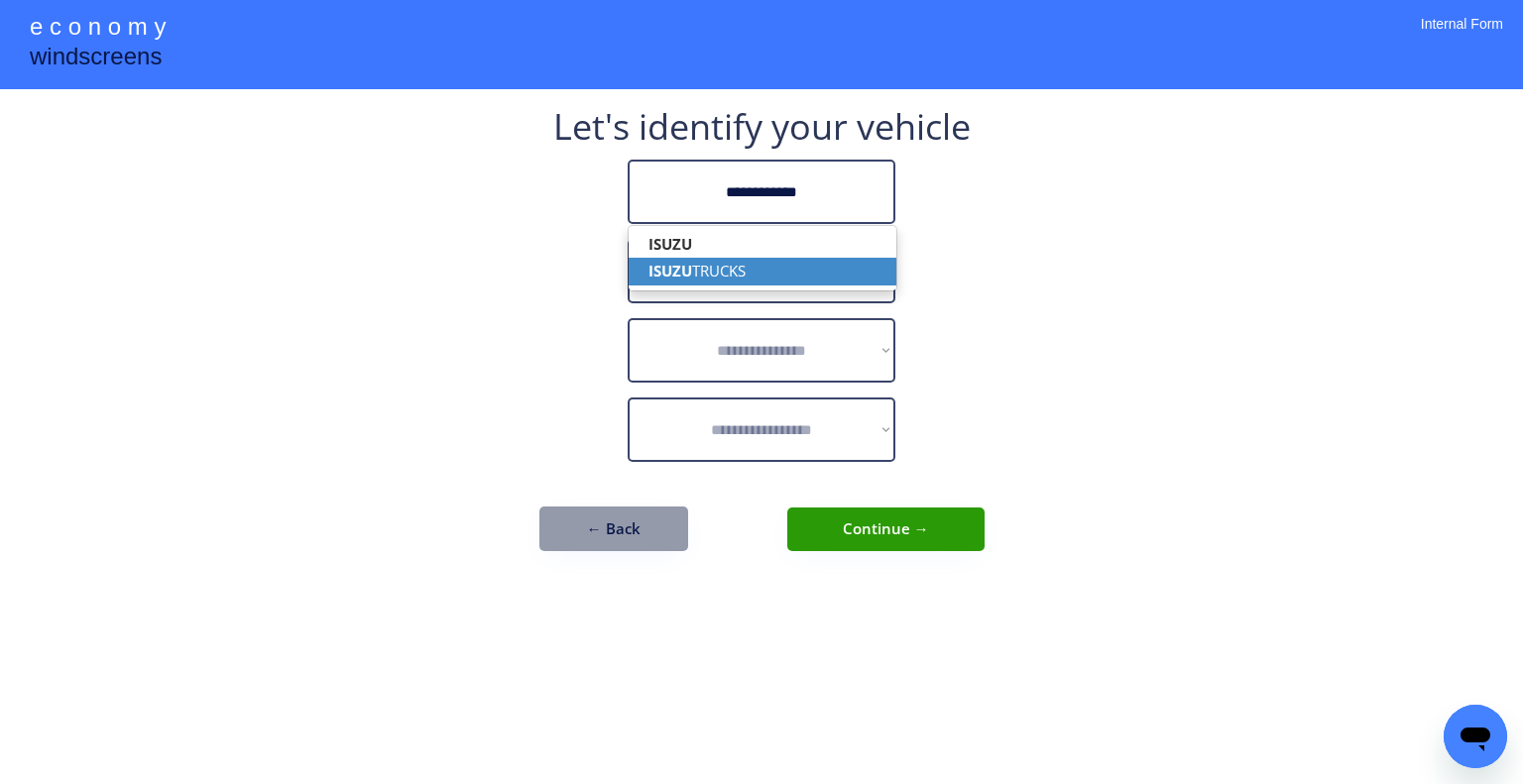 type on "**********" 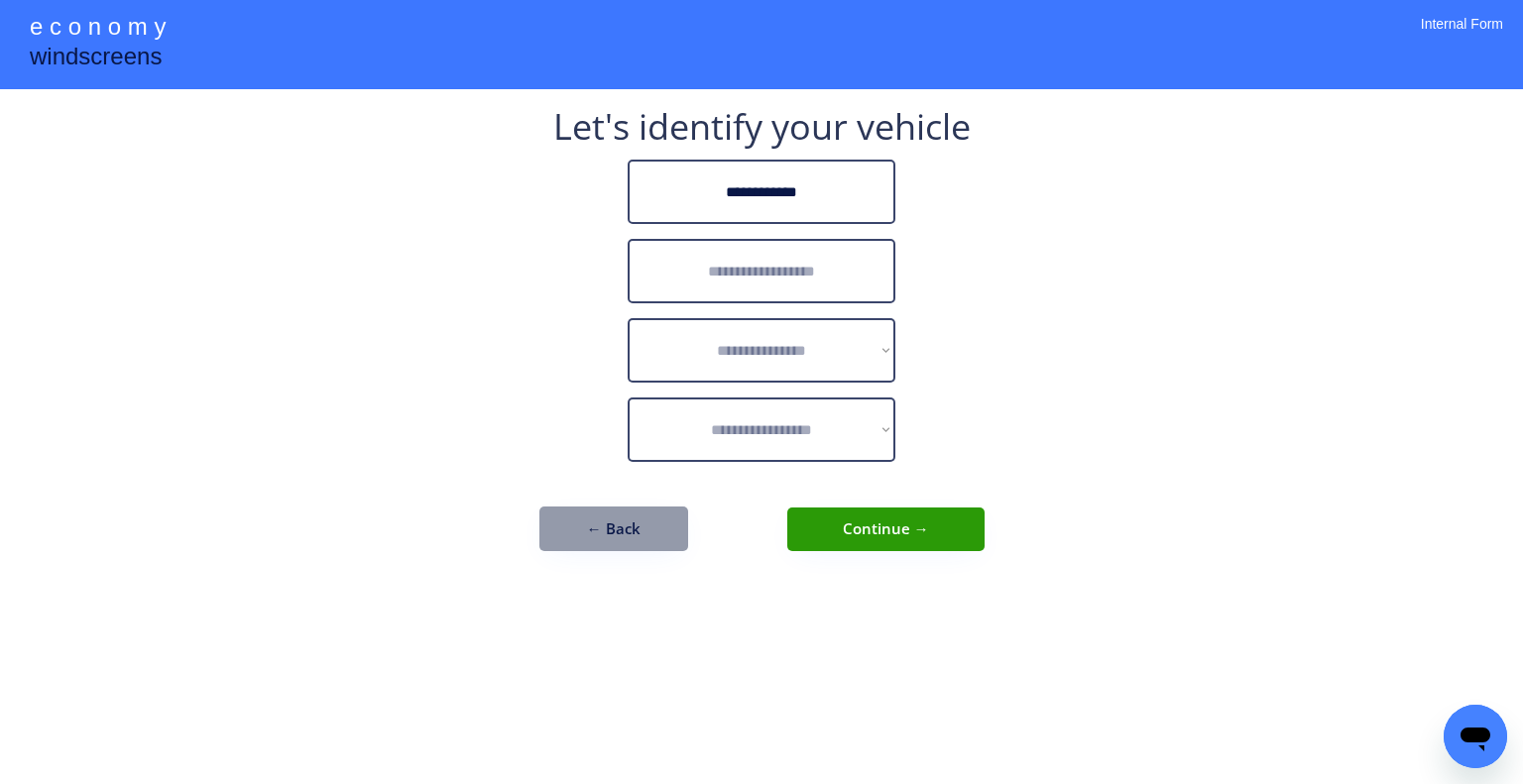 click at bounding box center (762, 271) 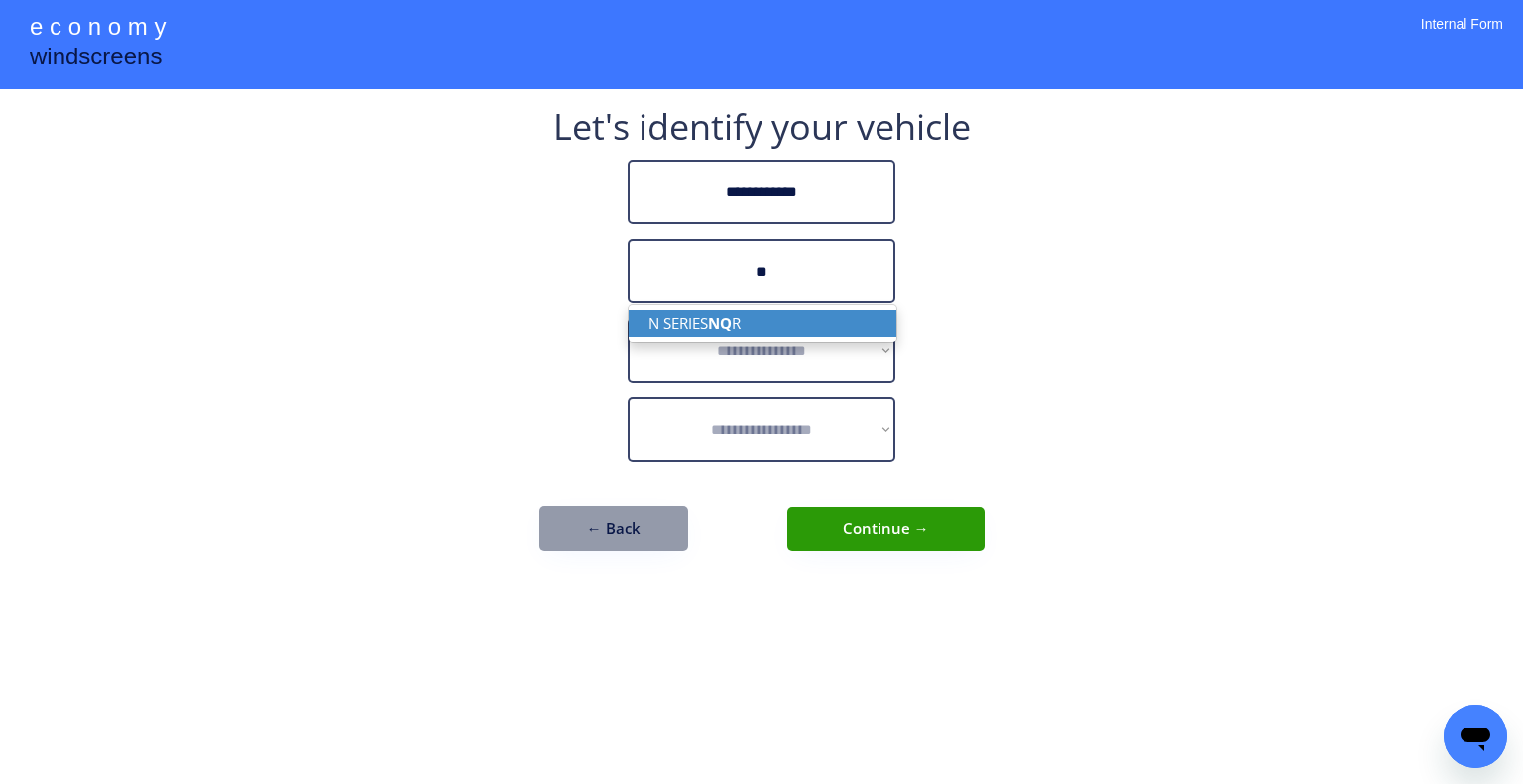 click on "N SERIES  NQ R" at bounding box center (762, 323) 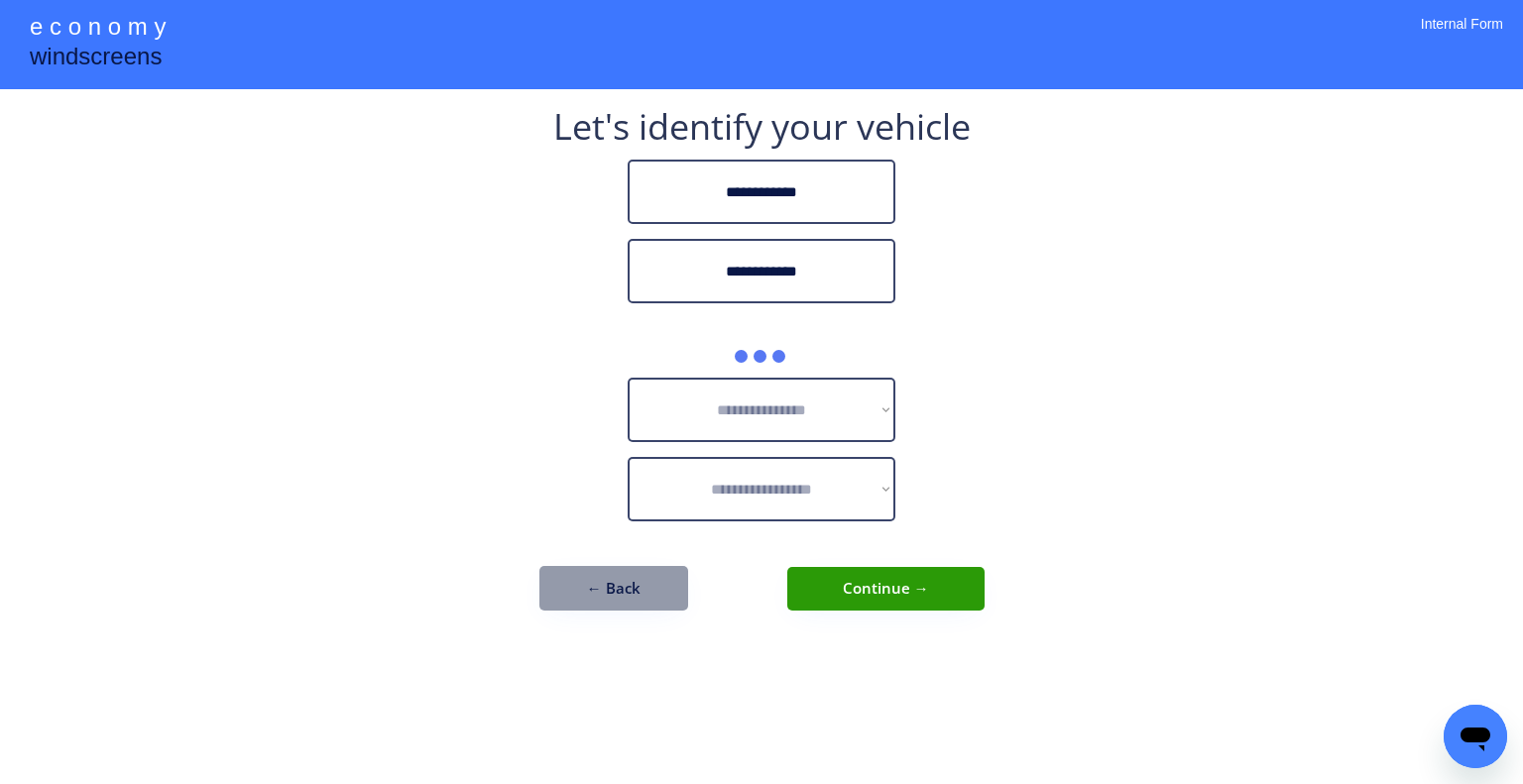 type on "**********" 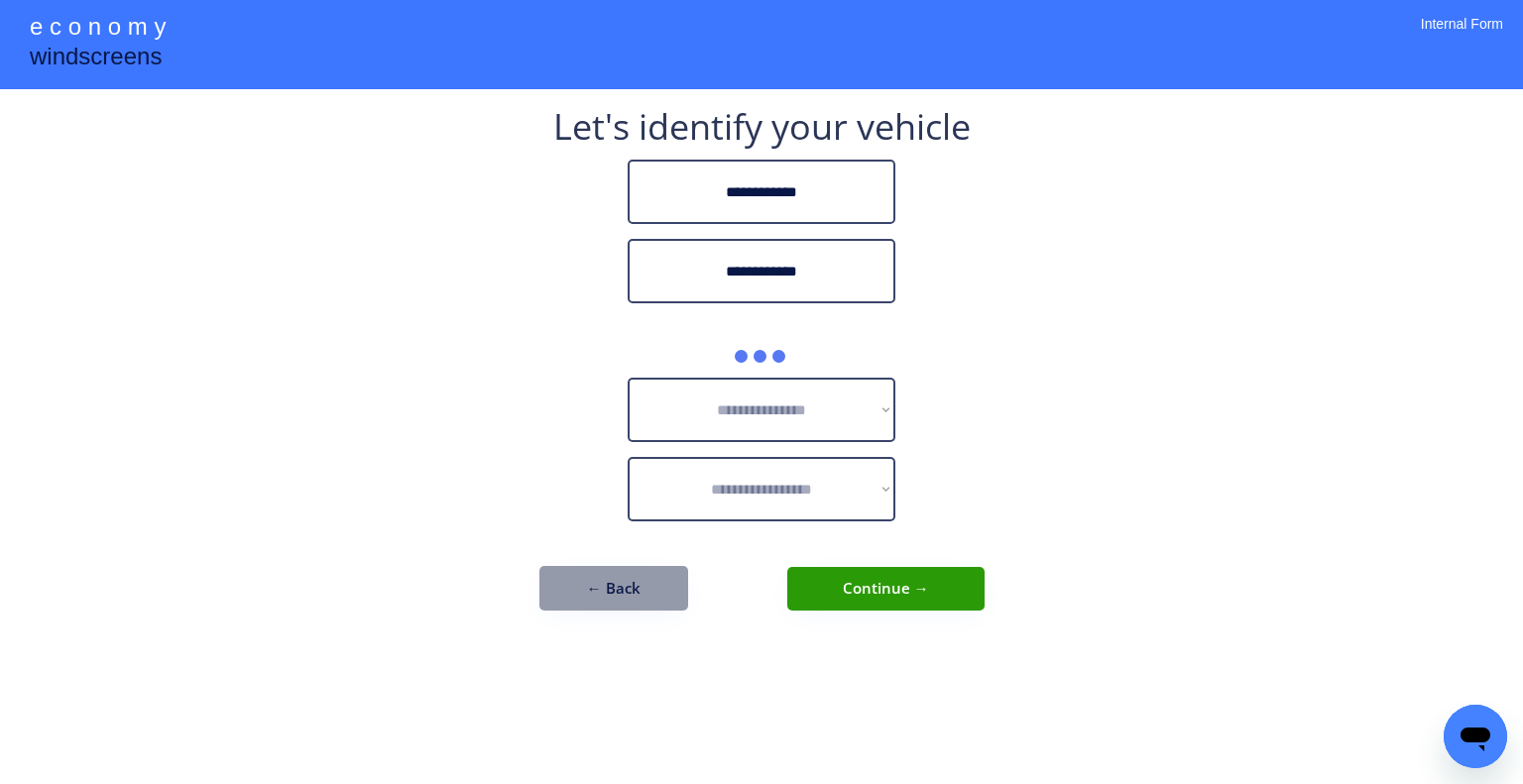 click on "**********" at bounding box center (762, 392) 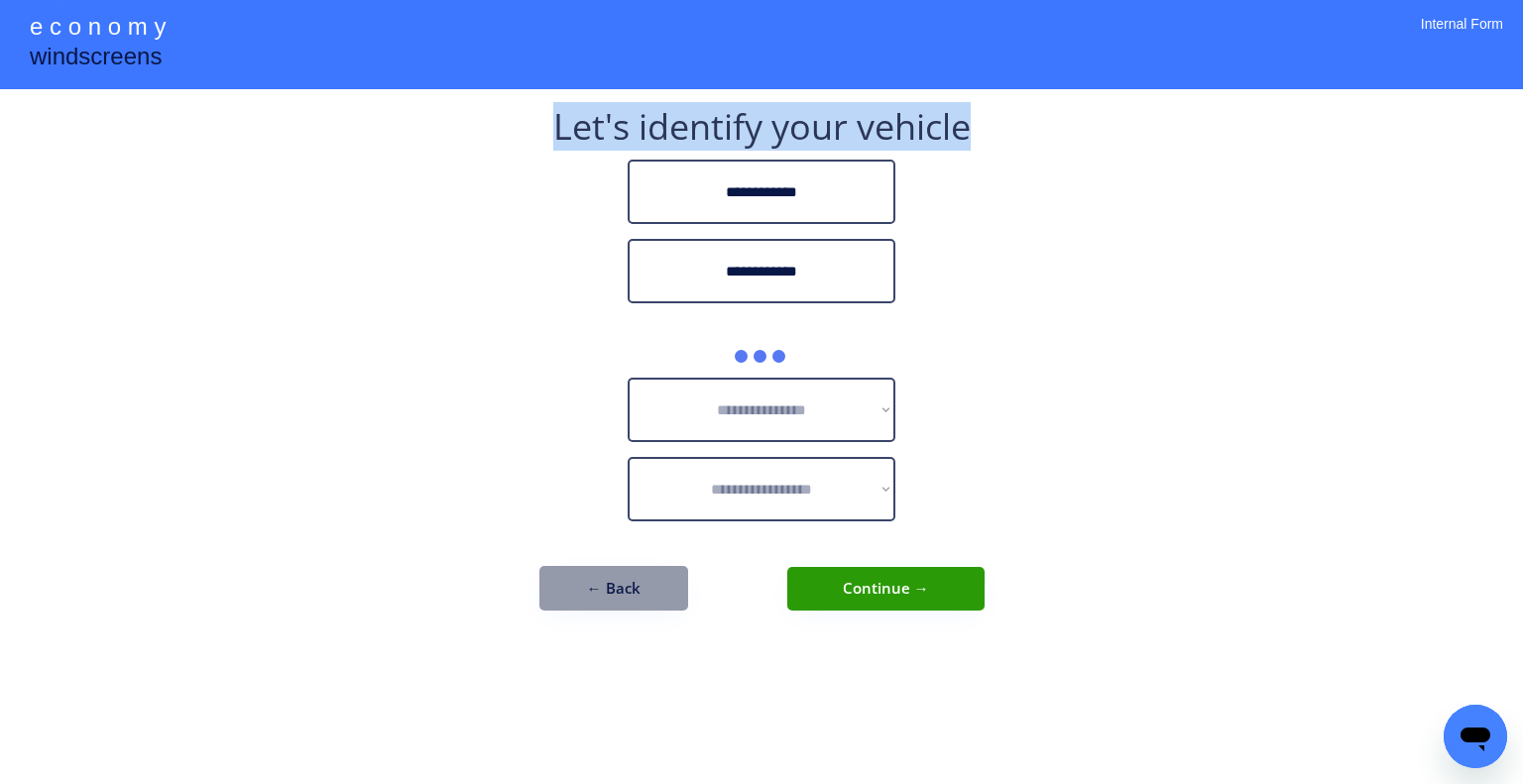 click on "**********" at bounding box center (762, 392) 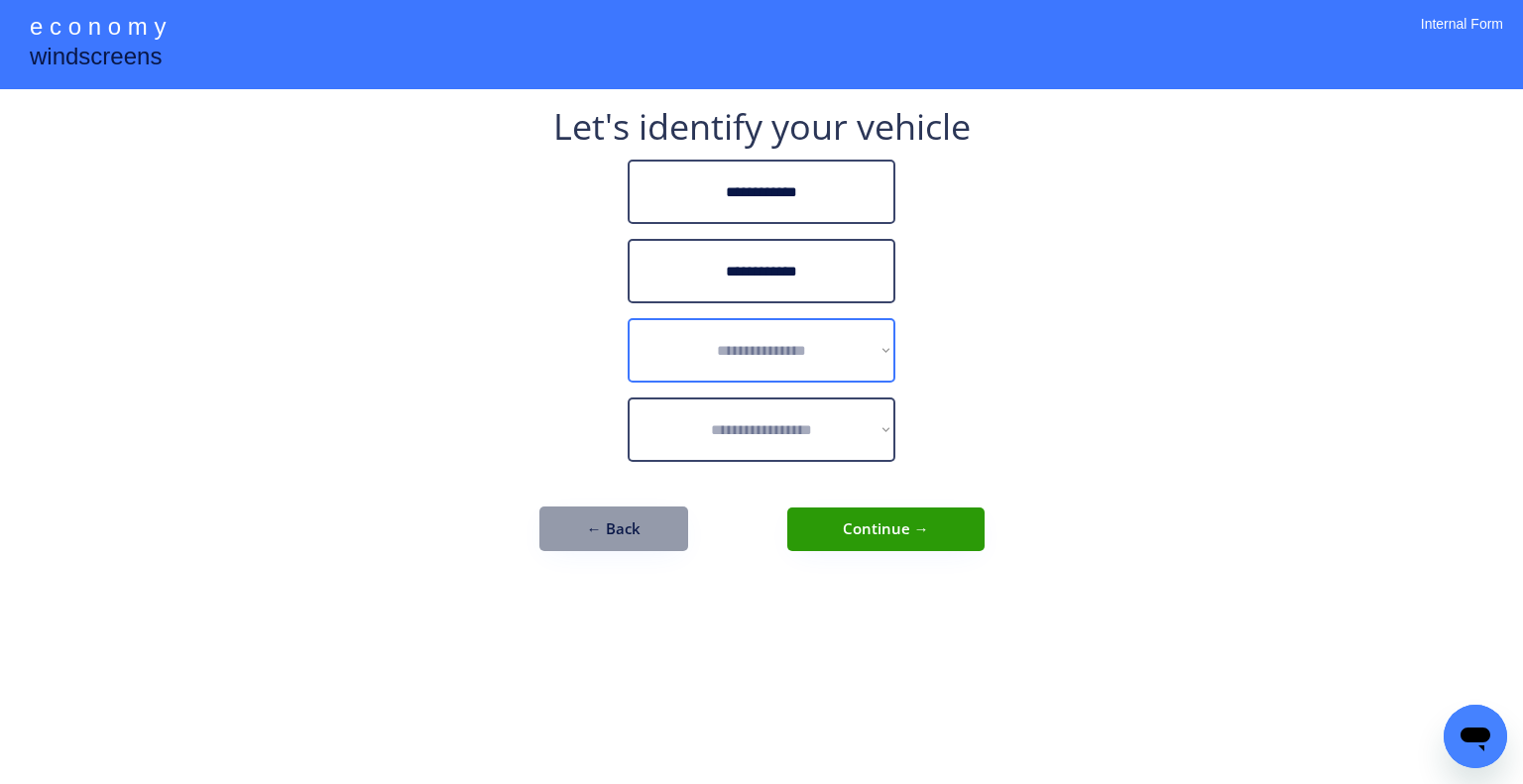 click on "**********" at bounding box center (762, 350) 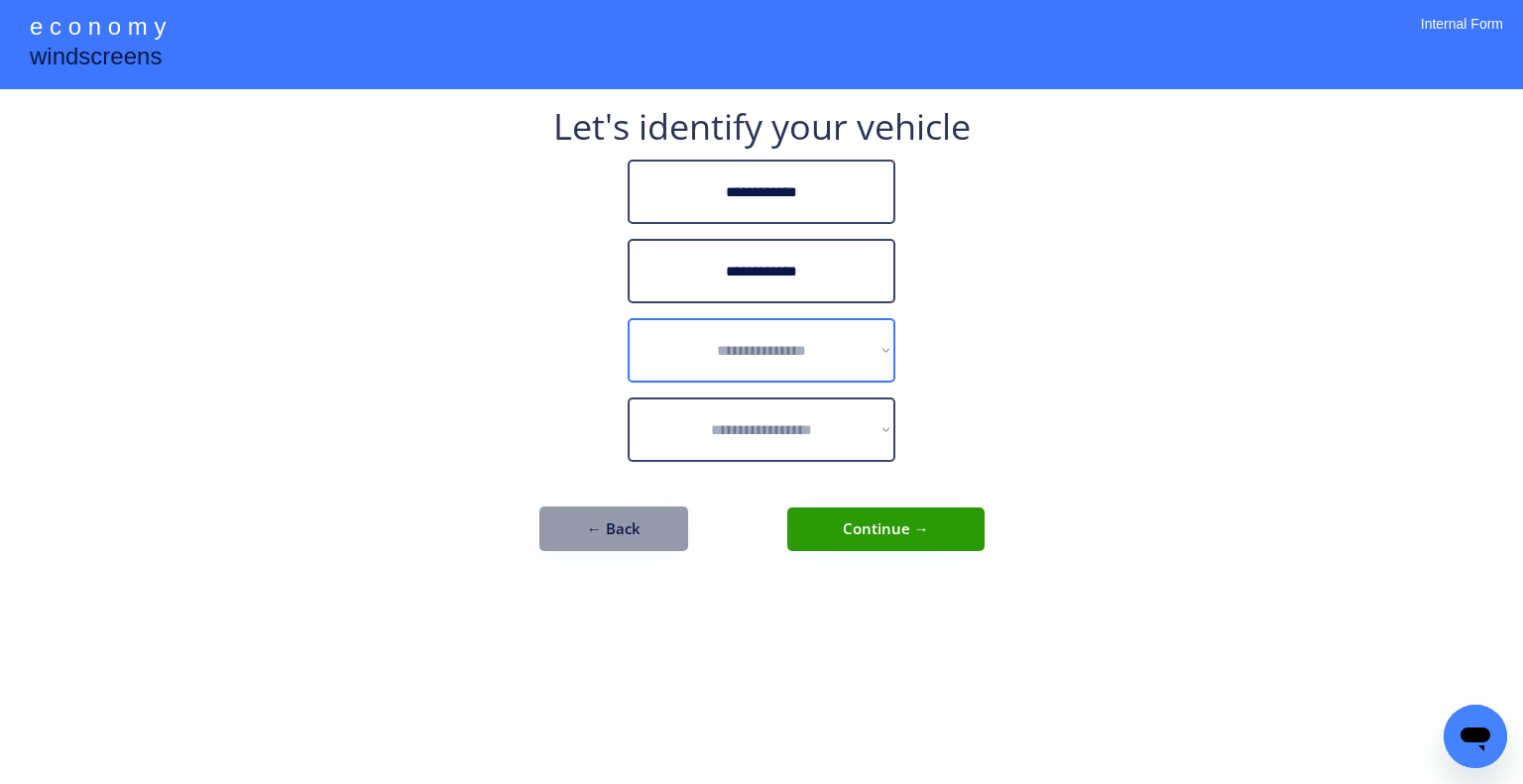 select on "******" 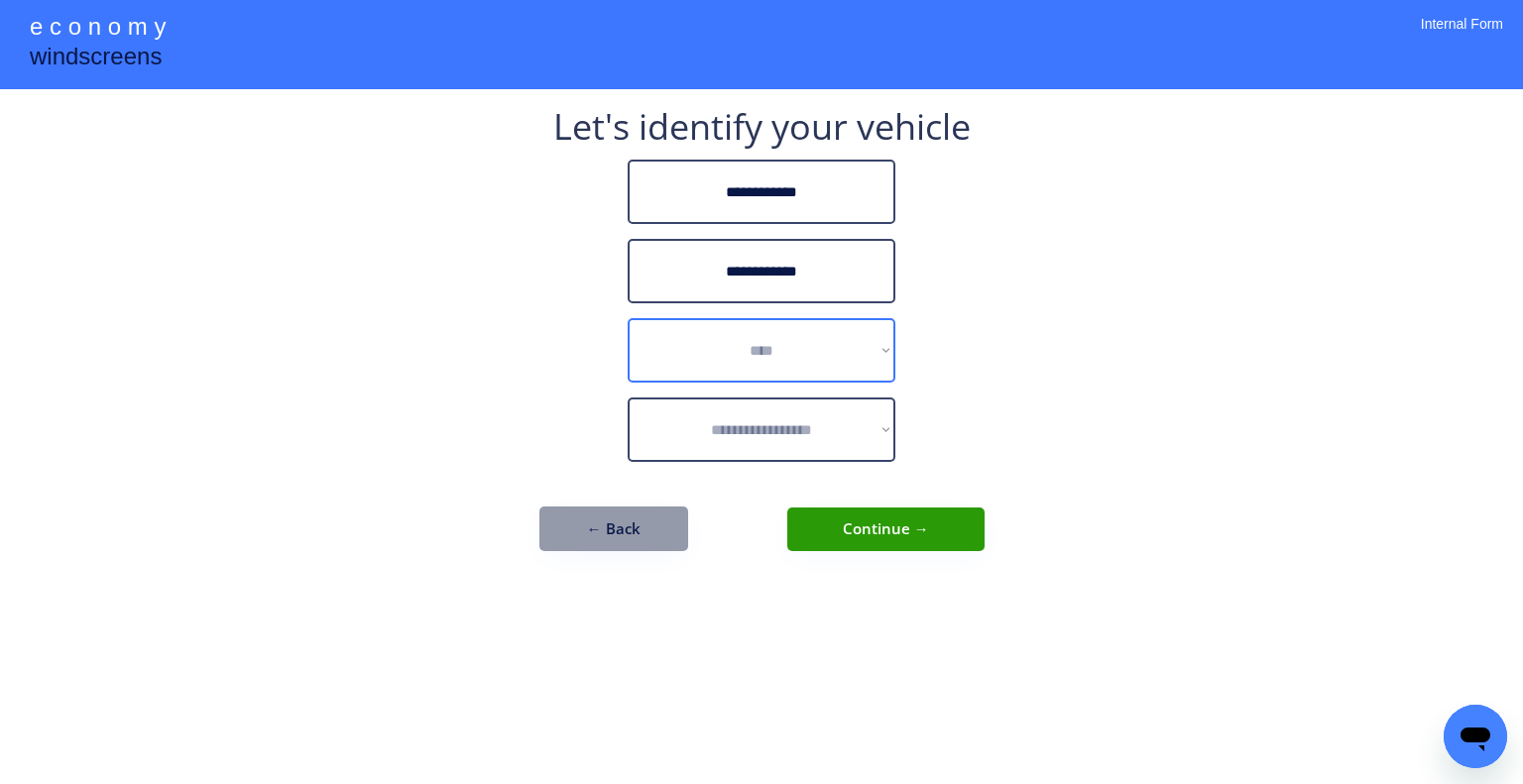 click on "**********" at bounding box center (762, 350) 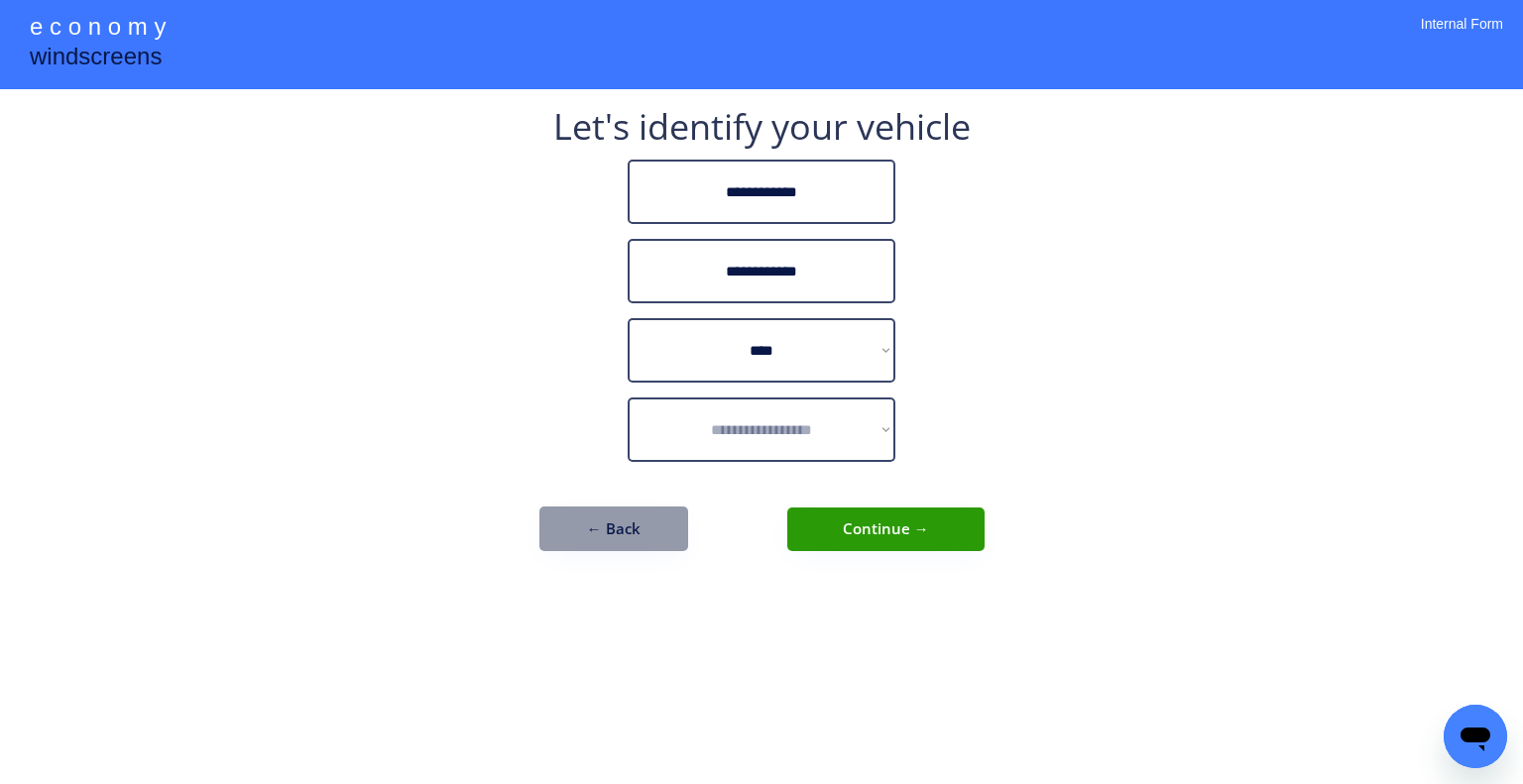 select on "**********" 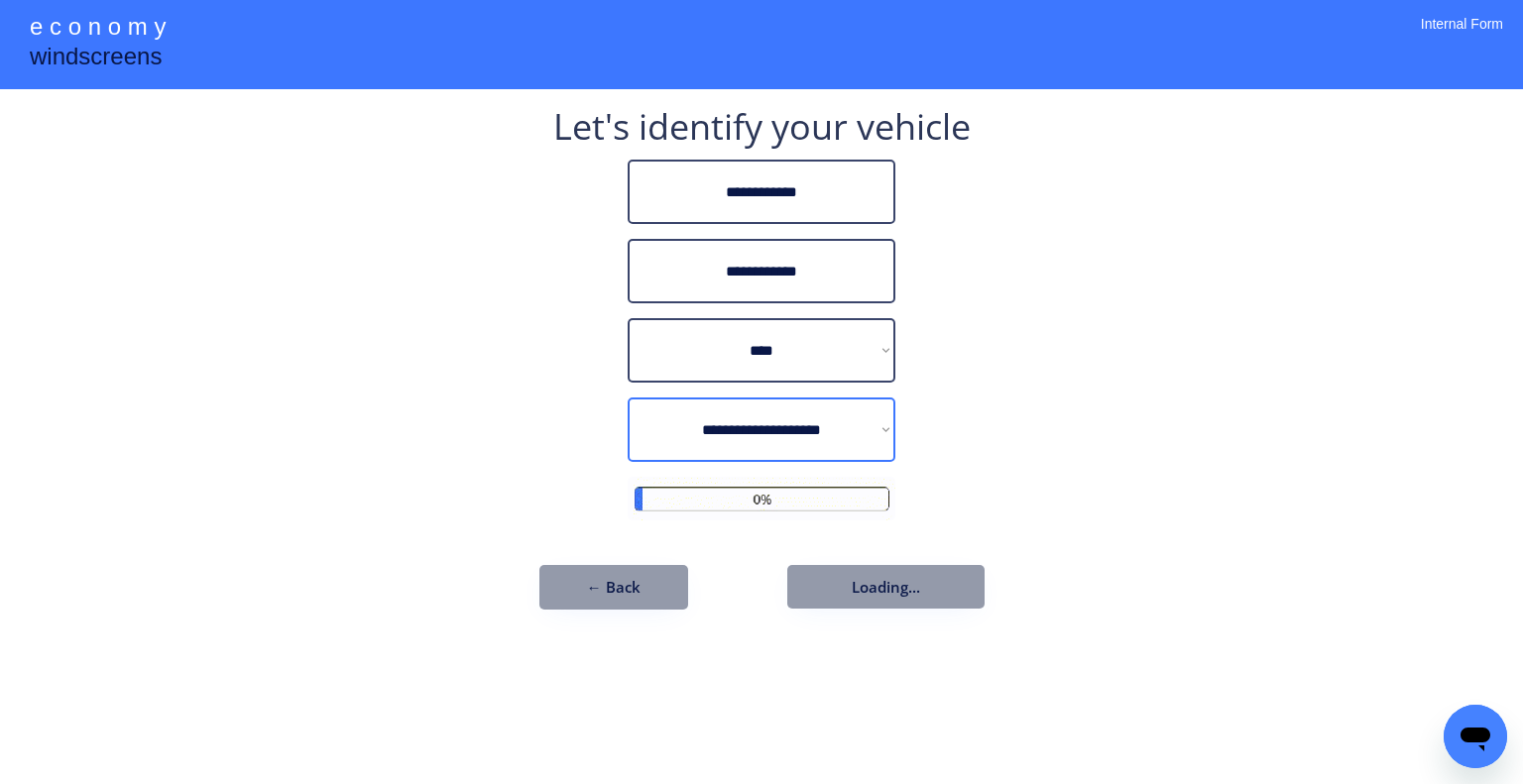 click on "**********" at bounding box center (762, 429) 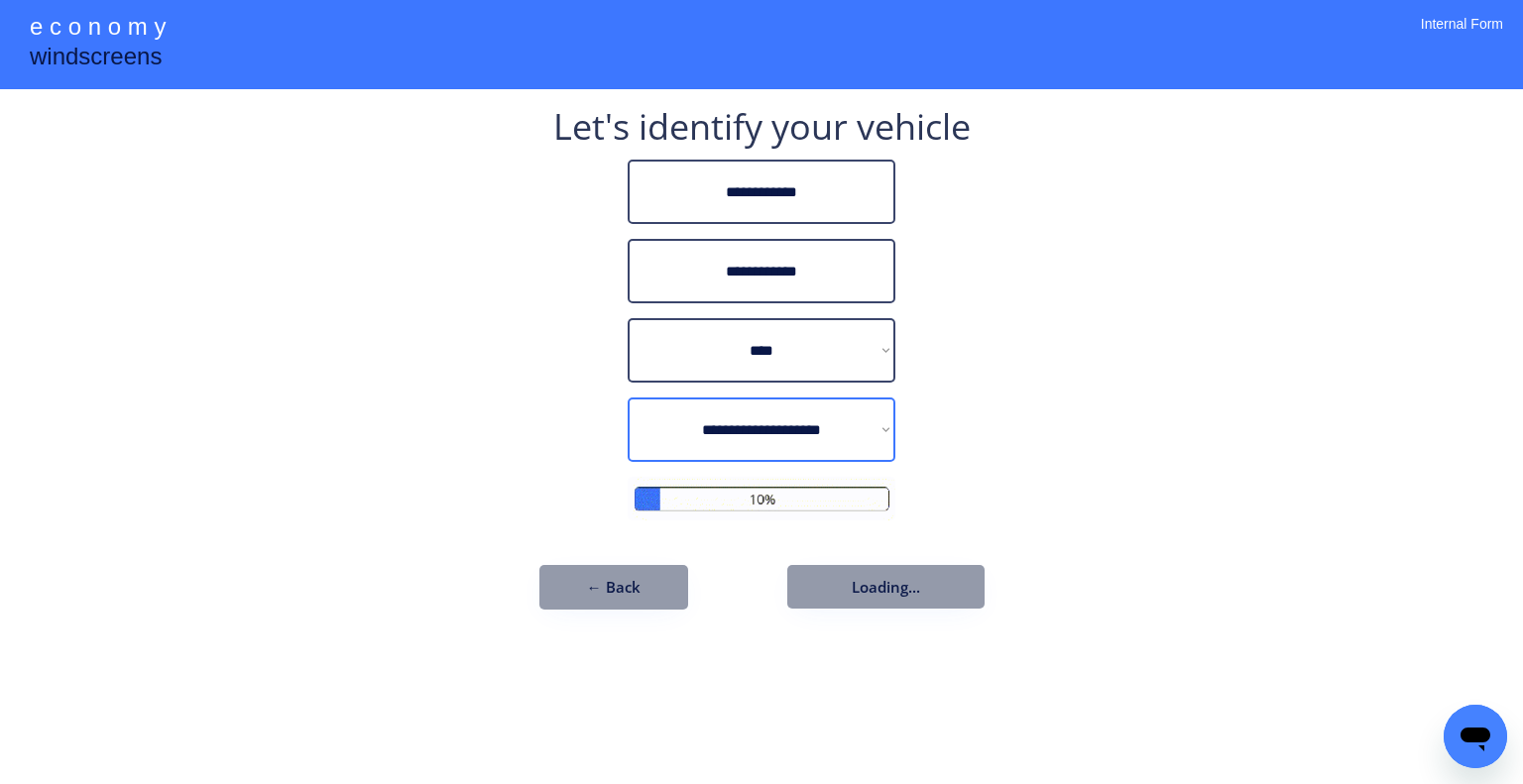 click on "**********" at bounding box center (762, 369) 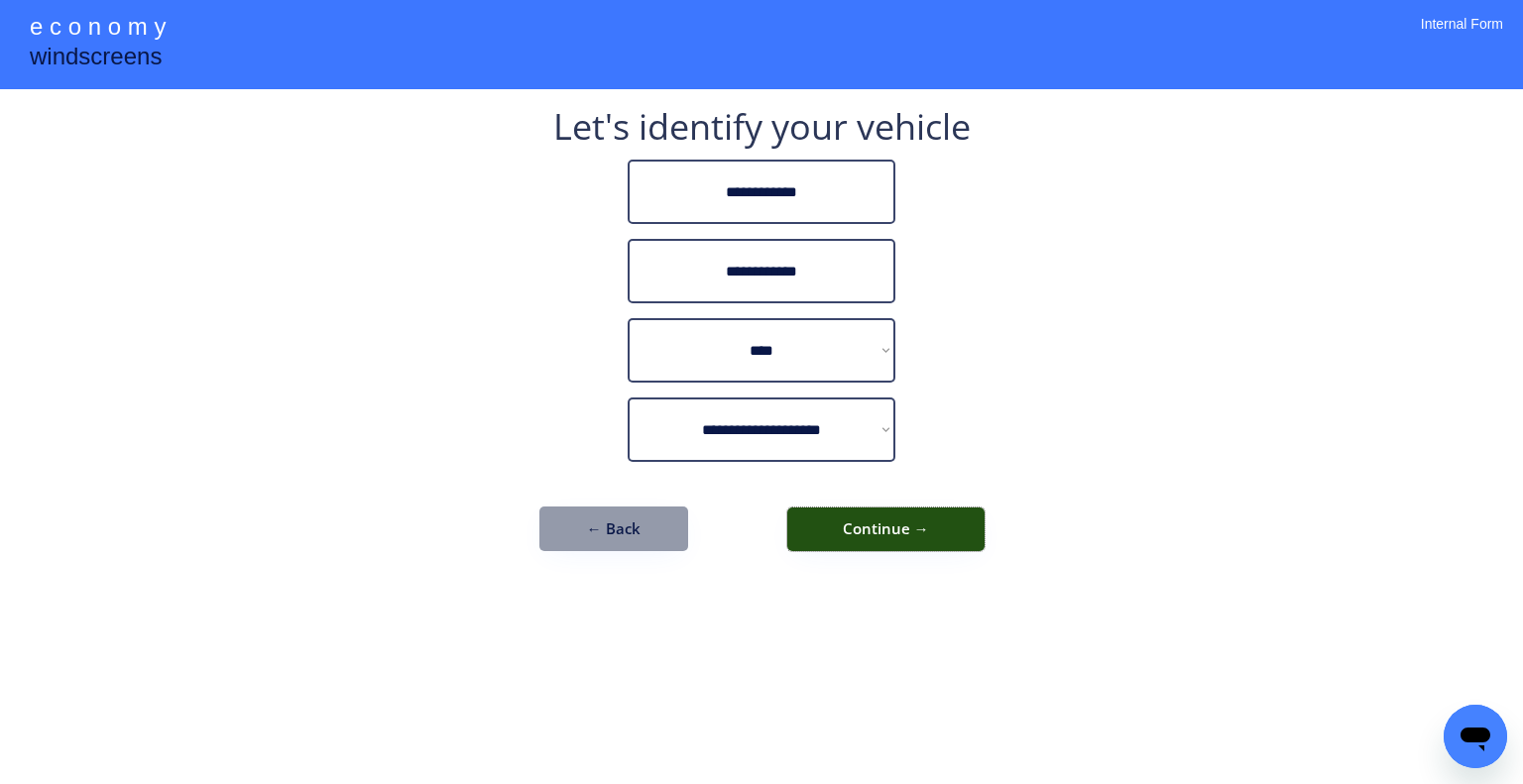 click on "Continue    →" at bounding box center [885, 529] 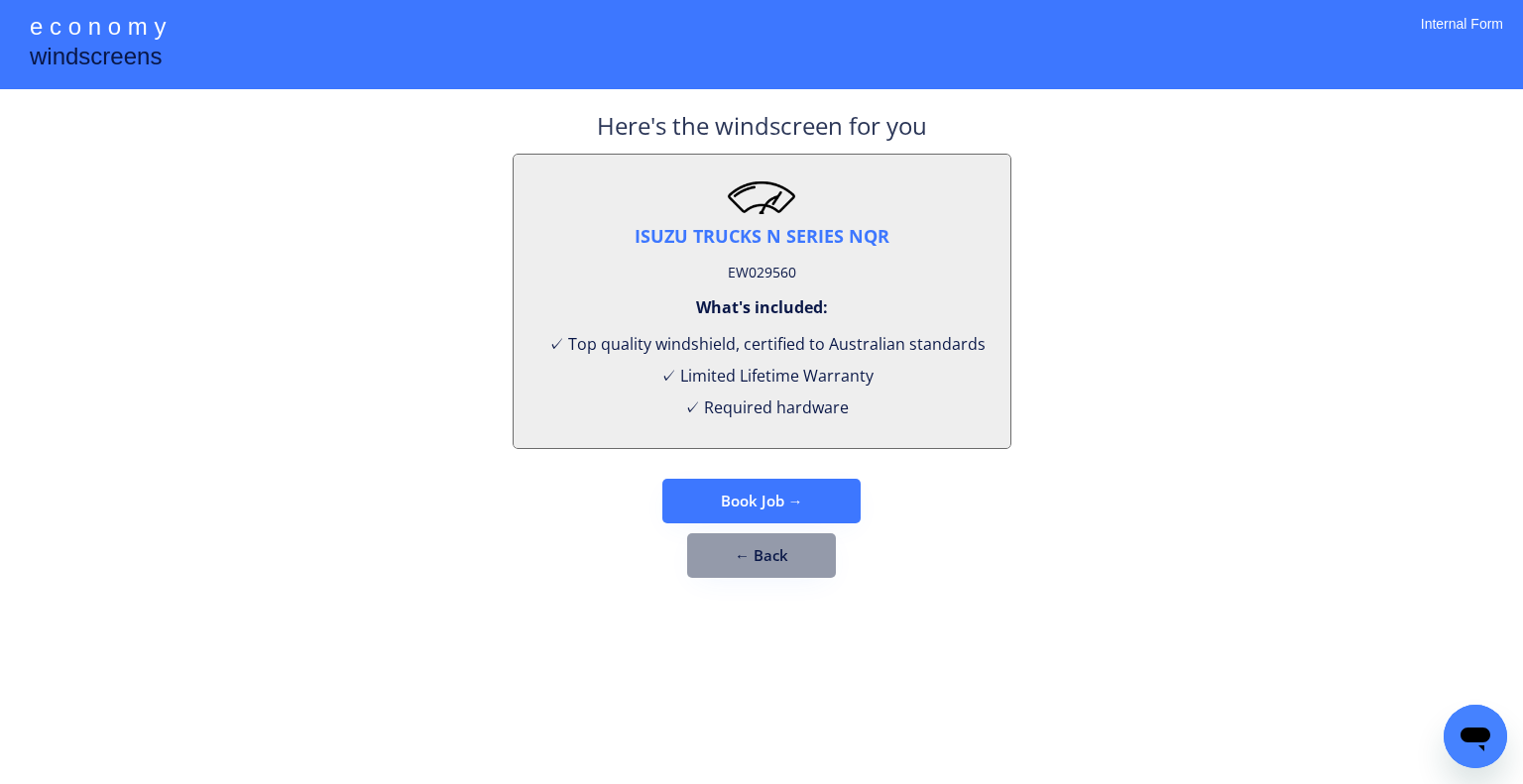 click on "EW029560" at bounding box center [762, 273] 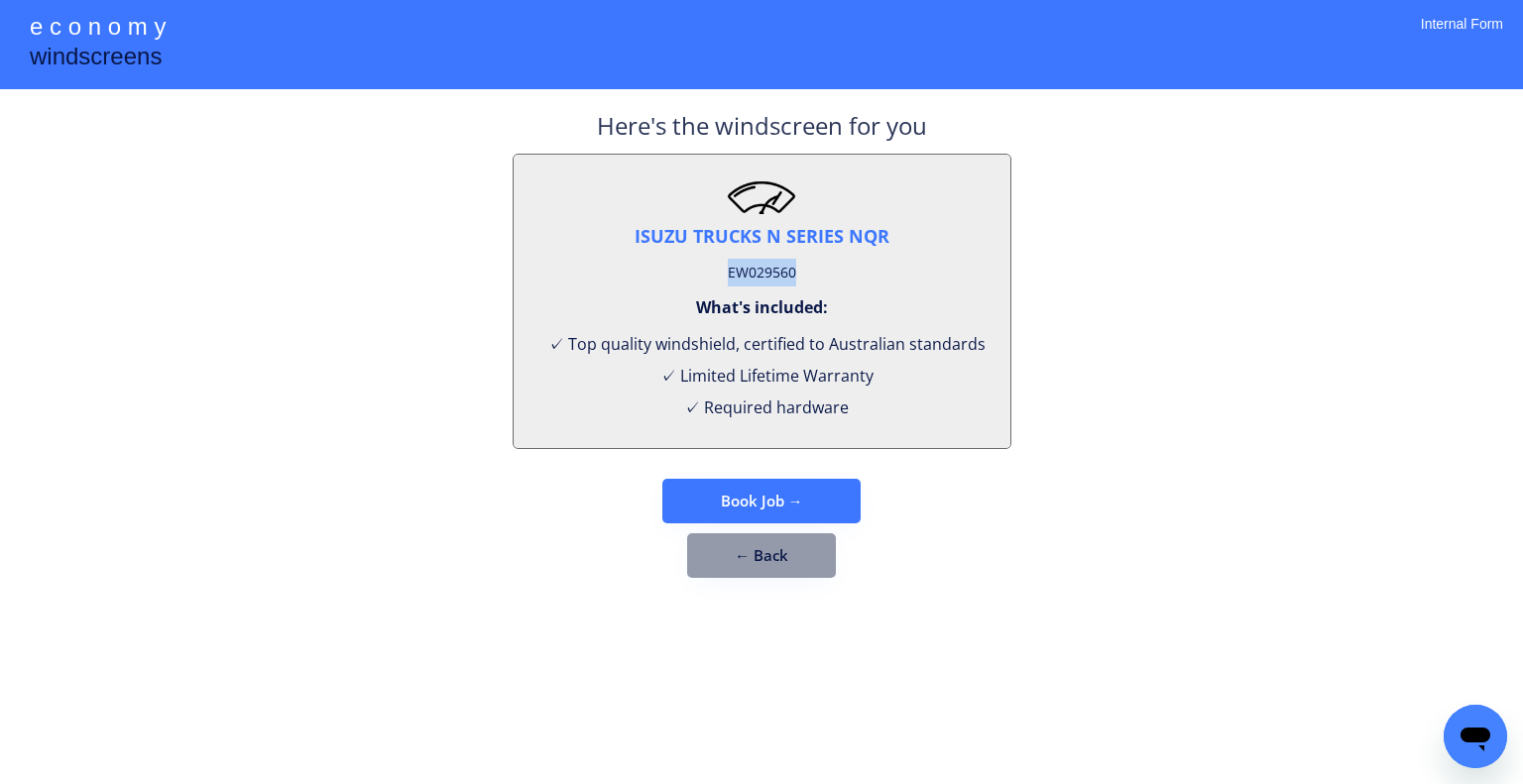 click on "EW029560" at bounding box center (762, 273) 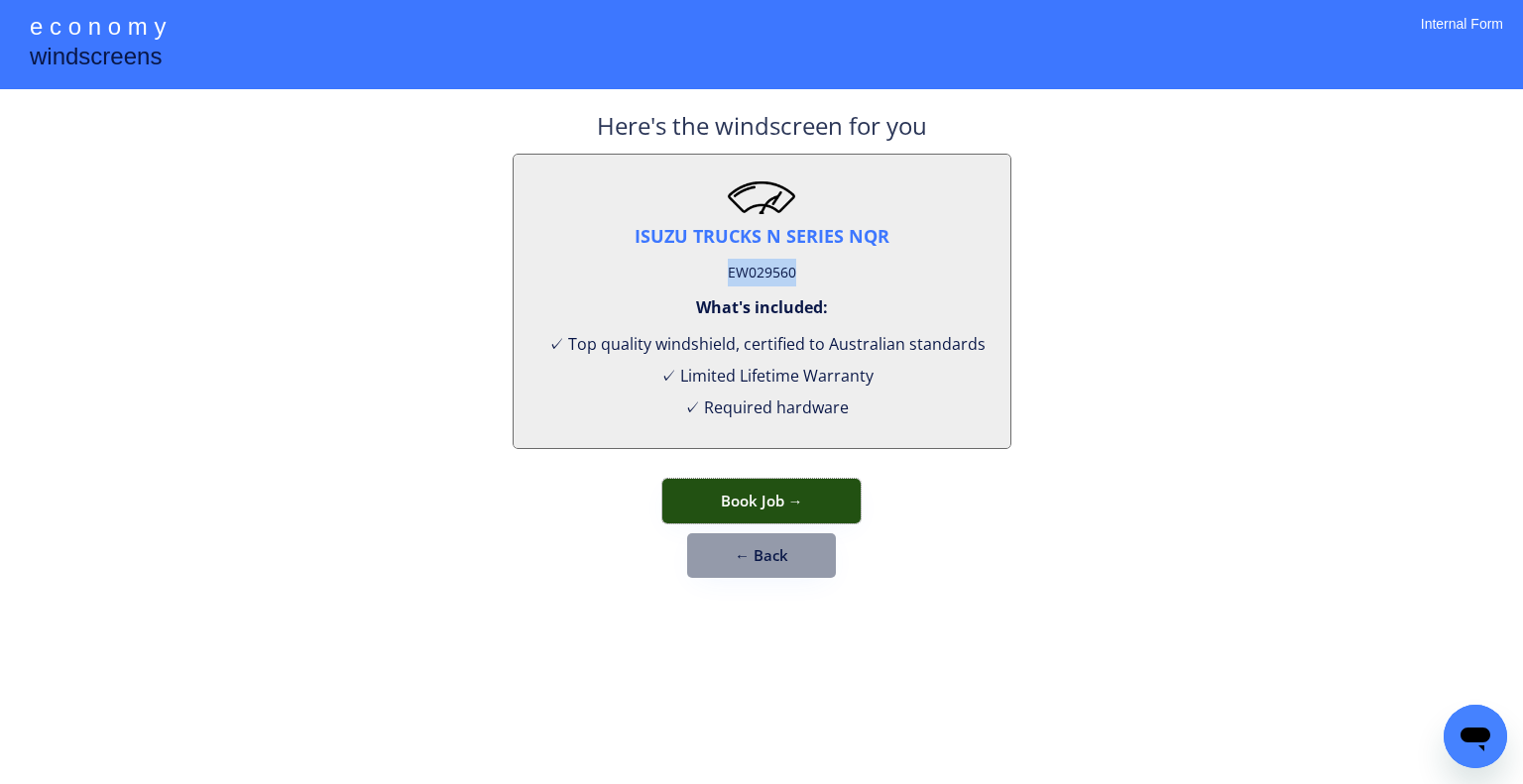 drag, startPoint x: 789, startPoint y: 498, endPoint x: 858, endPoint y: 295, distance: 214.4062 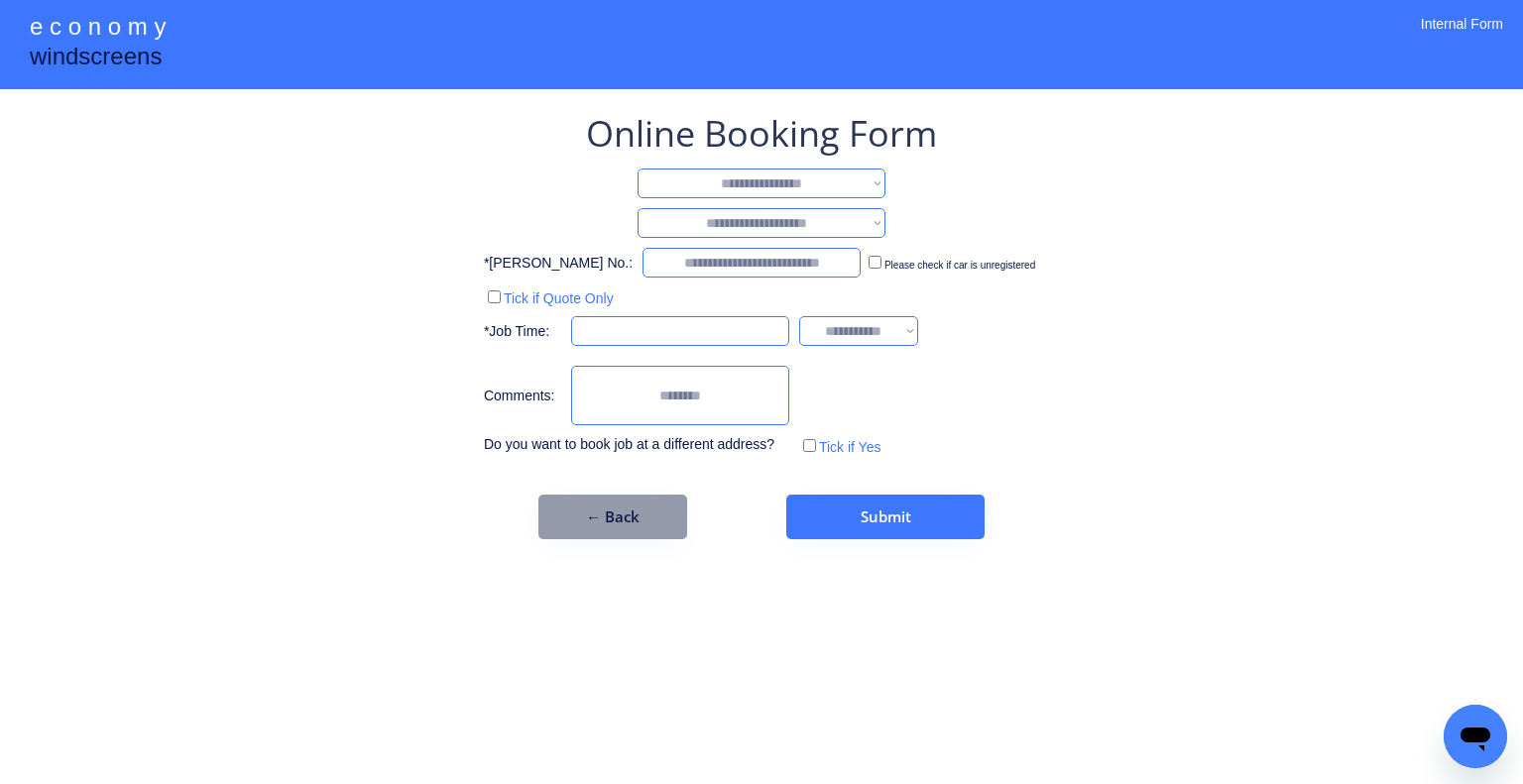 click on "**********" at bounding box center [762, 183] 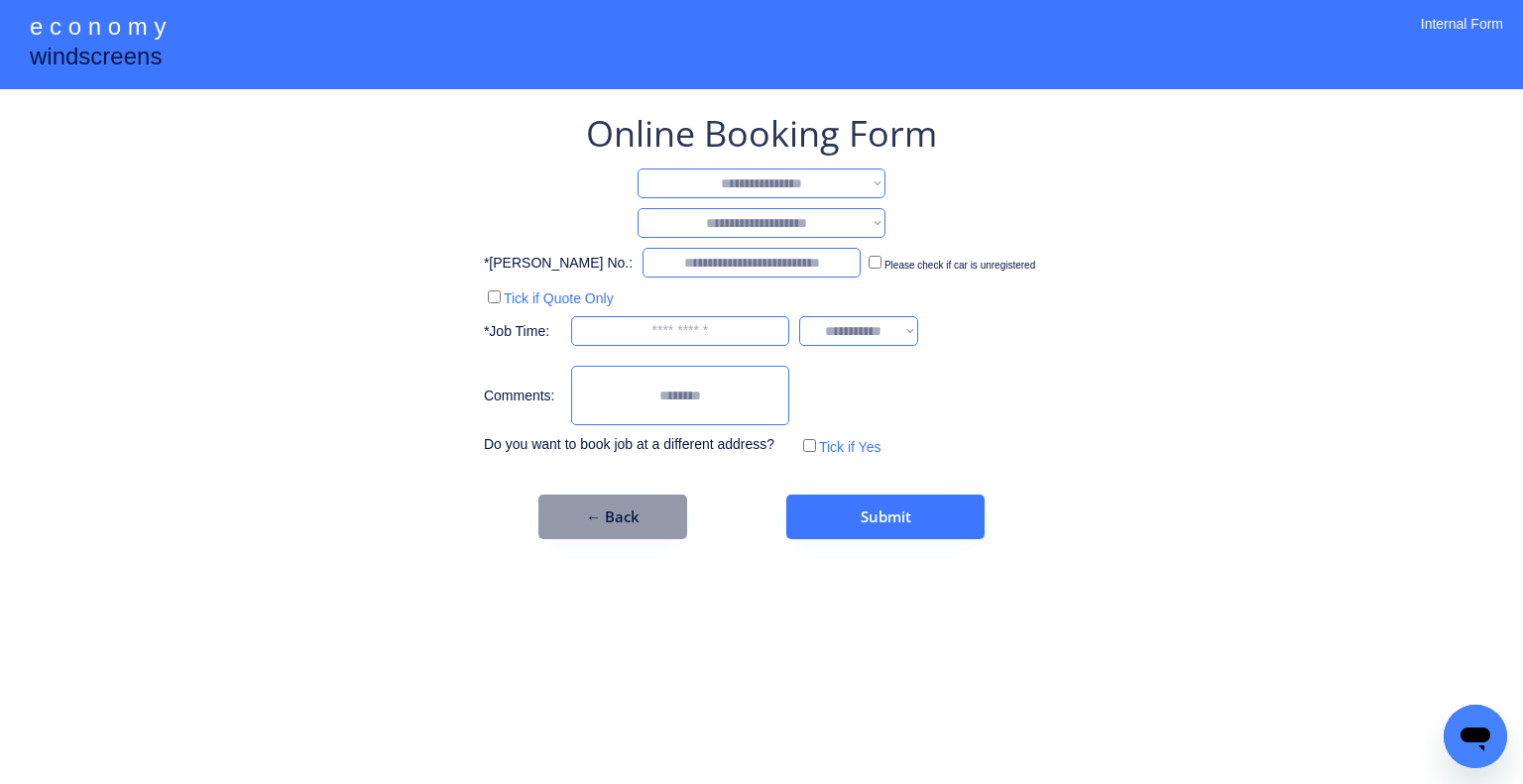 select on "**********" 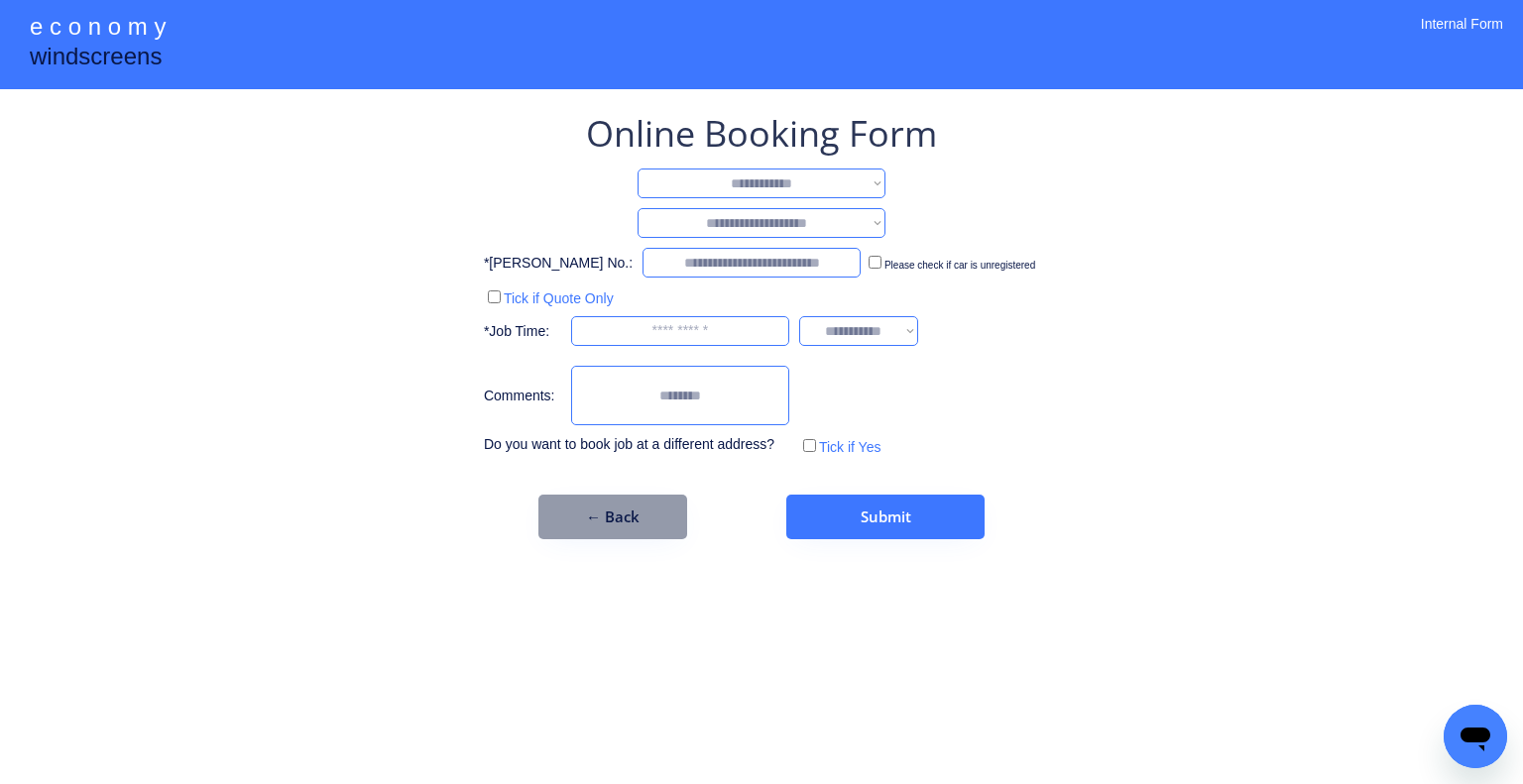 click on "**********" at bounding box center [762, 183] 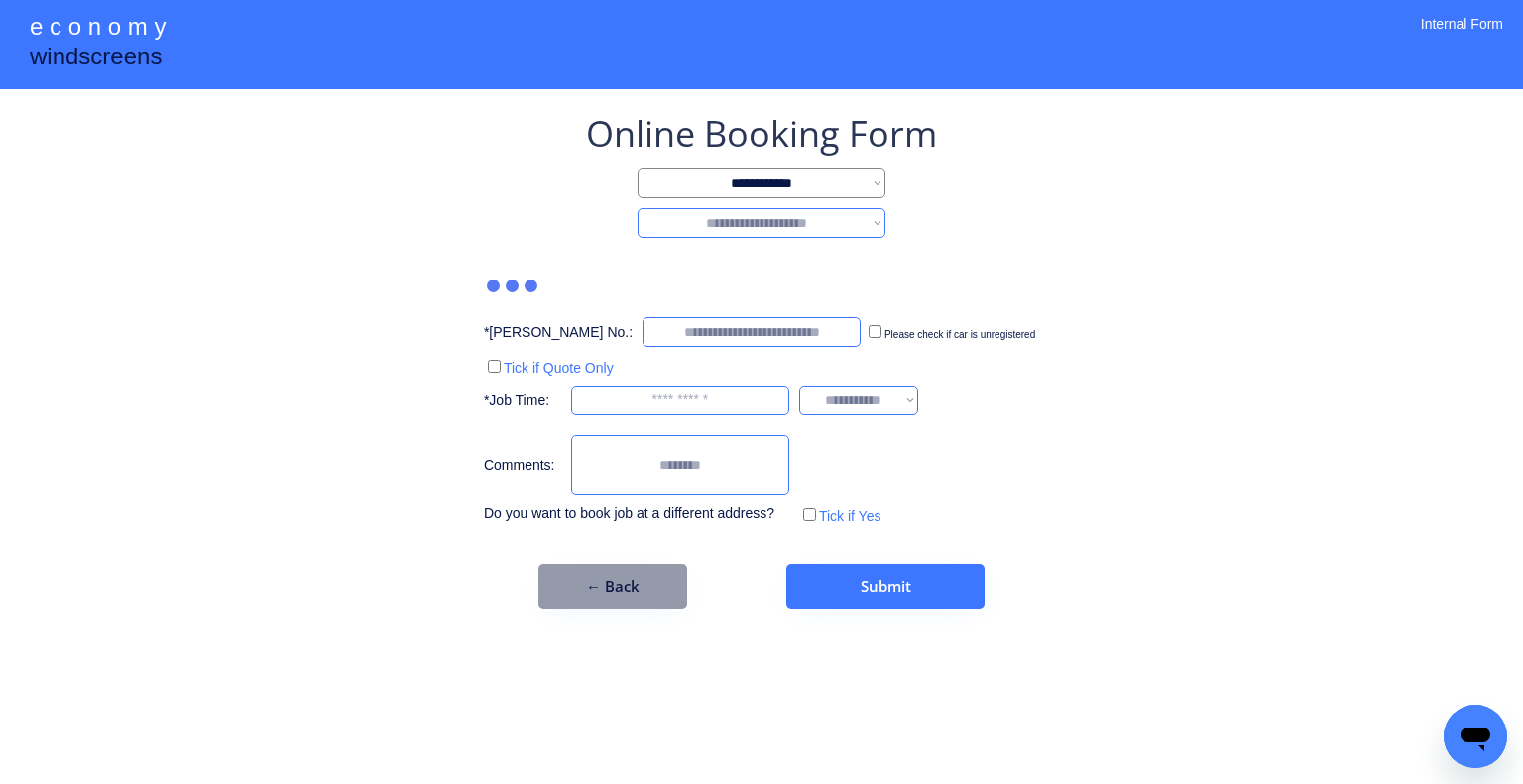 click on "**********" at bounding box center (762, 223) 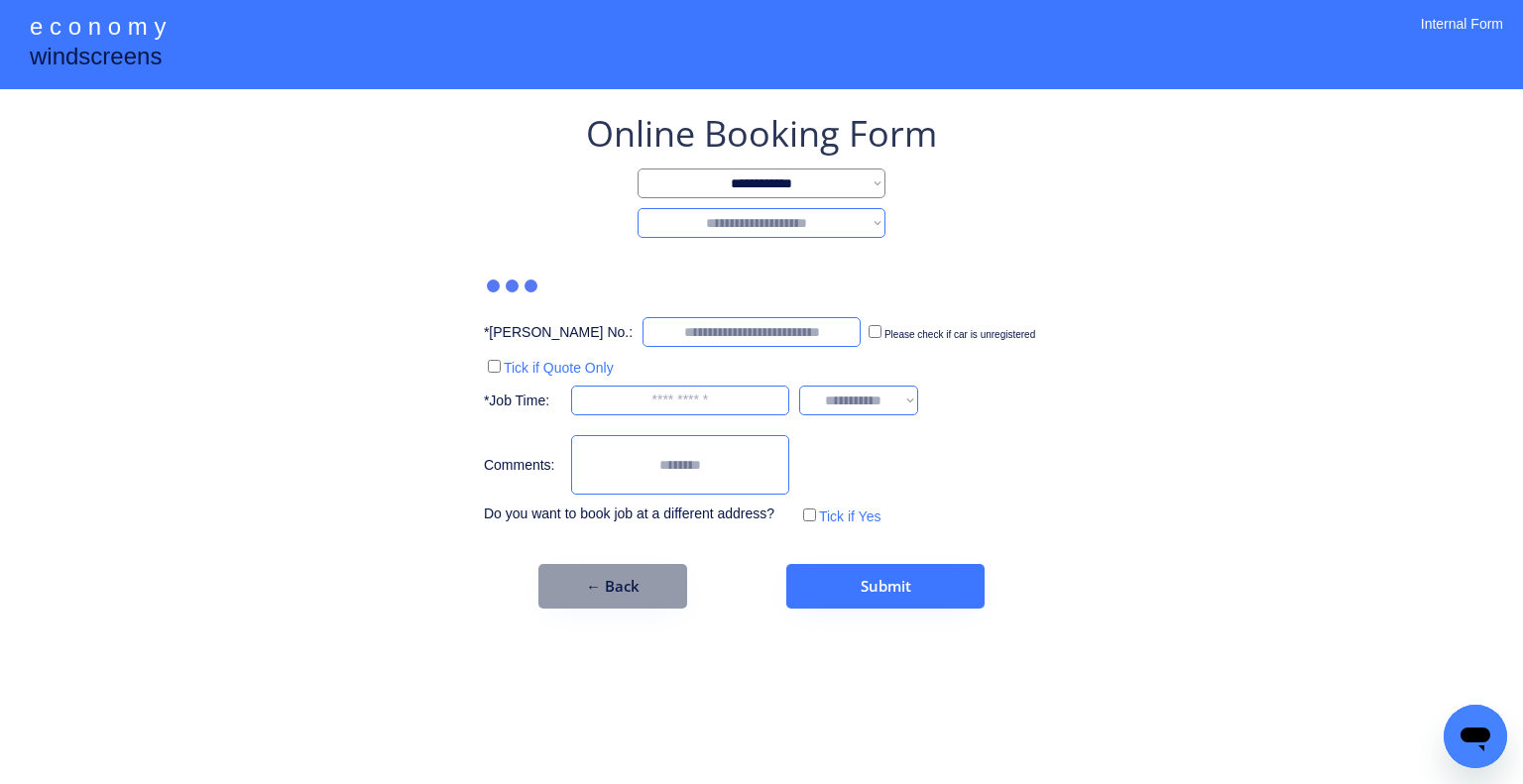 select on "********" 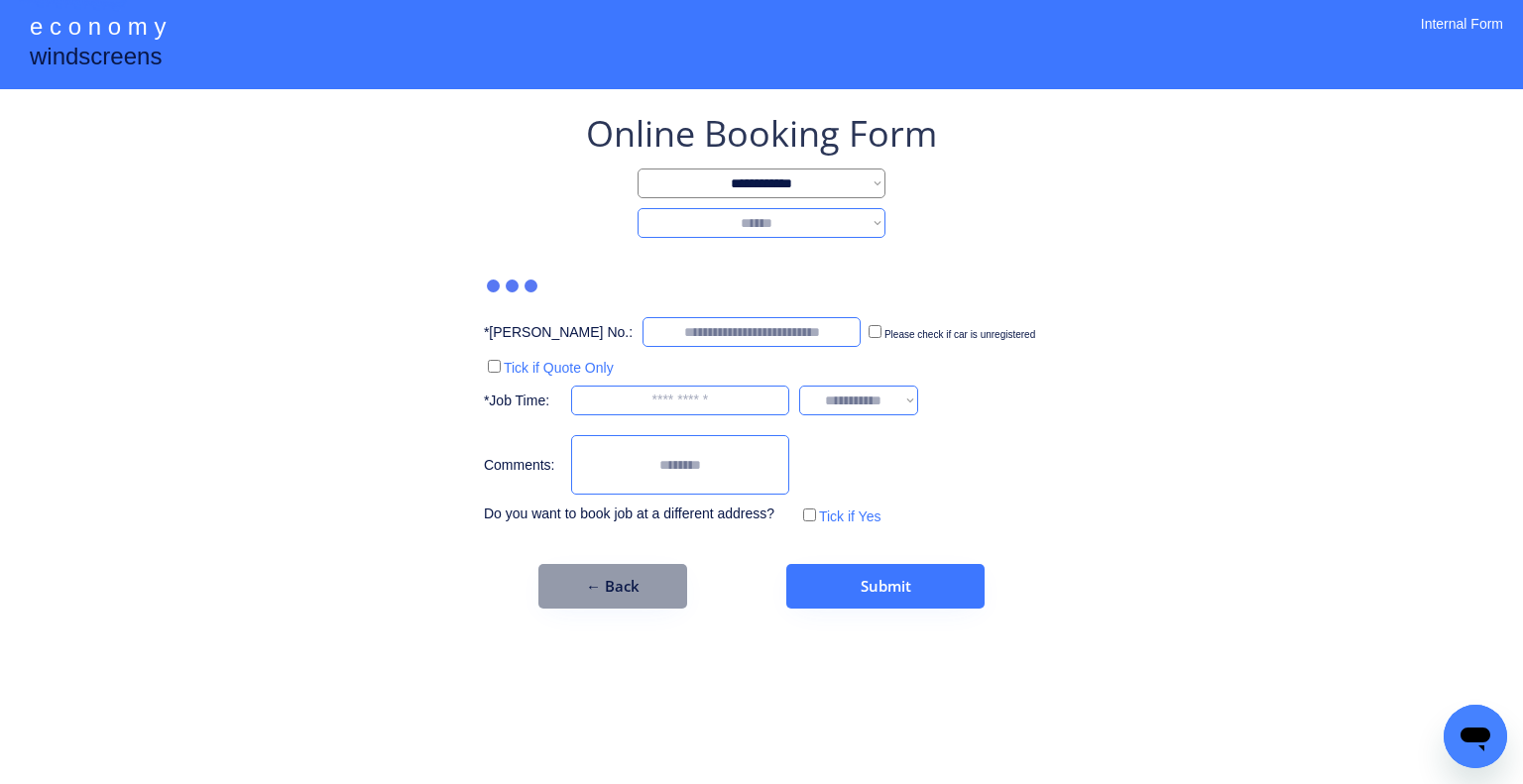 click on "**********" at bounding box center [762, 223] 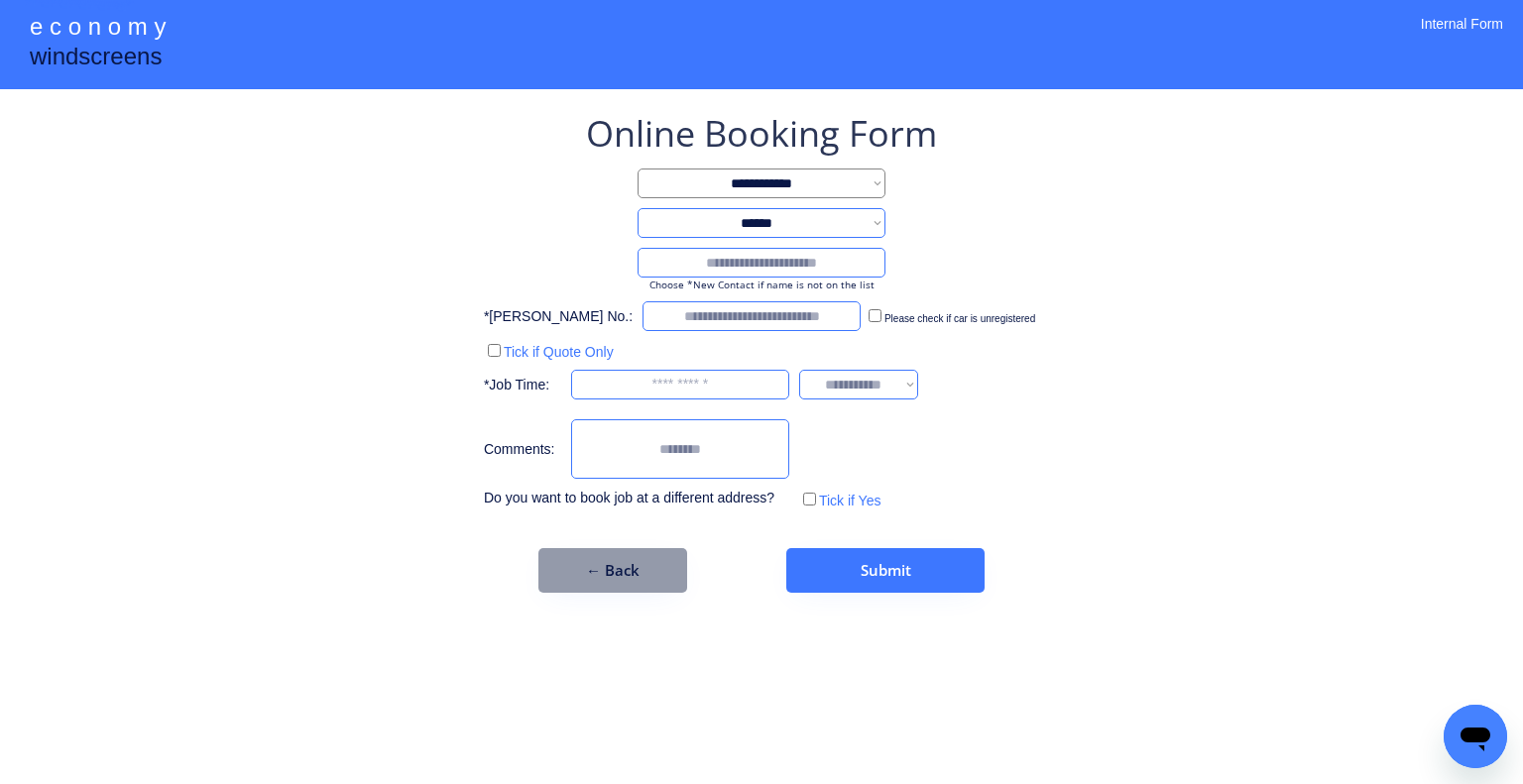 click at bounding box center (762, 263) 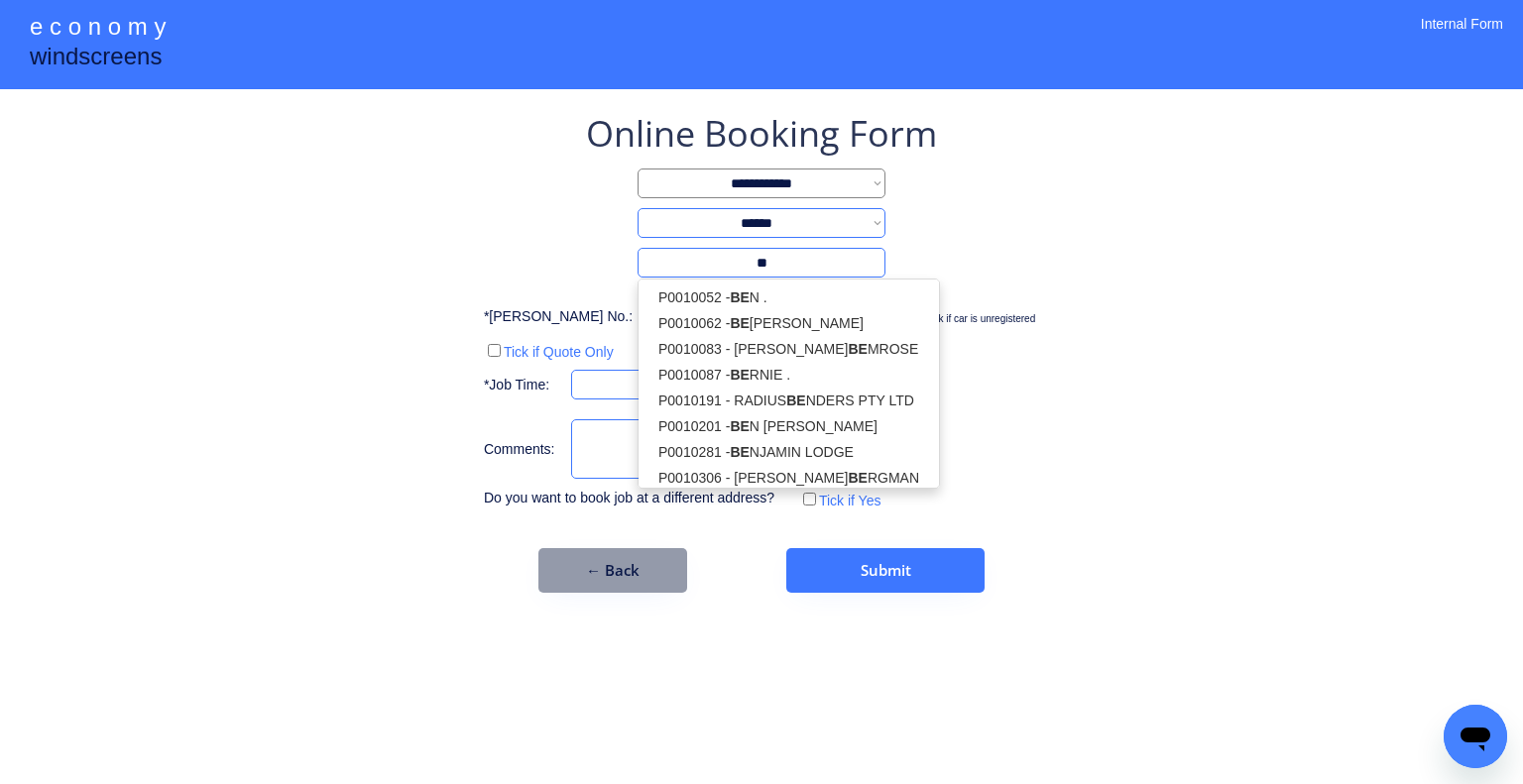 type on "*" 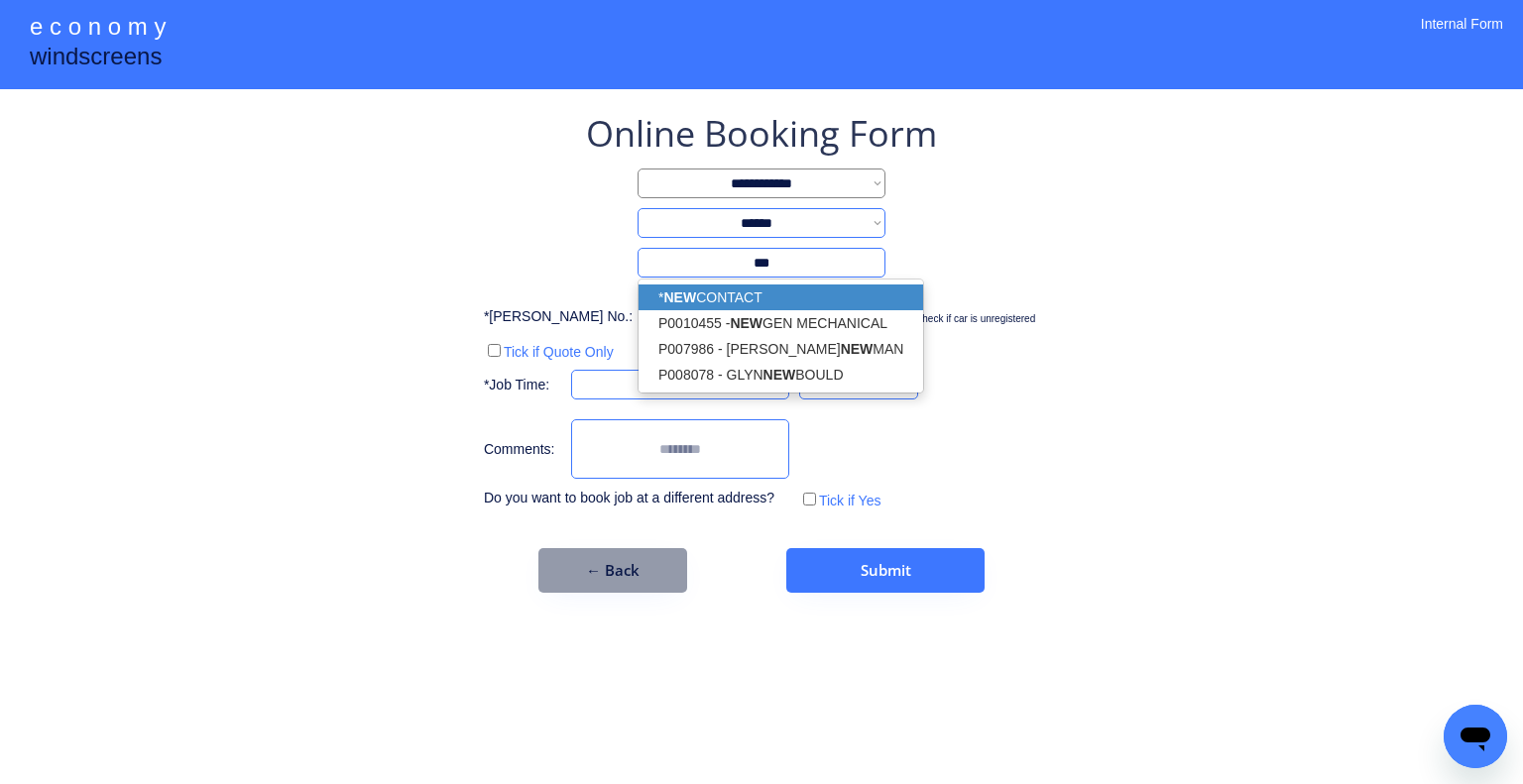 click on "* NEW  CONTACT" at bounding box center [780, 297] 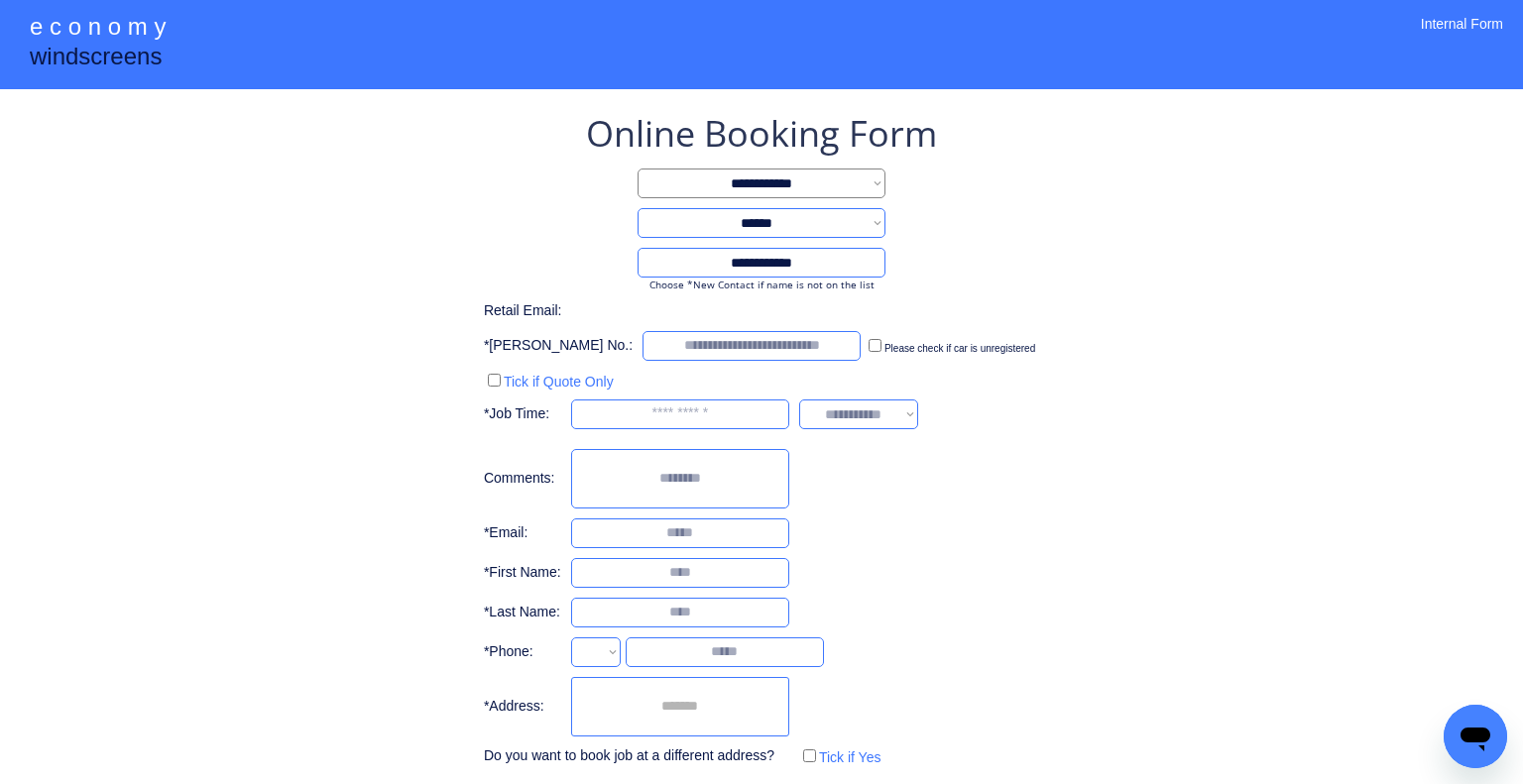 type on "**********" 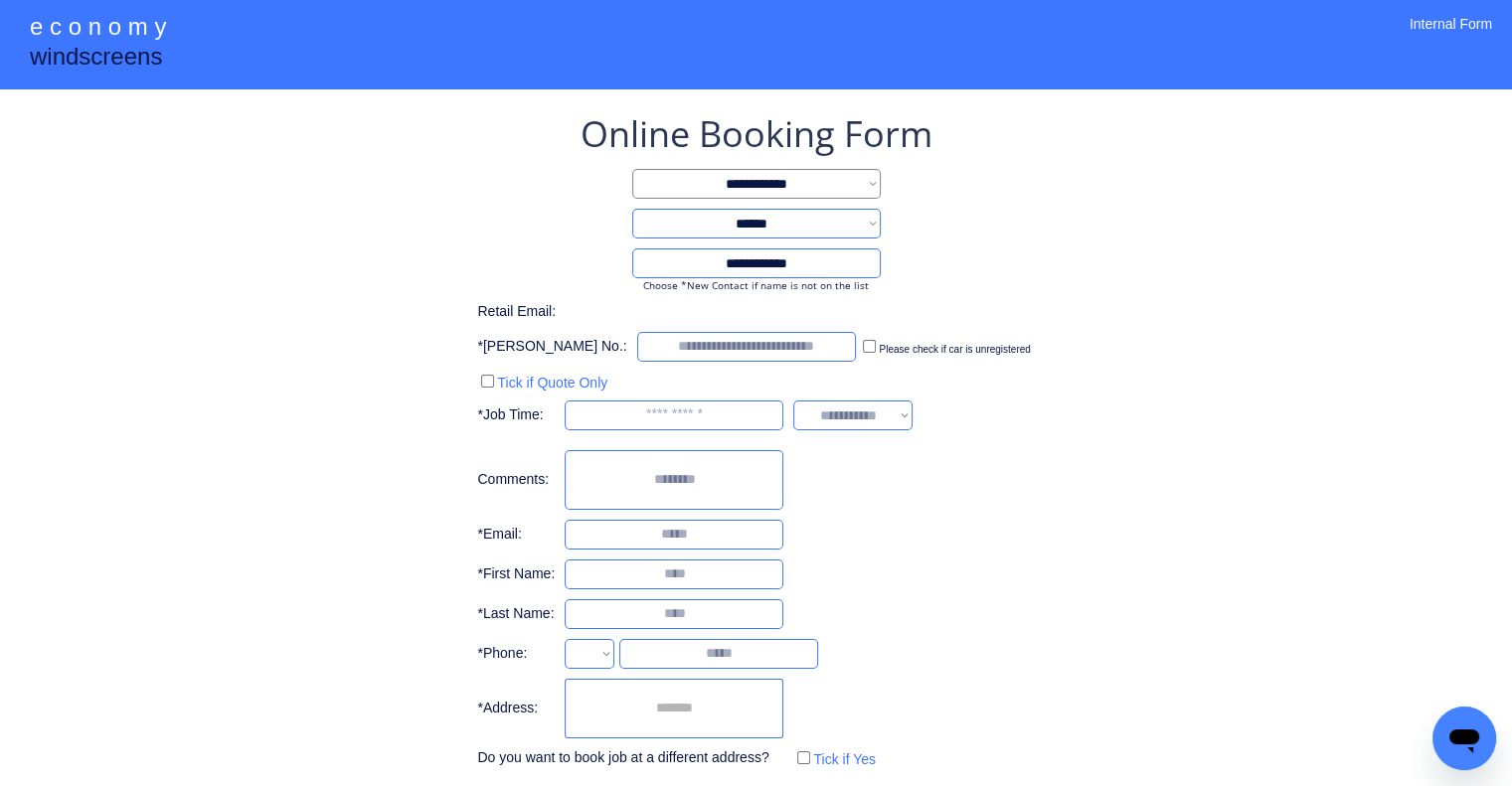 click on "**********" at bounding box center [756, 441] 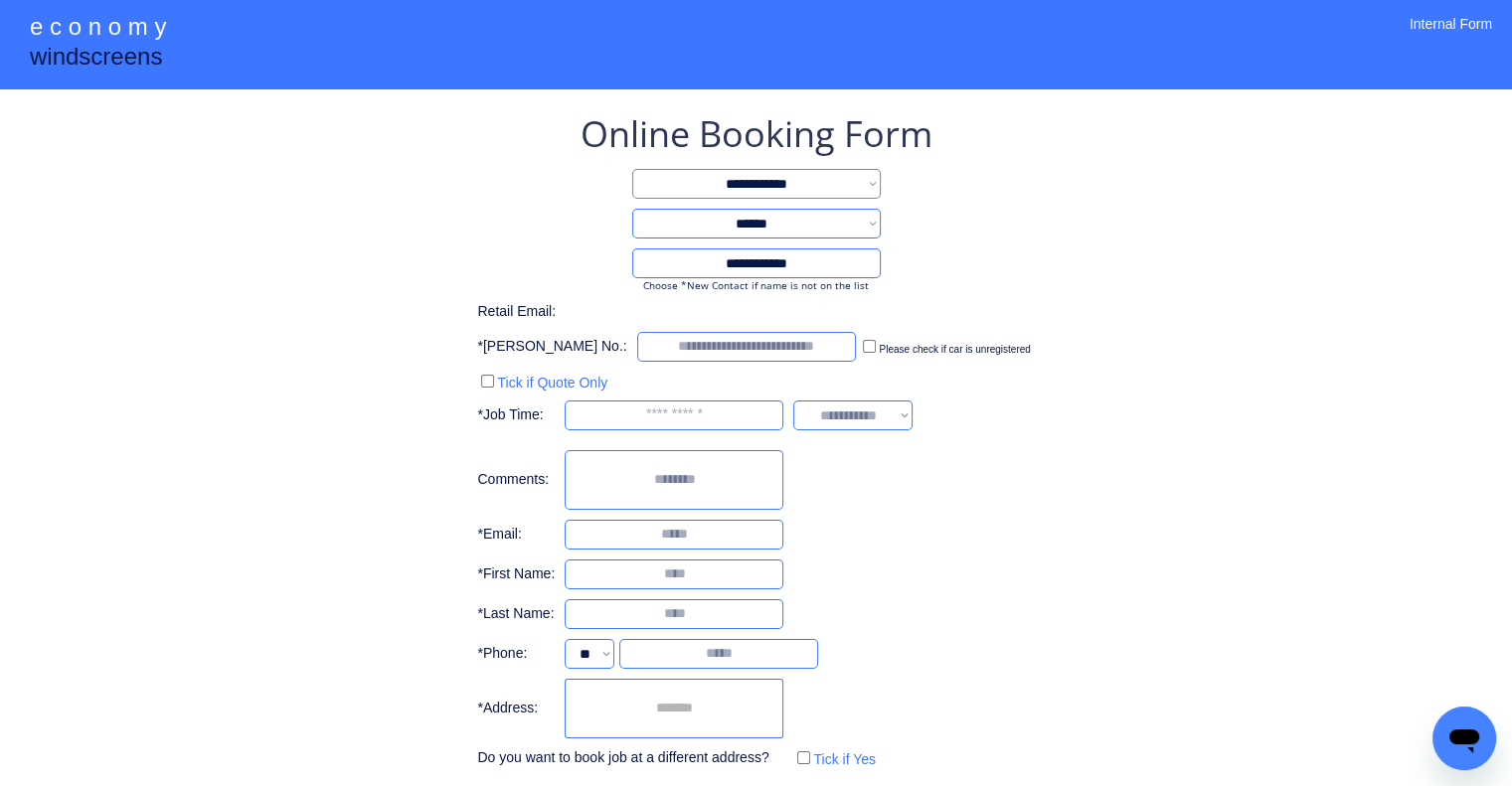 click at bounding box center [674, 708] 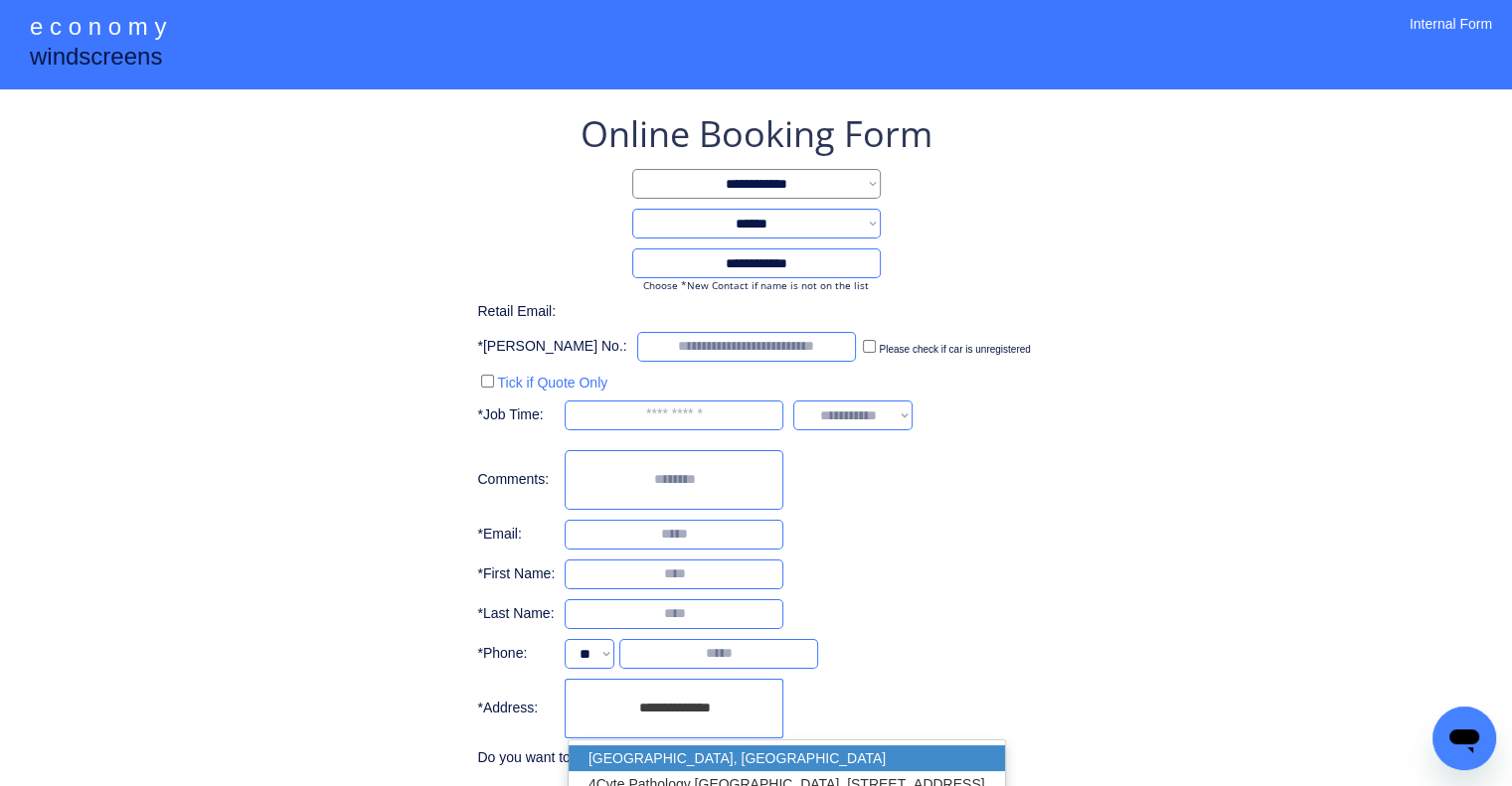 drag, startPoint x: 756, startPoint y: 750, endPoint x: 1224, endPoint y: 309, distance: 643.0435 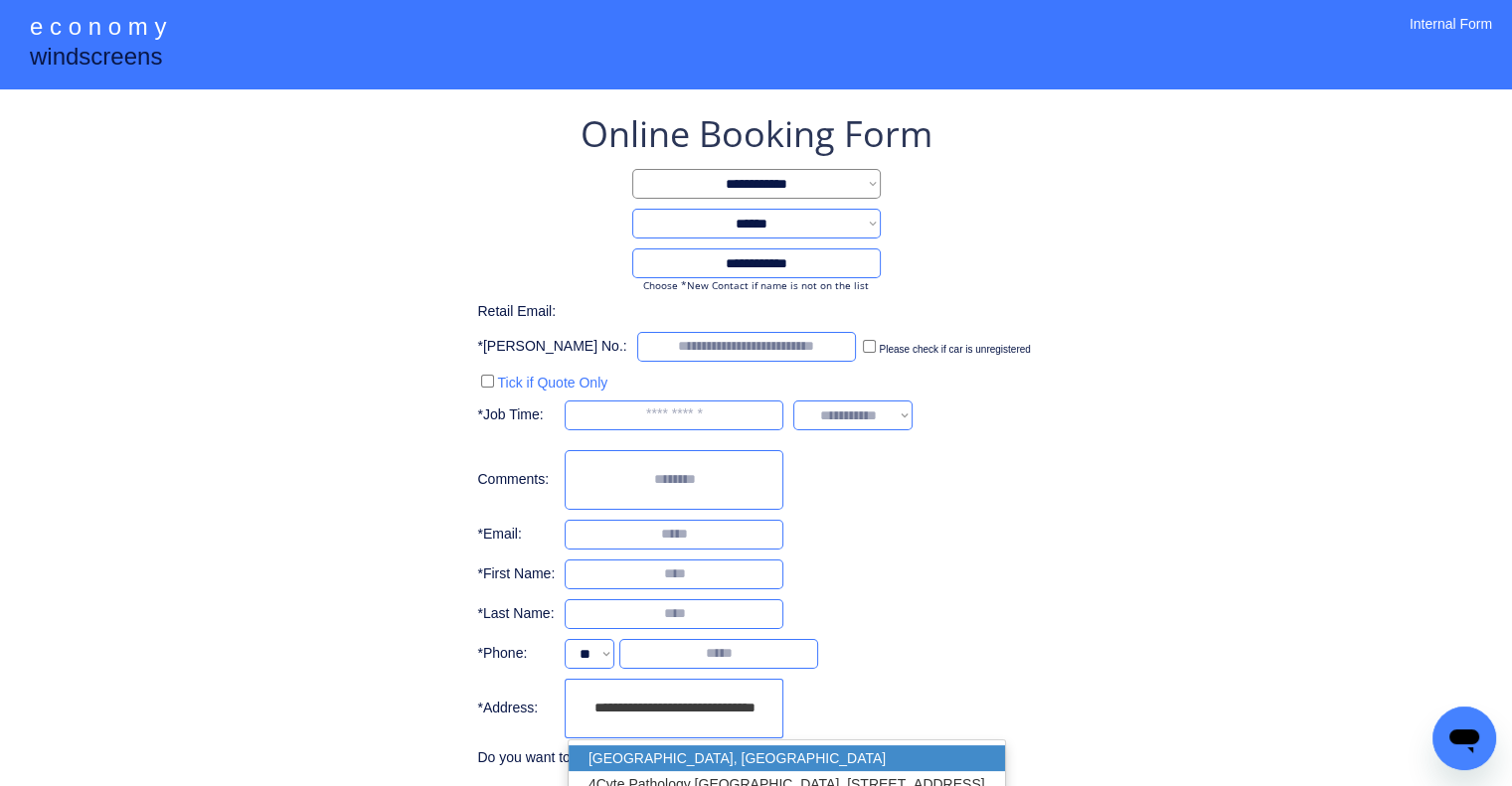type on "**********" 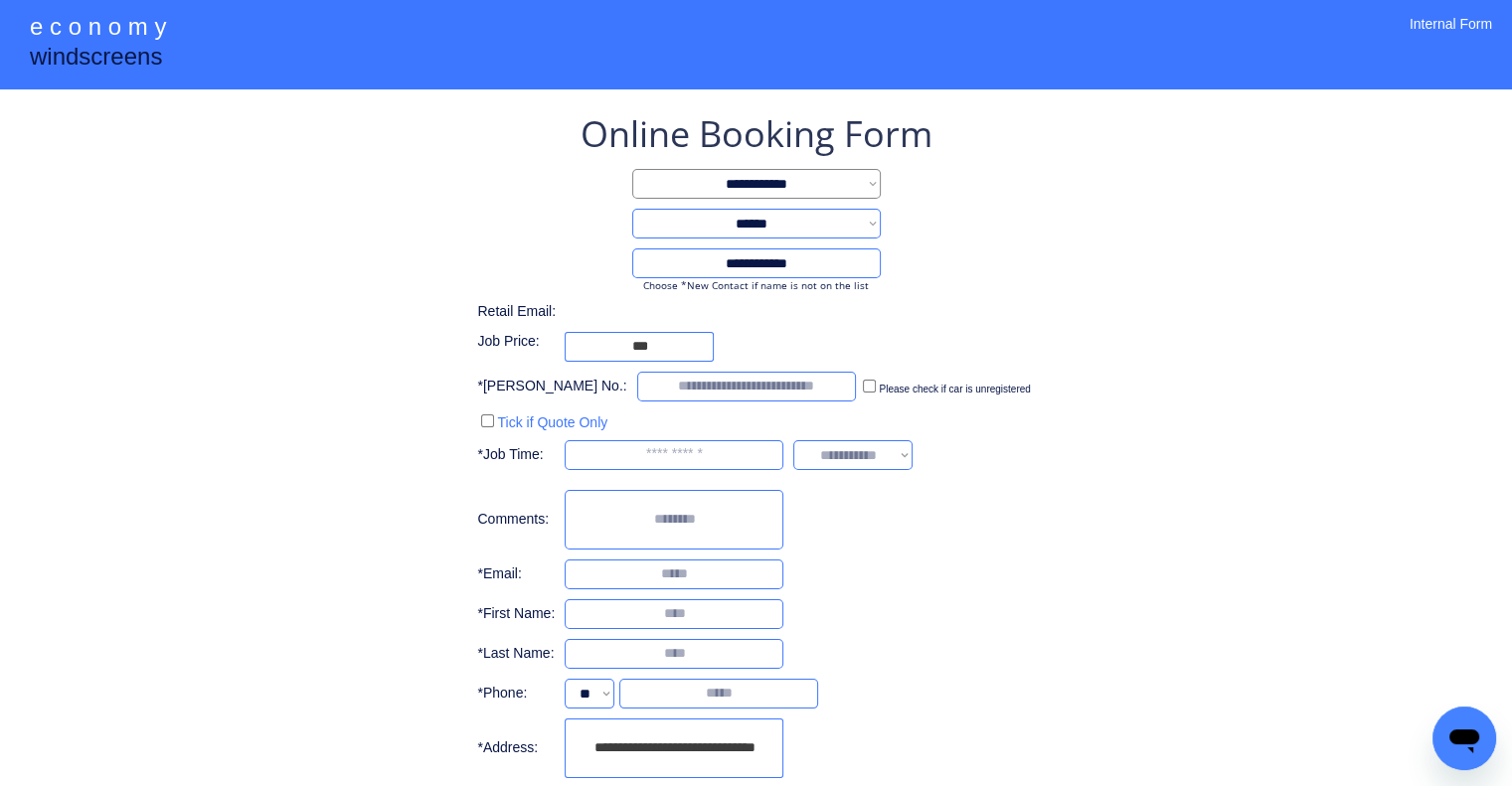 click on "**********" at bounding box center (756, 475) 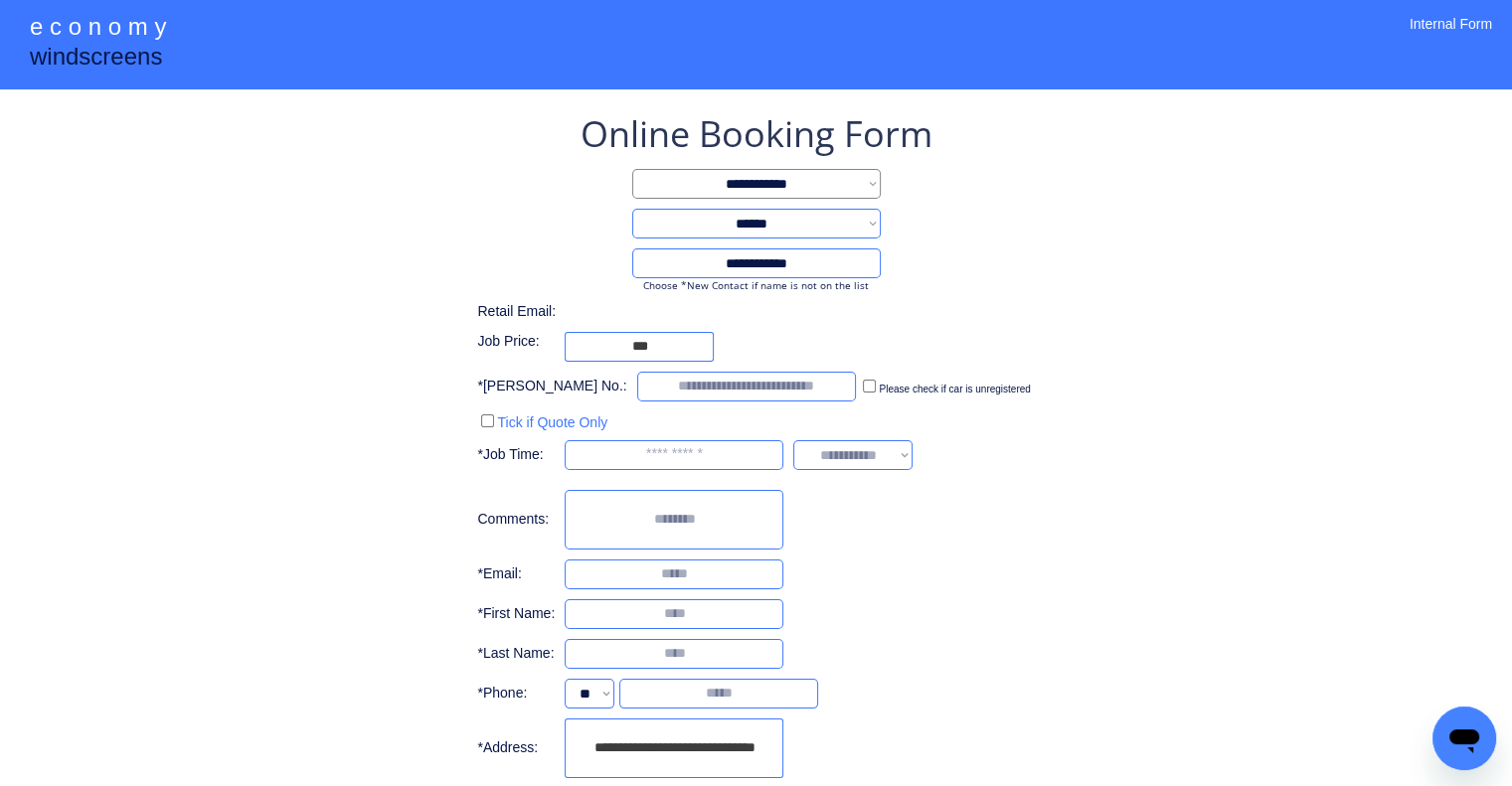 click on "**********" at bounding box center [756, 475] 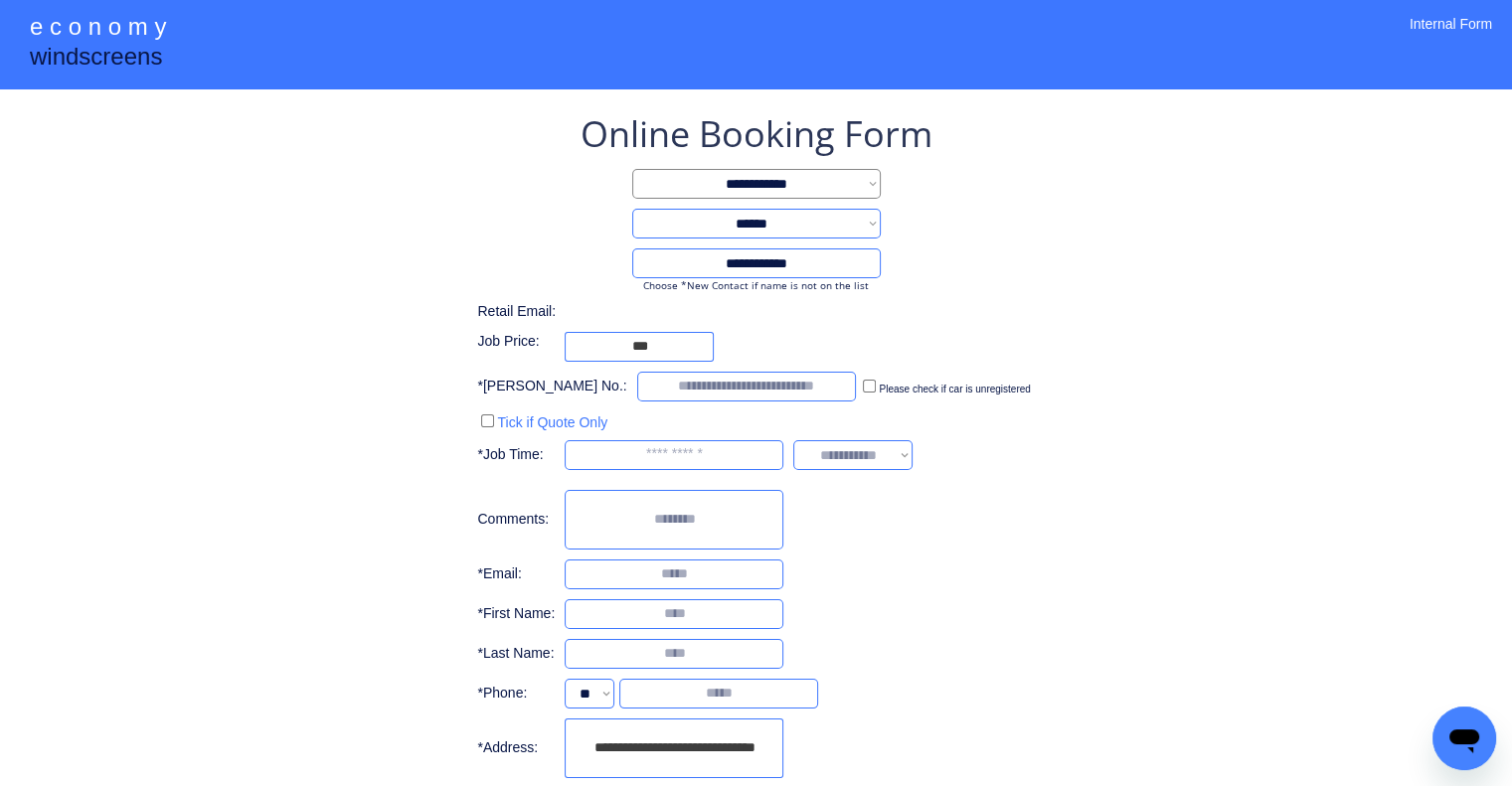 click on "**********" at bounding box center (756, 461) 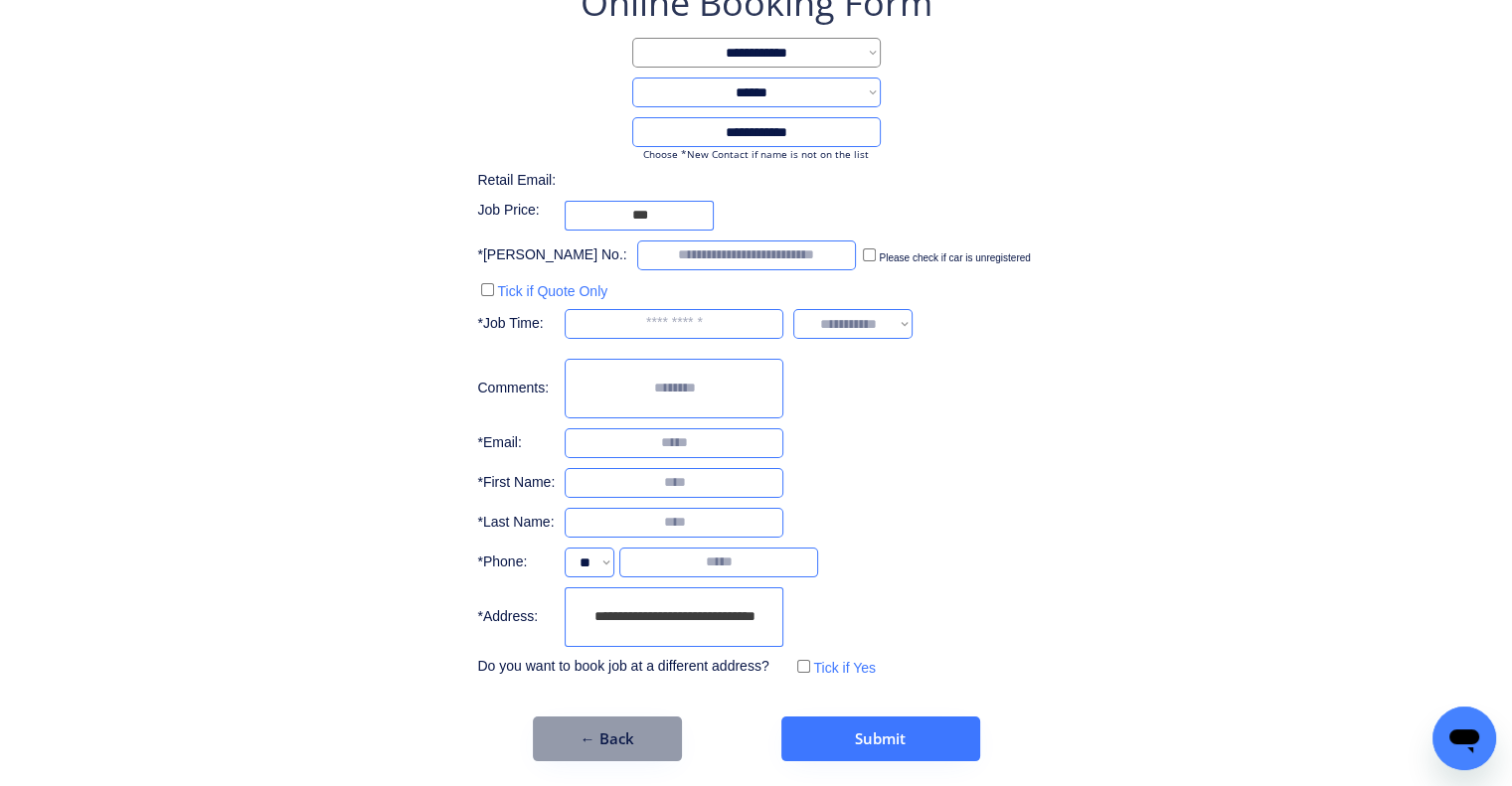 scroll, scrollTop: 135, scrollLeft: 0, axis: vertical 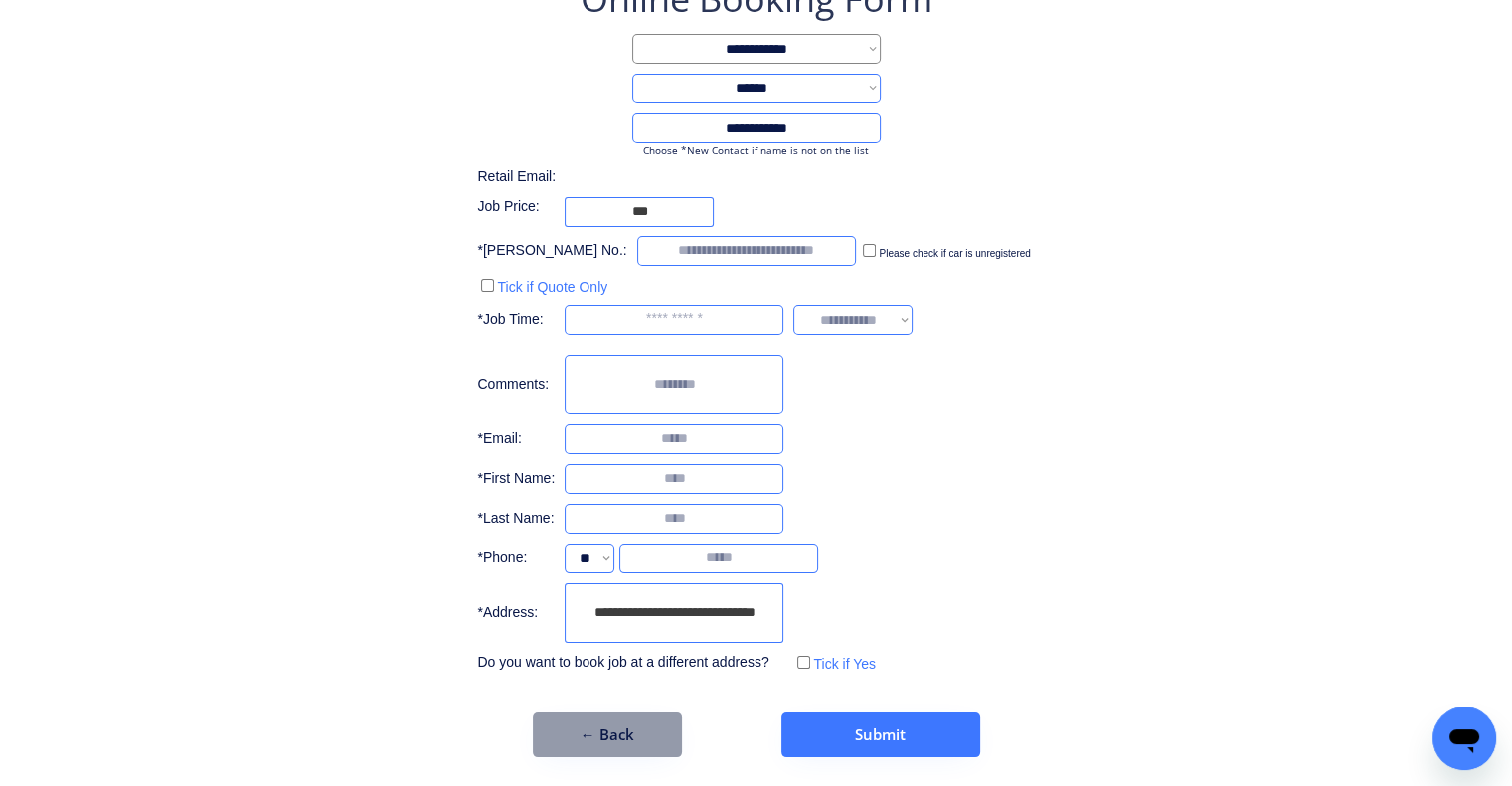 click on "**********" at bounding box center [756, 366] 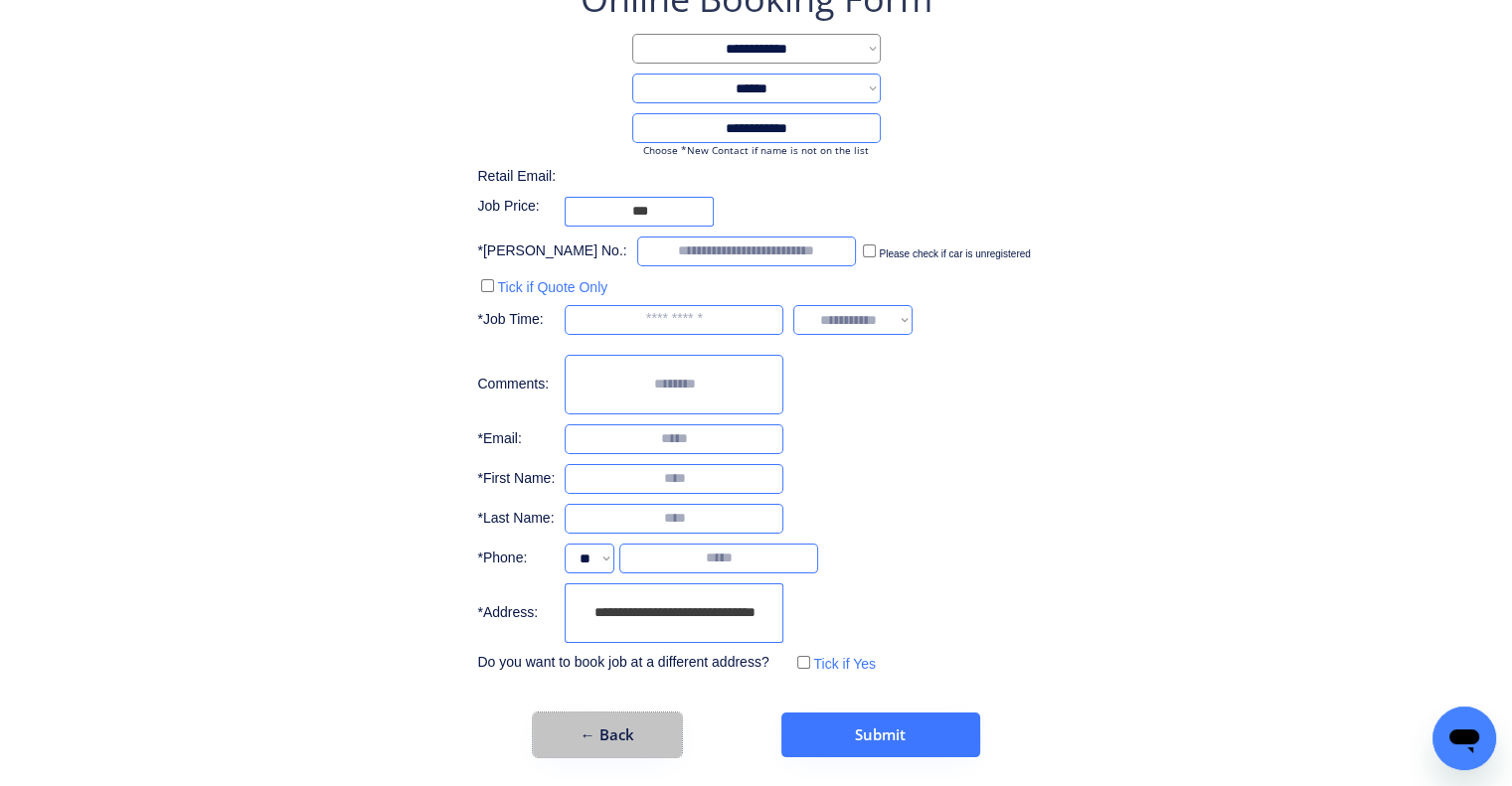 drag, startPoint x: 657, startPoint y: 715, endPoint x: 754, endPoint y: 585, distance: 162.20049 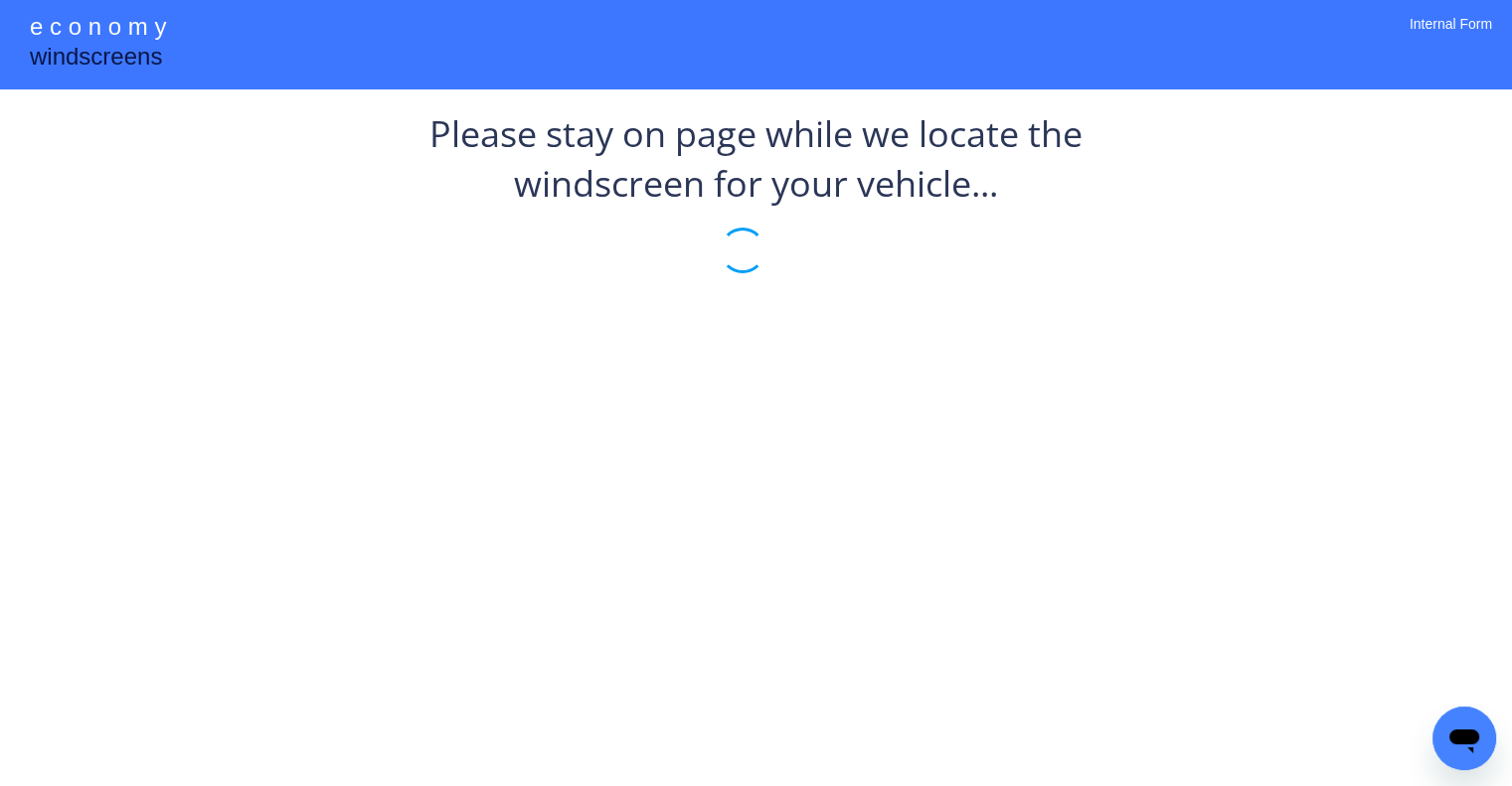 scroll, scrollTop: 0, scrollLeft: 0, axis: both 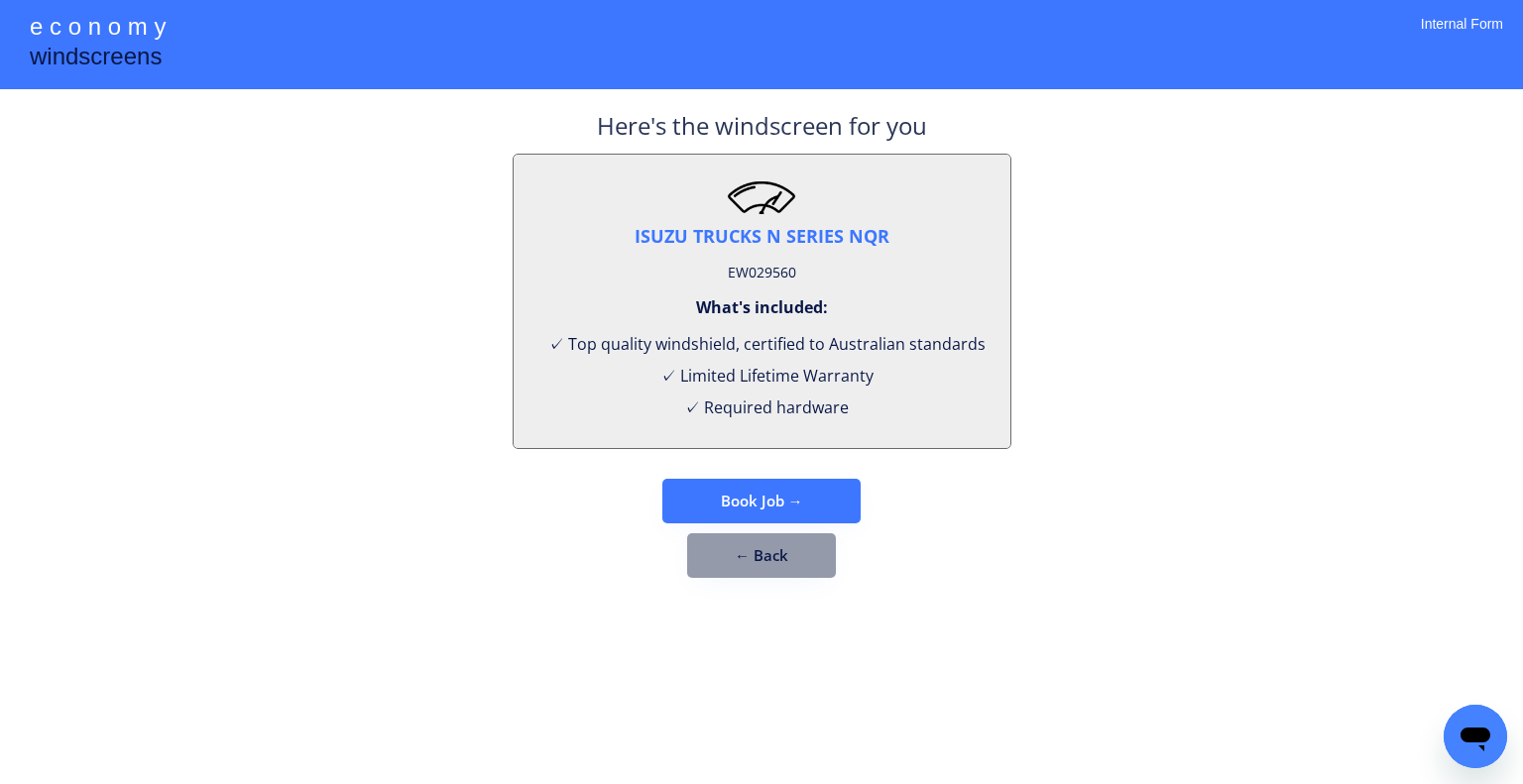 click on "EW029560" at bounding box center (762, 273) 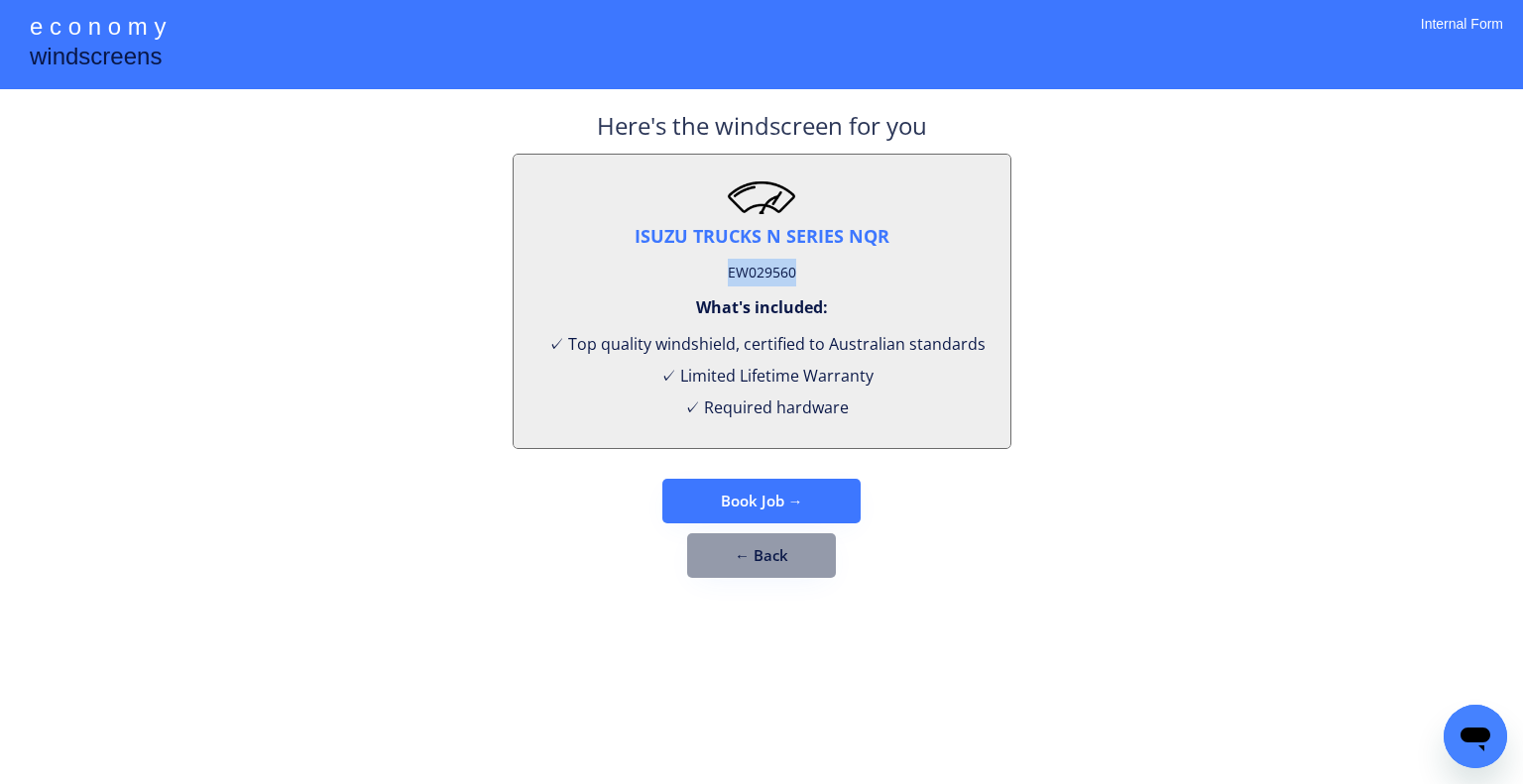 click on "EW029560" at bounding box center (762, 273) 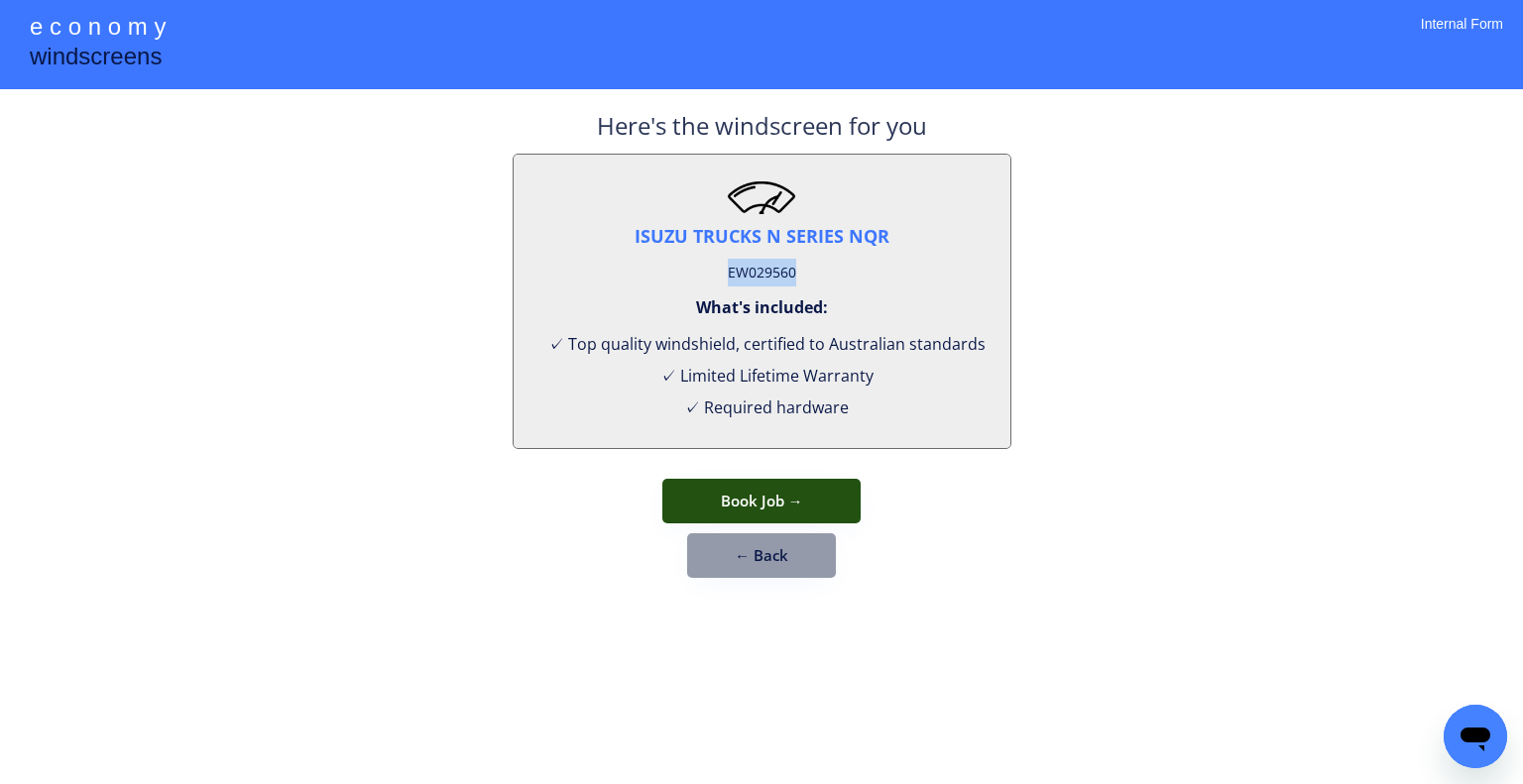 click on "Book Job    →" at bounding box center [762, 501] 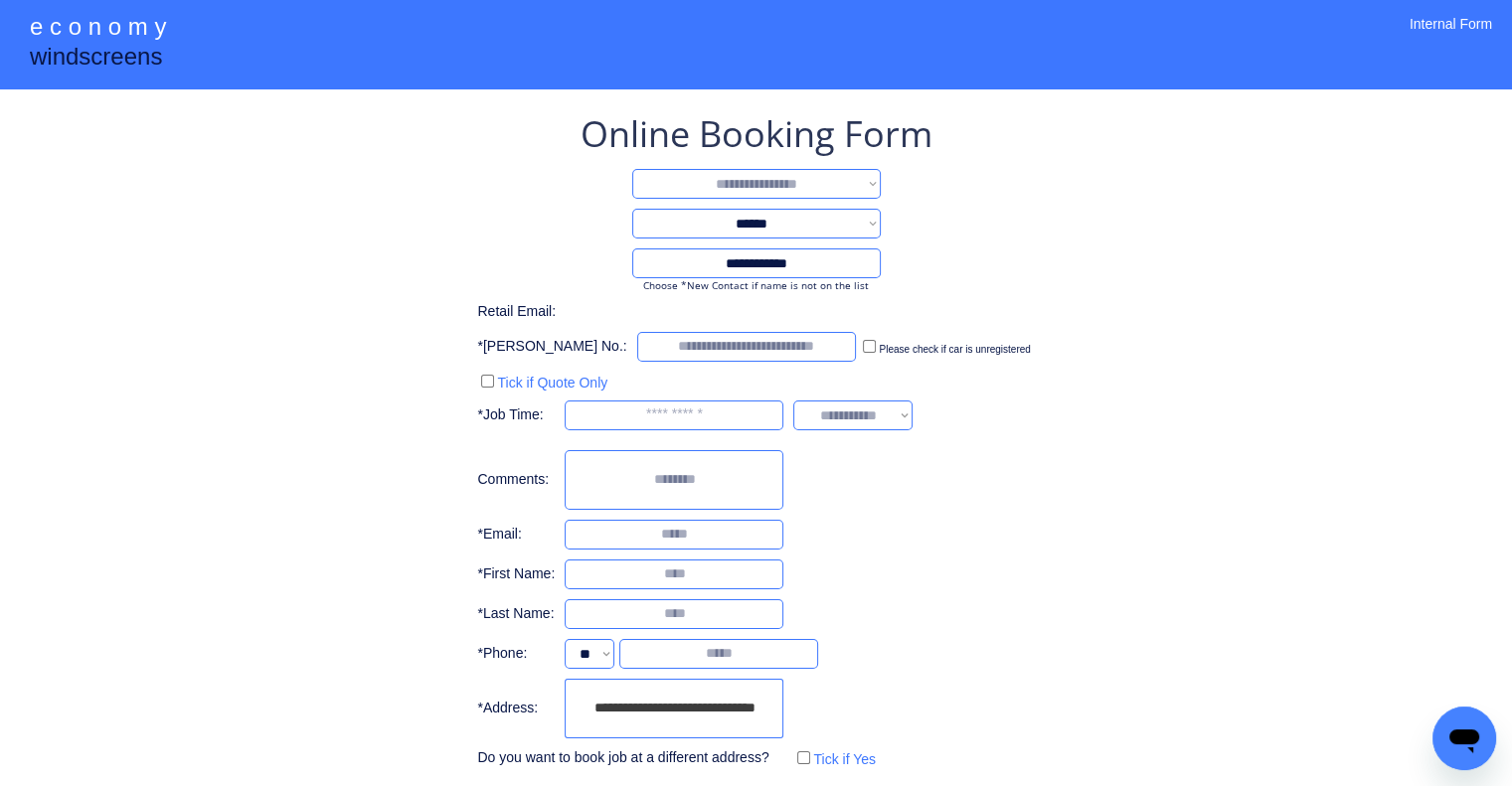 click on "**********" at bounding box center (756, 184) 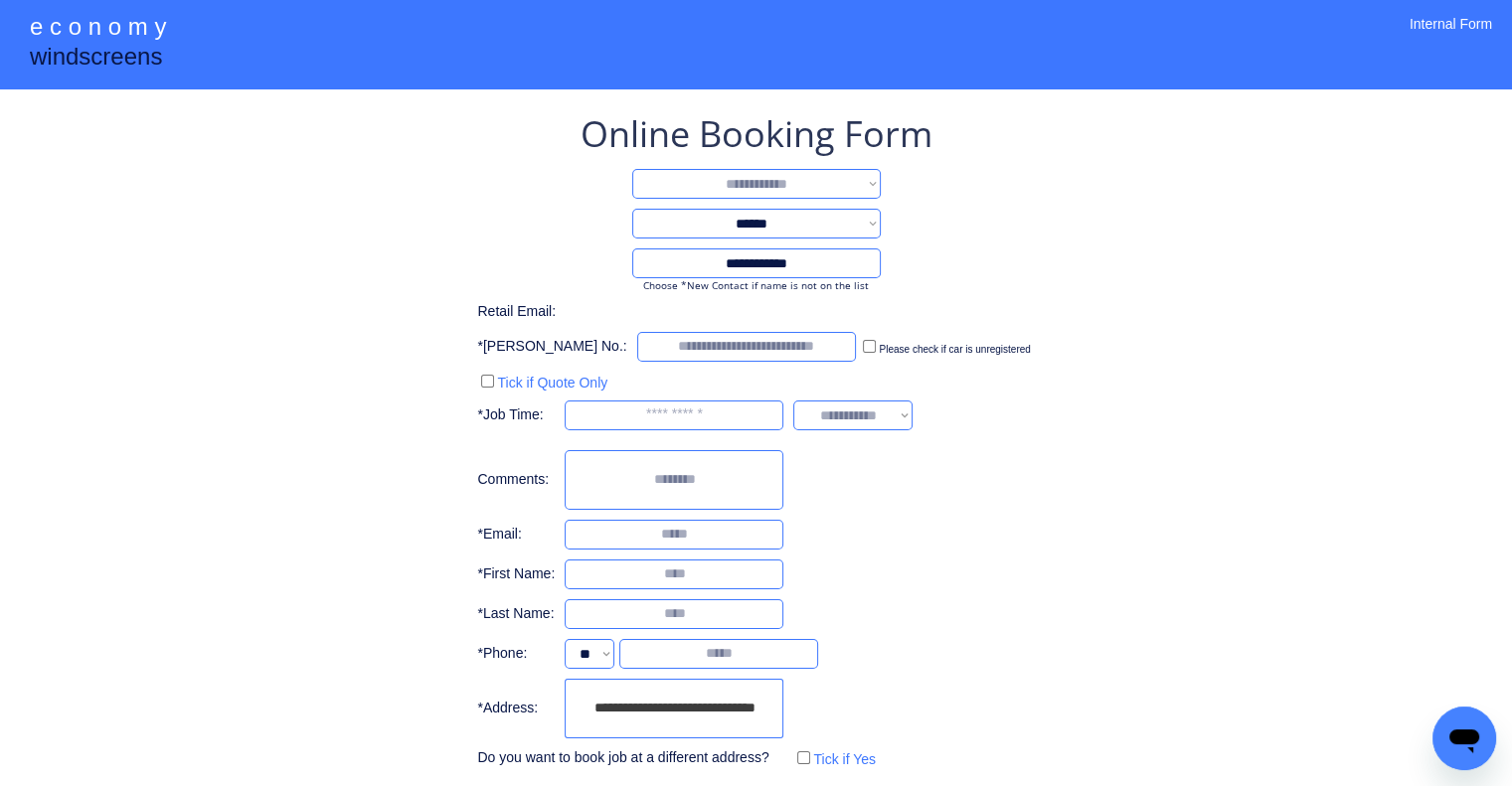 click on "**********" at bounding box center [756, 184] 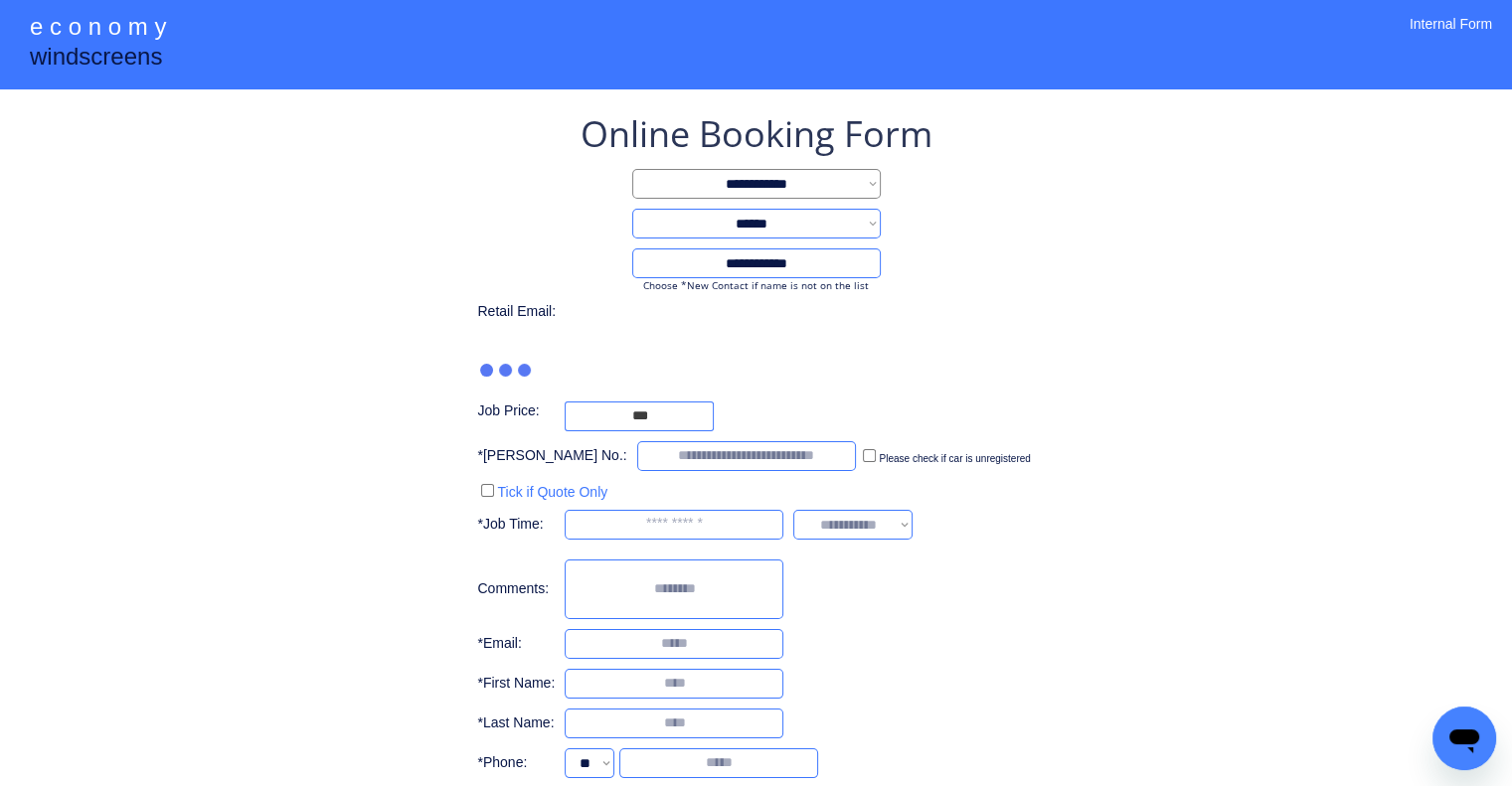 click on "**********" at bounding box center [756, 536] 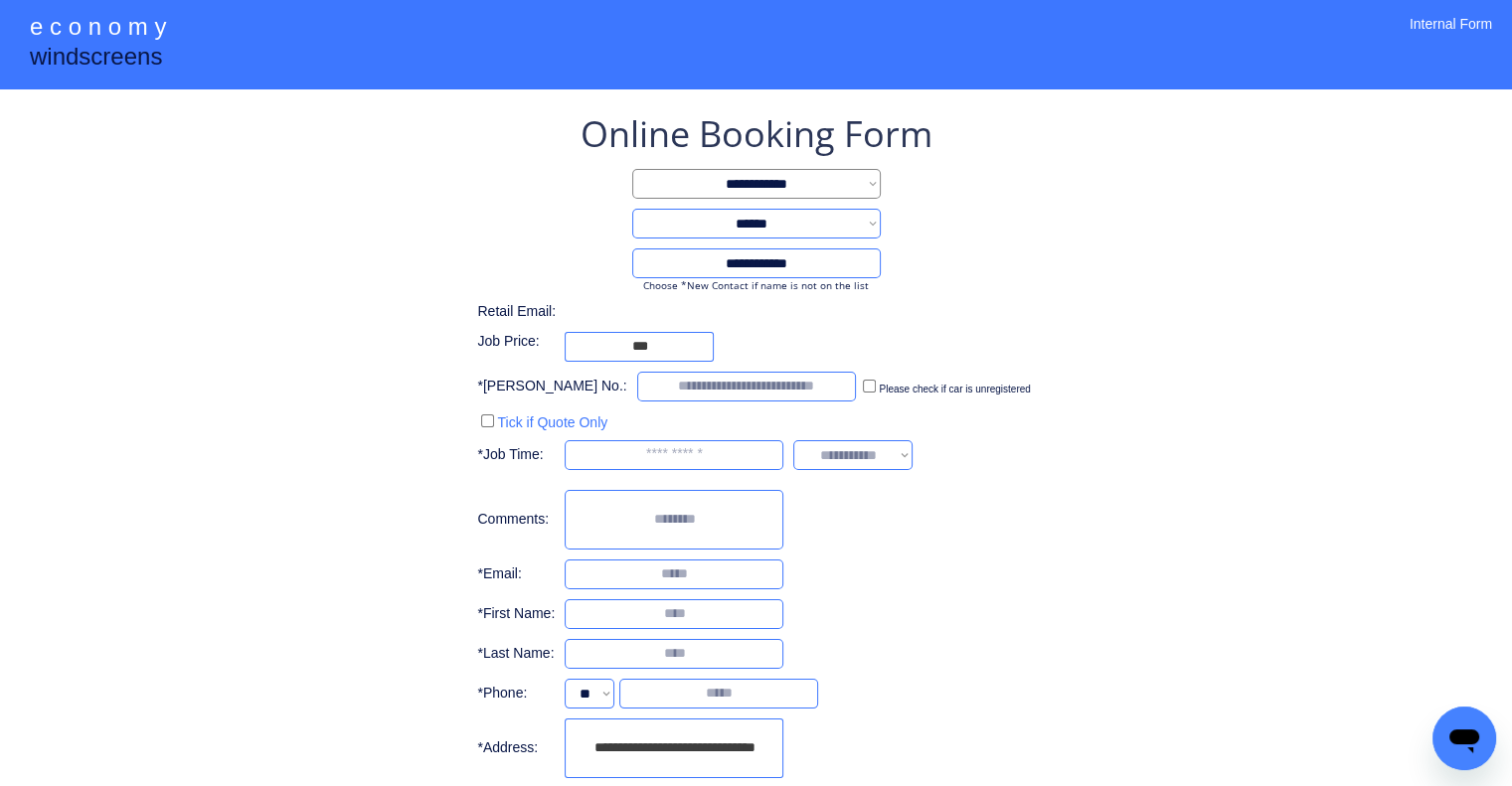 click on "**********" at bounding box center (756, 501) 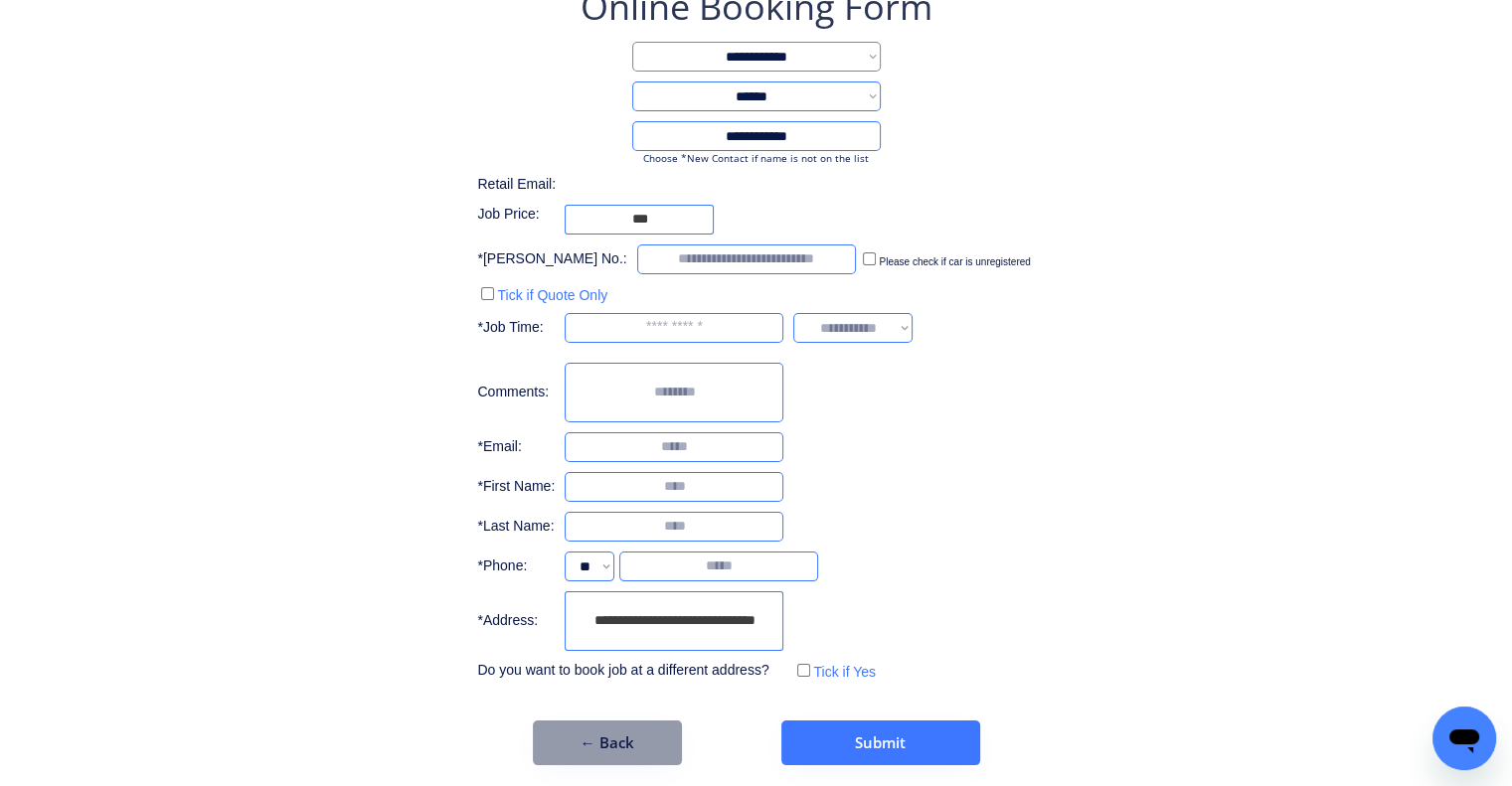 scroll, scrollTop: 135, scrollLeft: 0, axis: vertical 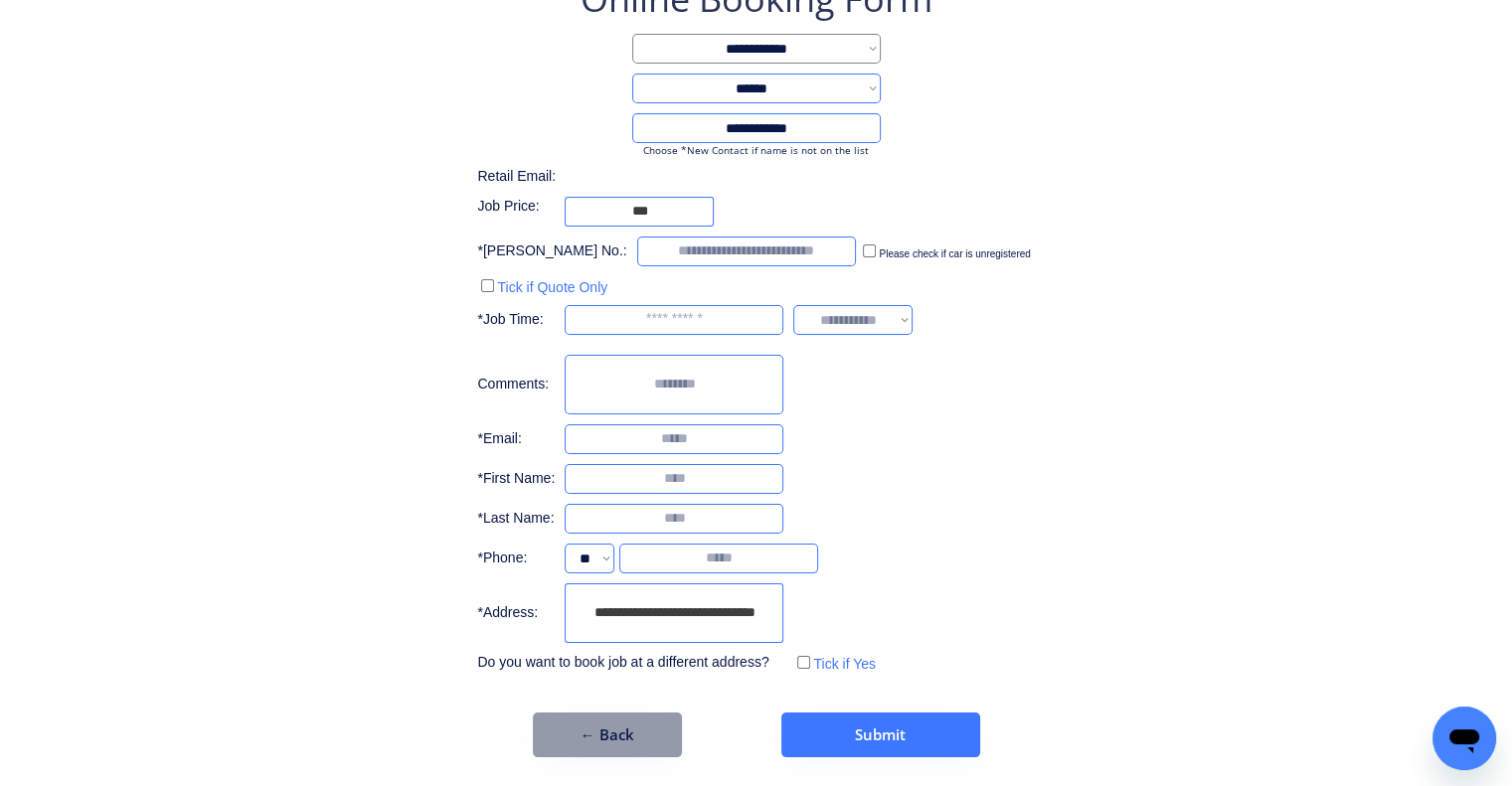 click at bounding box center (674, 320) 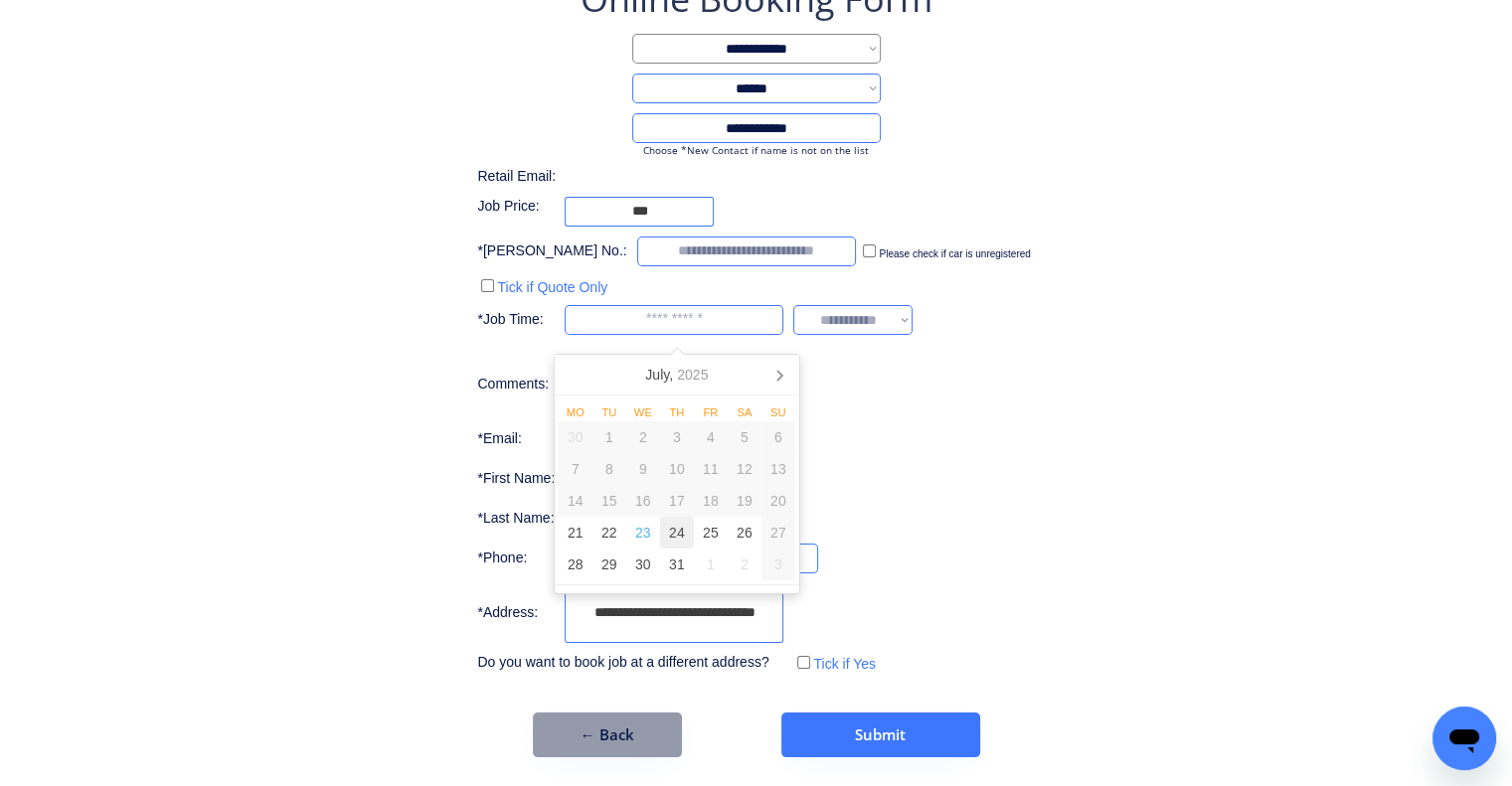 click on "24" at bounding box center [677, 533] 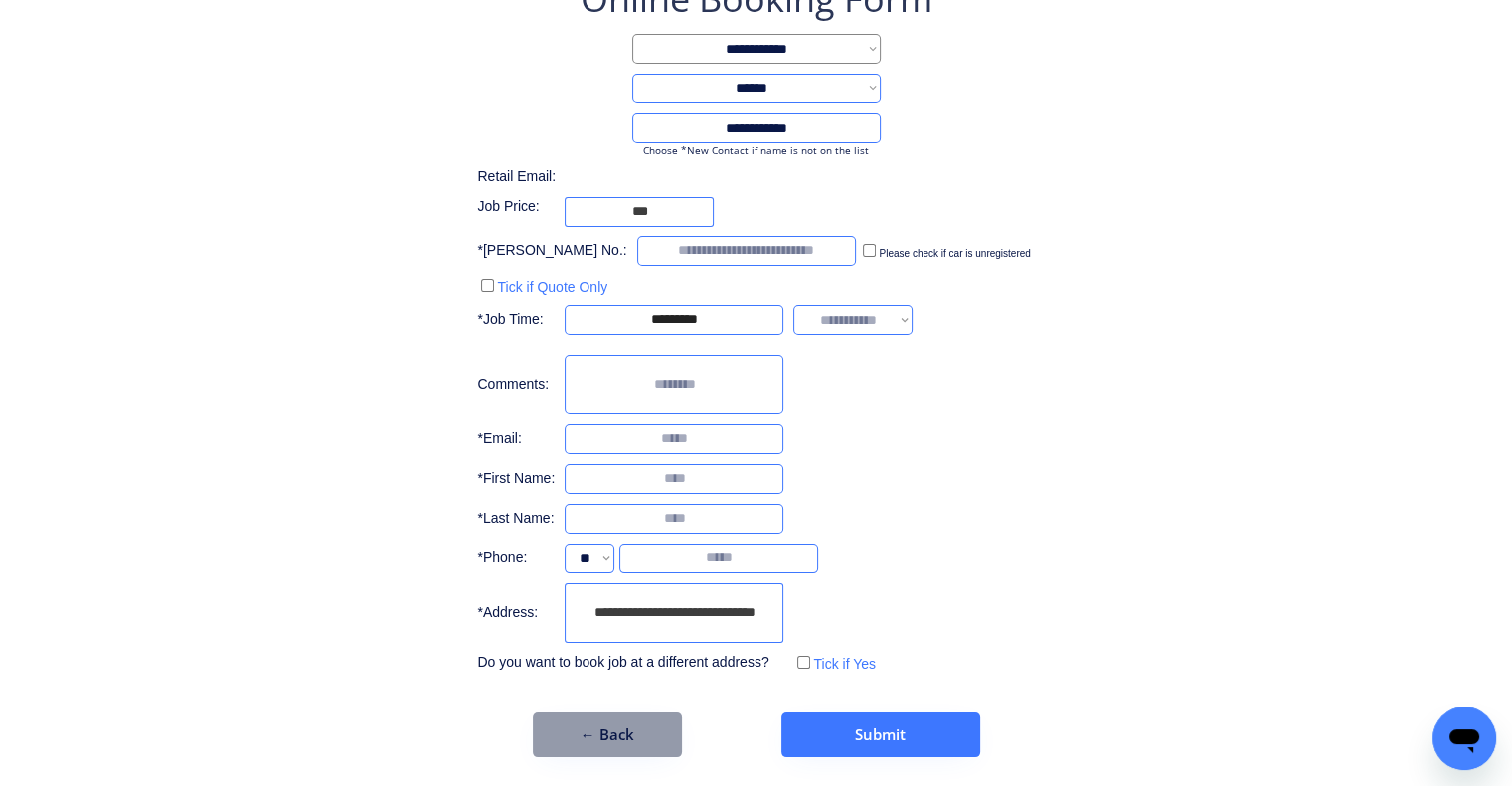 click on "**********" at bounding box center [756, 366] 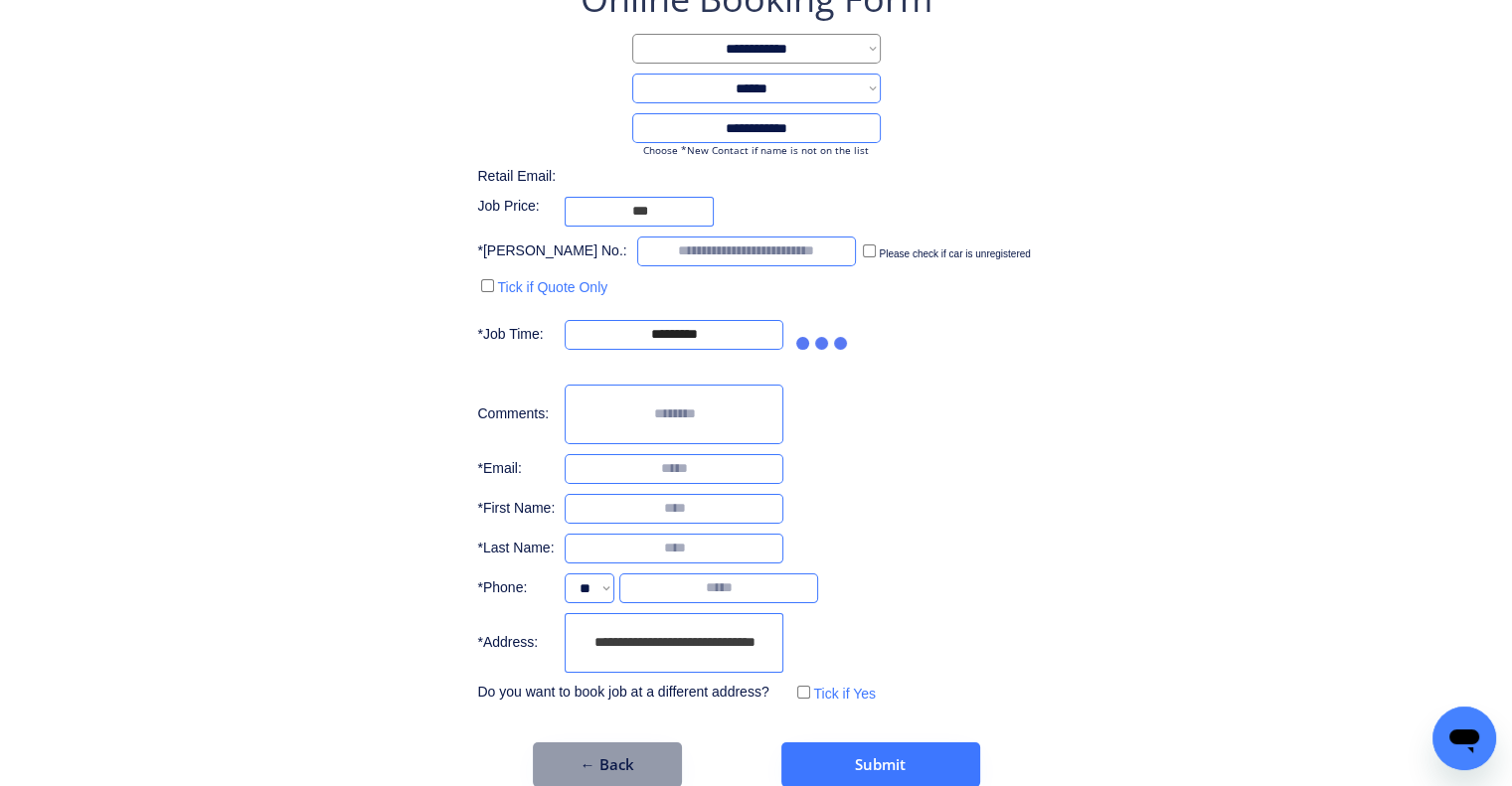 click on "**********" at bounding box center [756, 381] 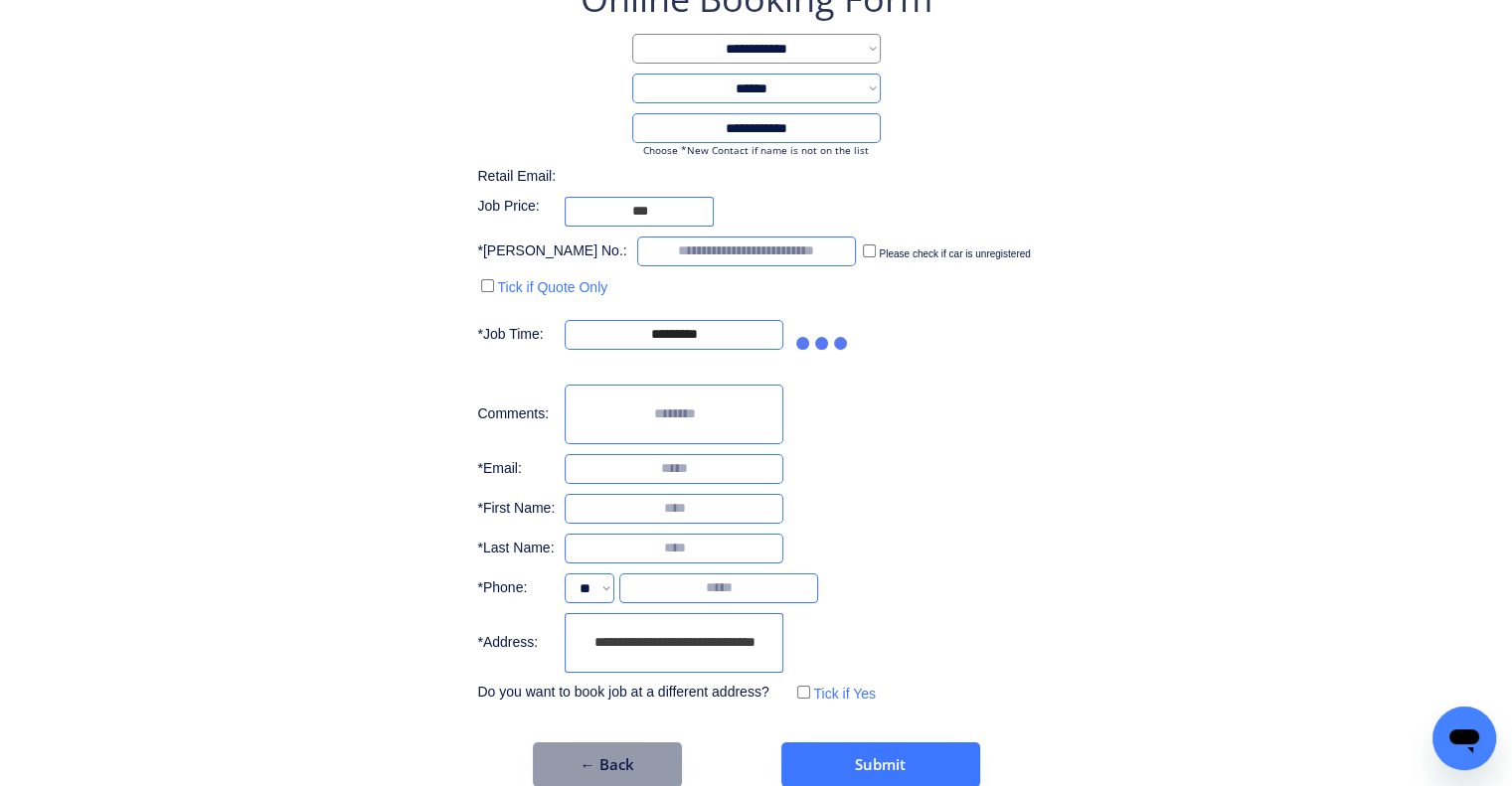 click on "**********" at bounding box center (756, 381) 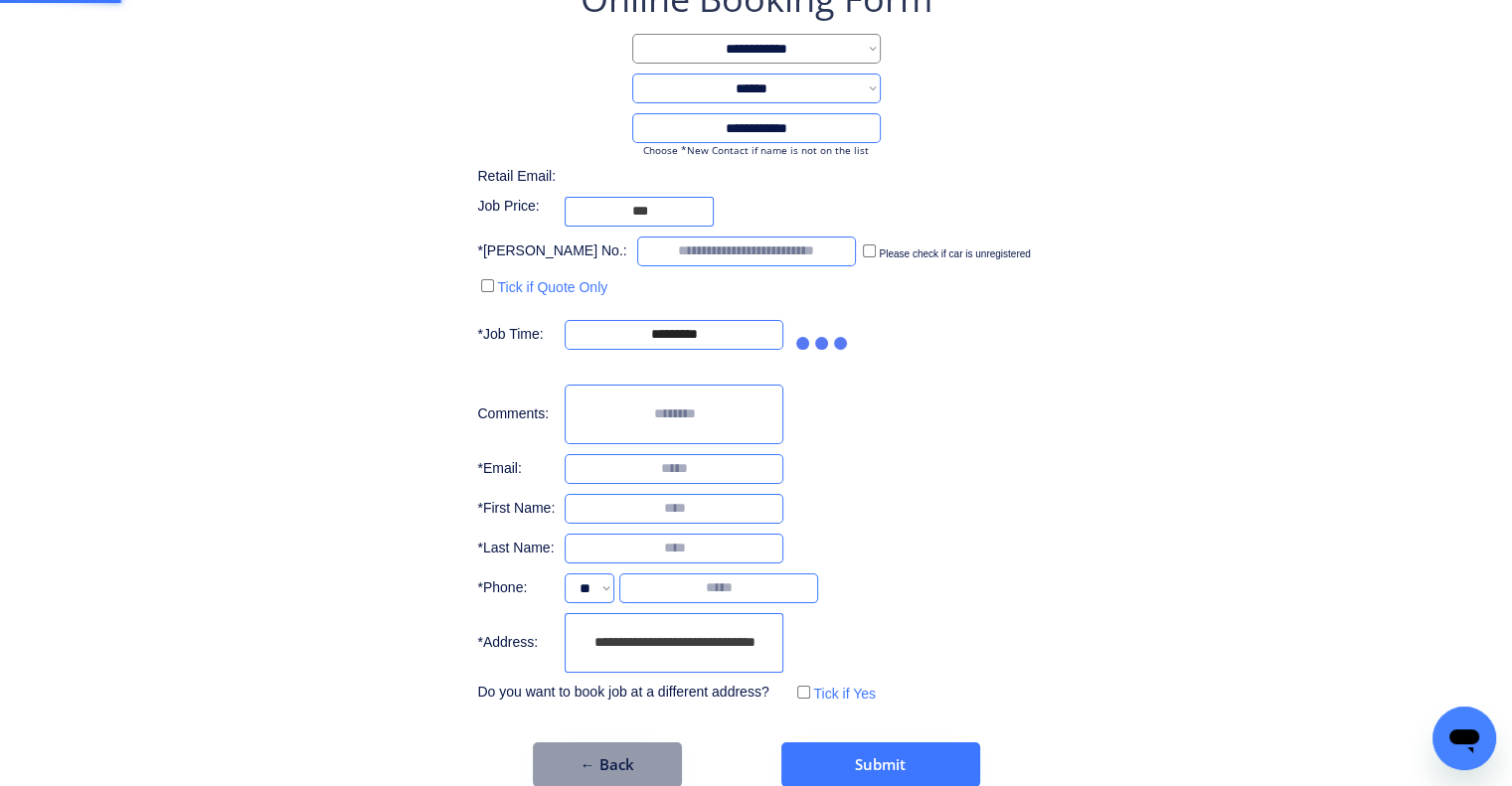 click on "**********" at bounding box center [756, 381] 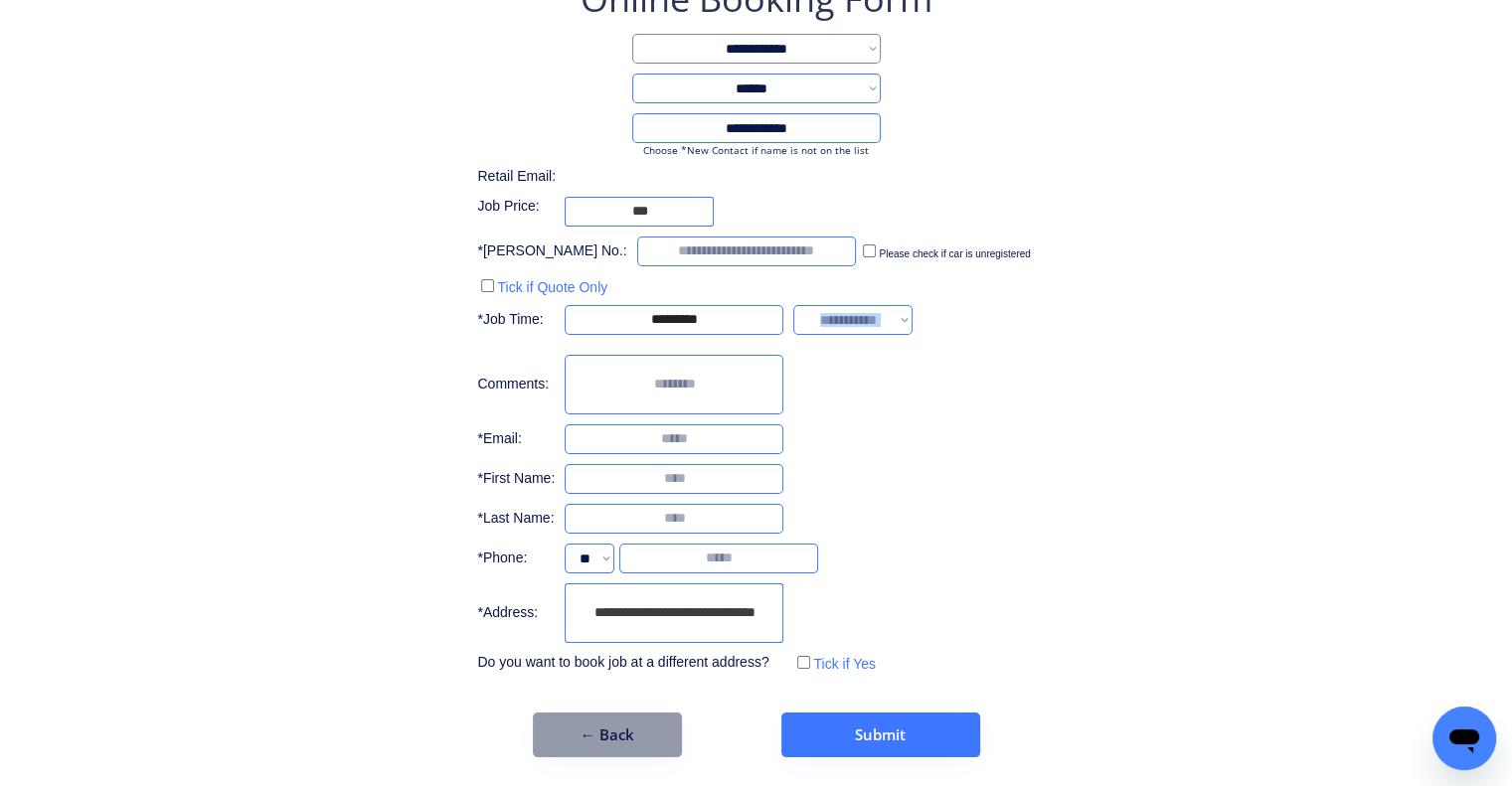 click on "**********" at bounding box center (756, 366) 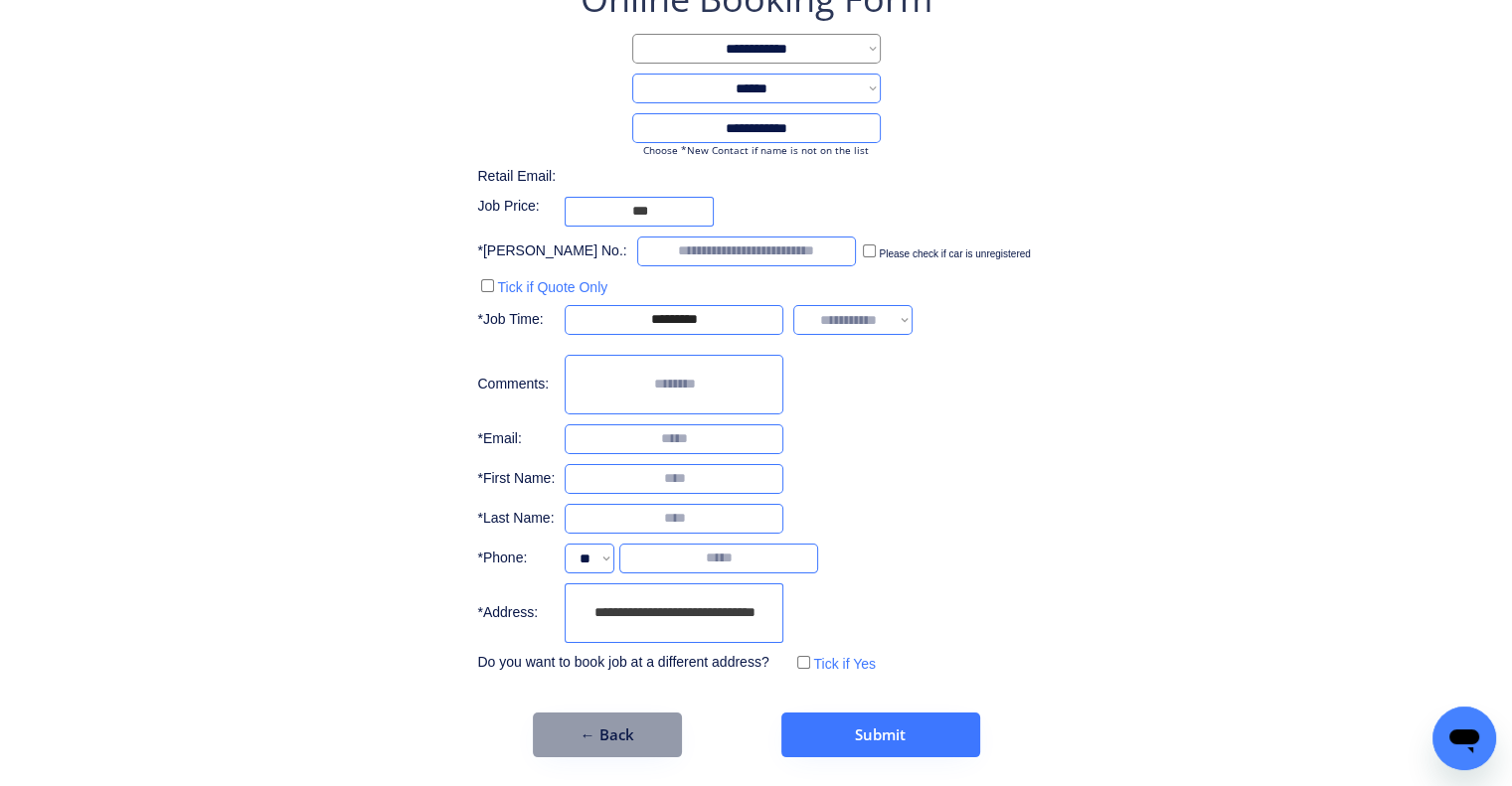 drag, startPoint x: 898, startPoint y: 317, endPoint x: 896, endPoint y: 353, distance: 36.05551 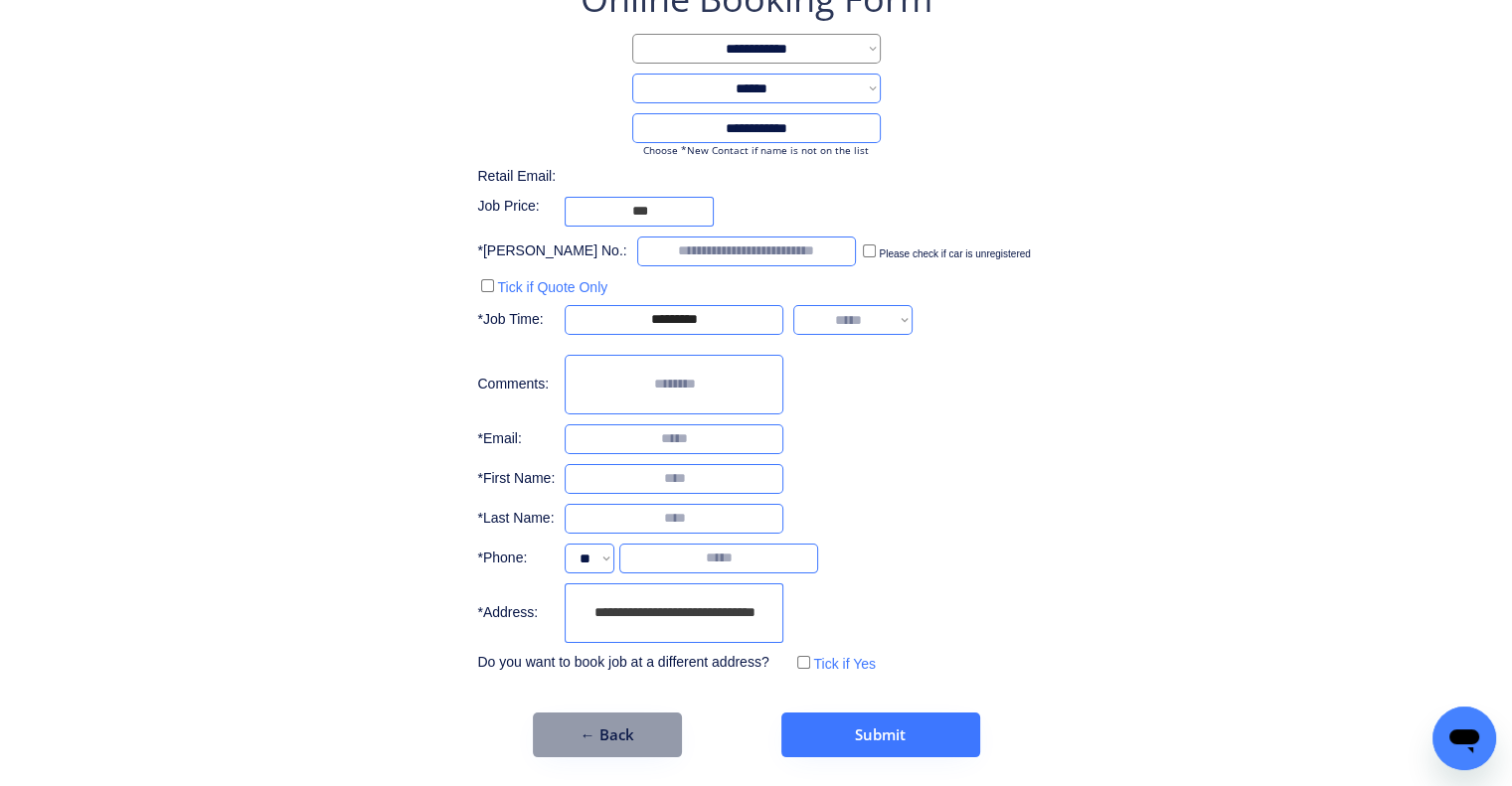 click on "**********" at bounding box center [853, 320] 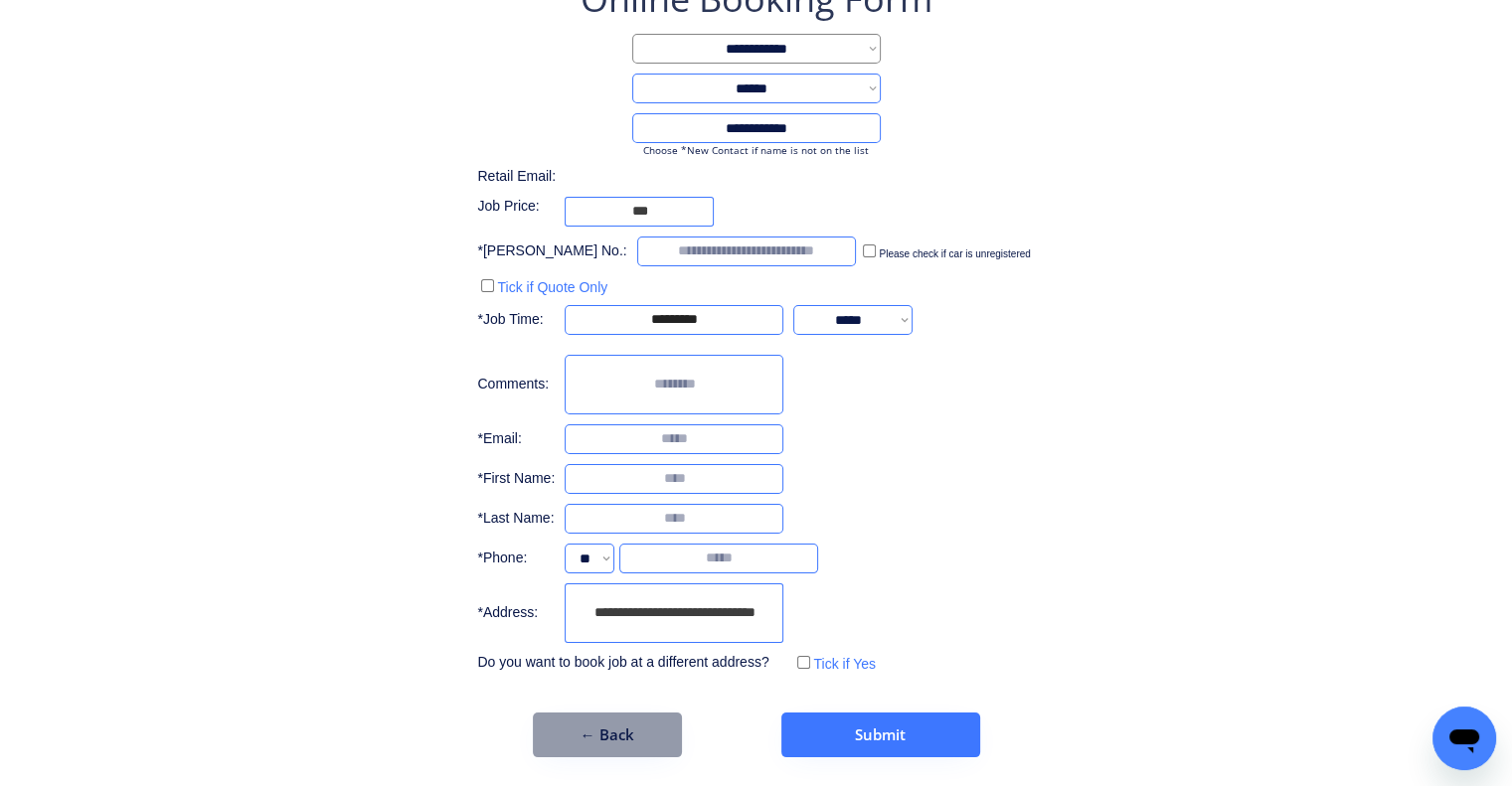 click on "**********" at bounding box center [756, 366] 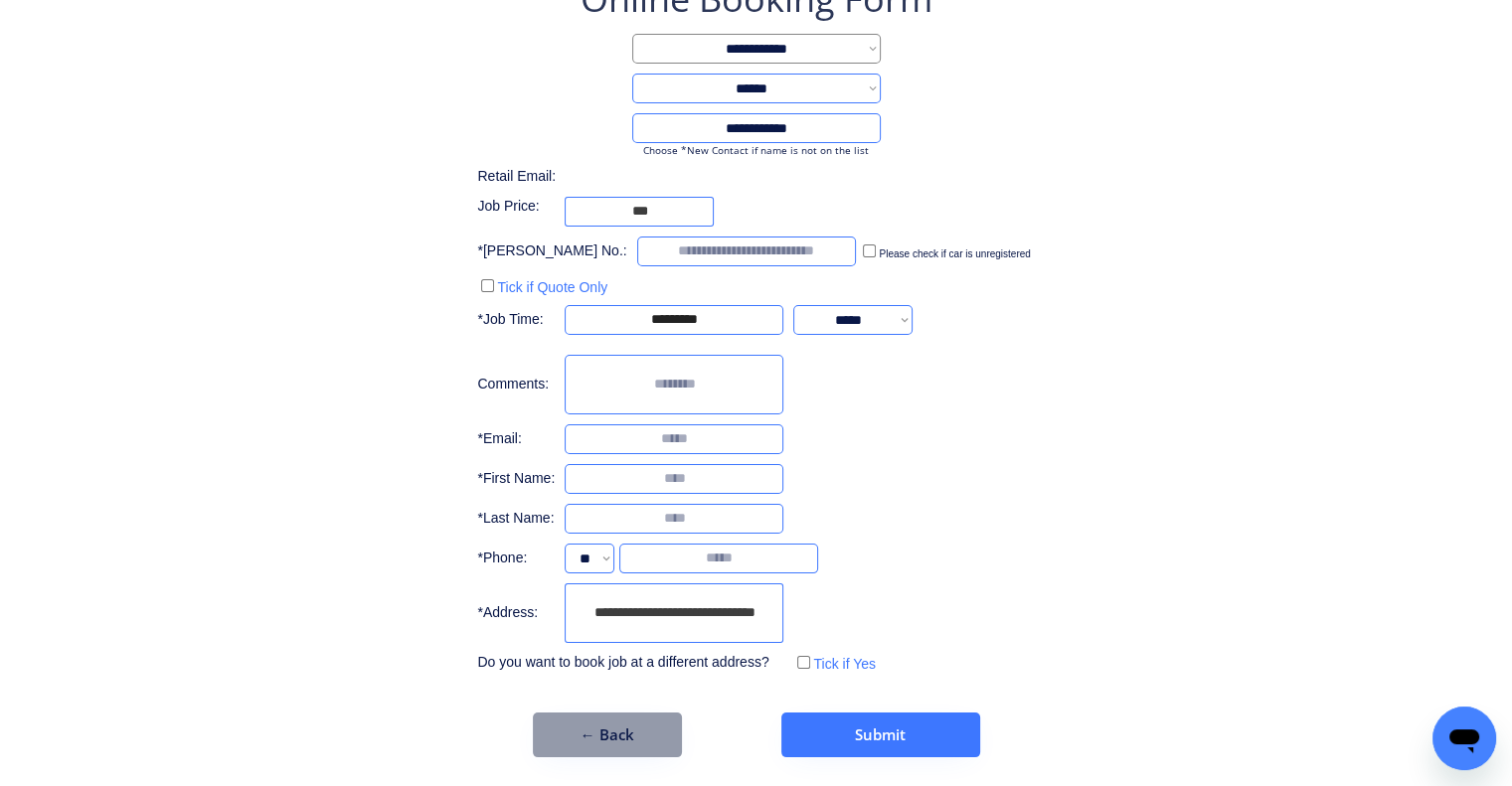 click on "**********" at bounding box center (756, 366) 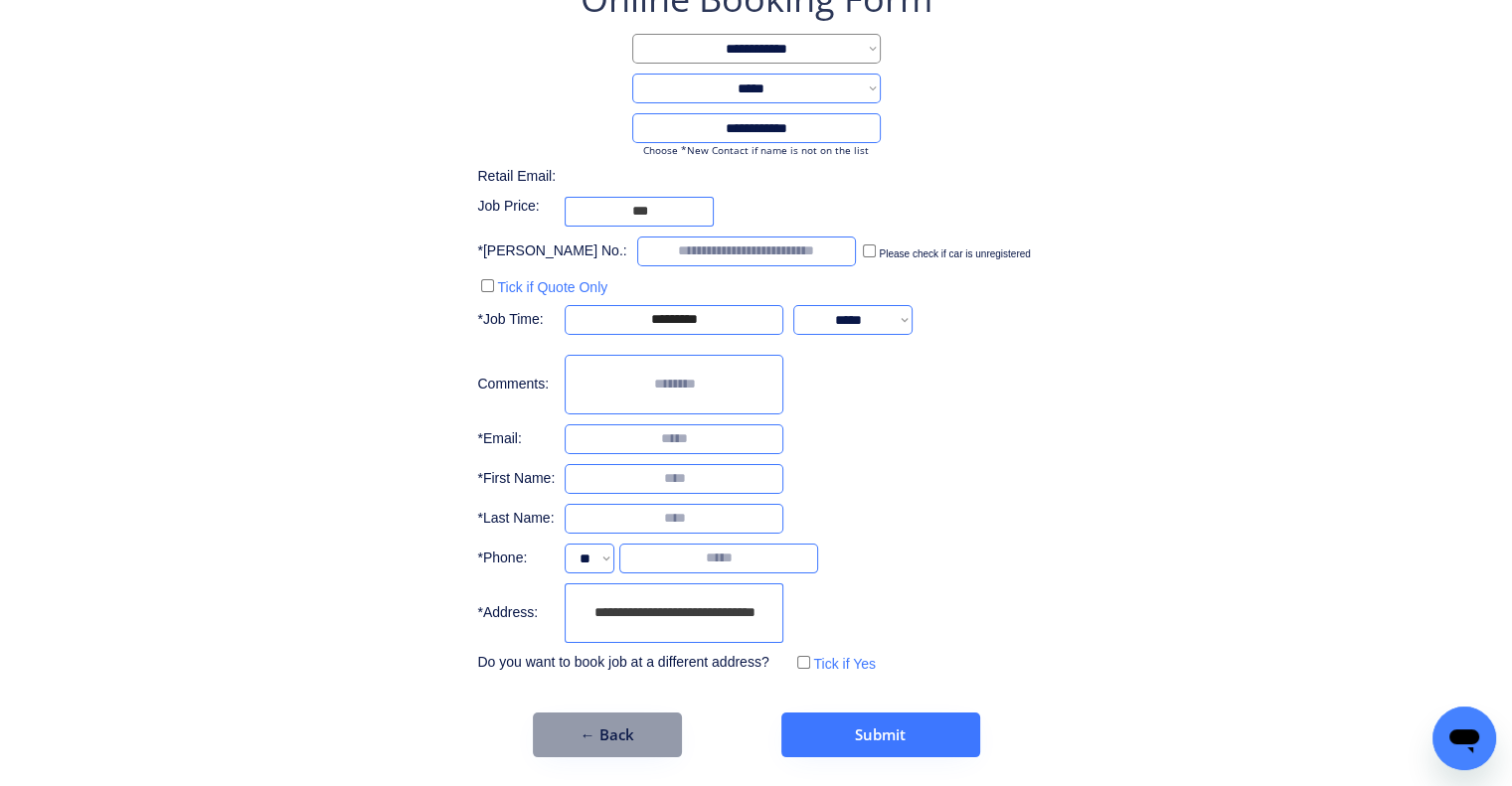 click on "**********" at bounding box center [756, 88] 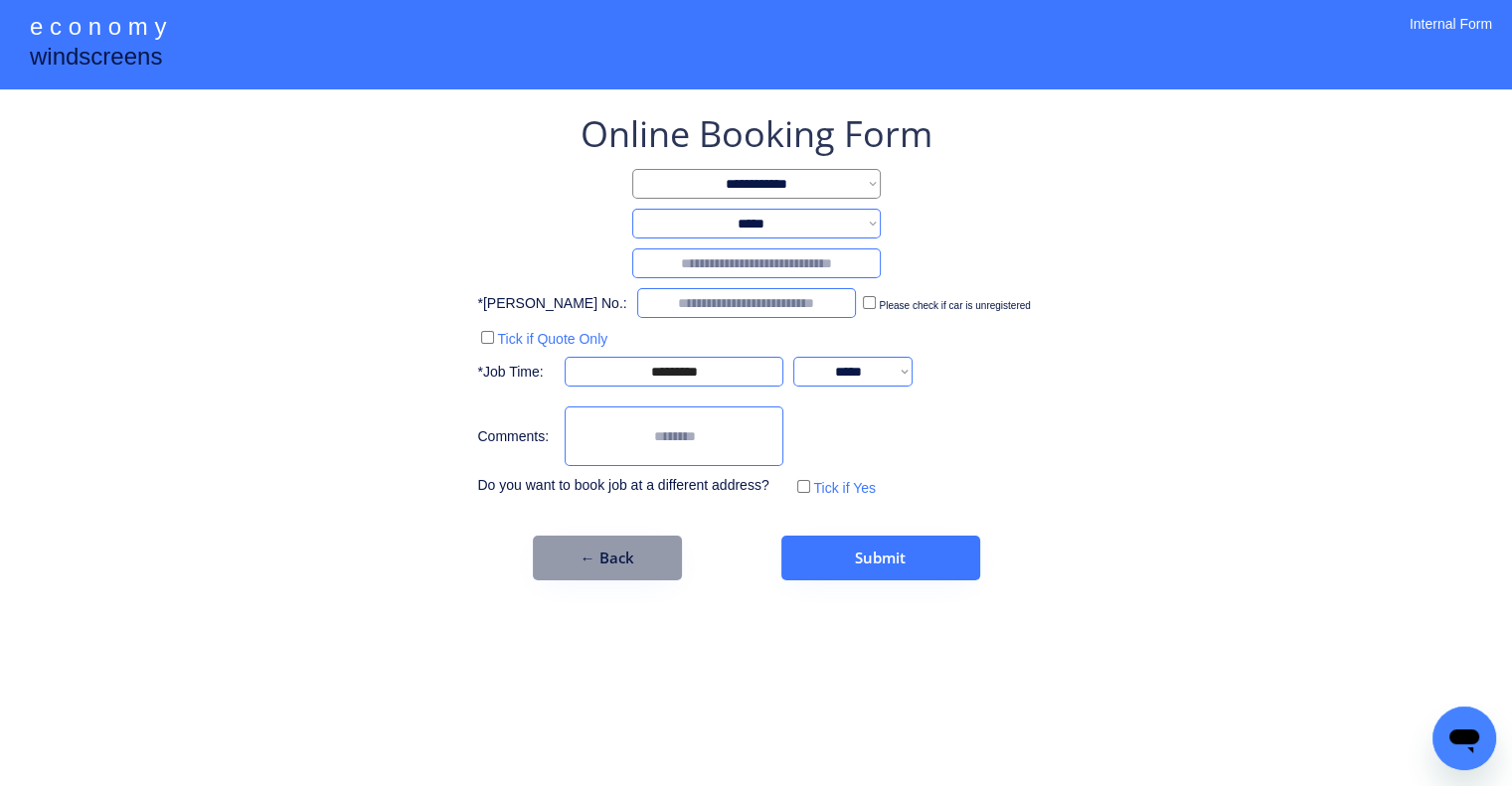 scroll, scrollTop: 0, scrollLeft: 0, axis: both 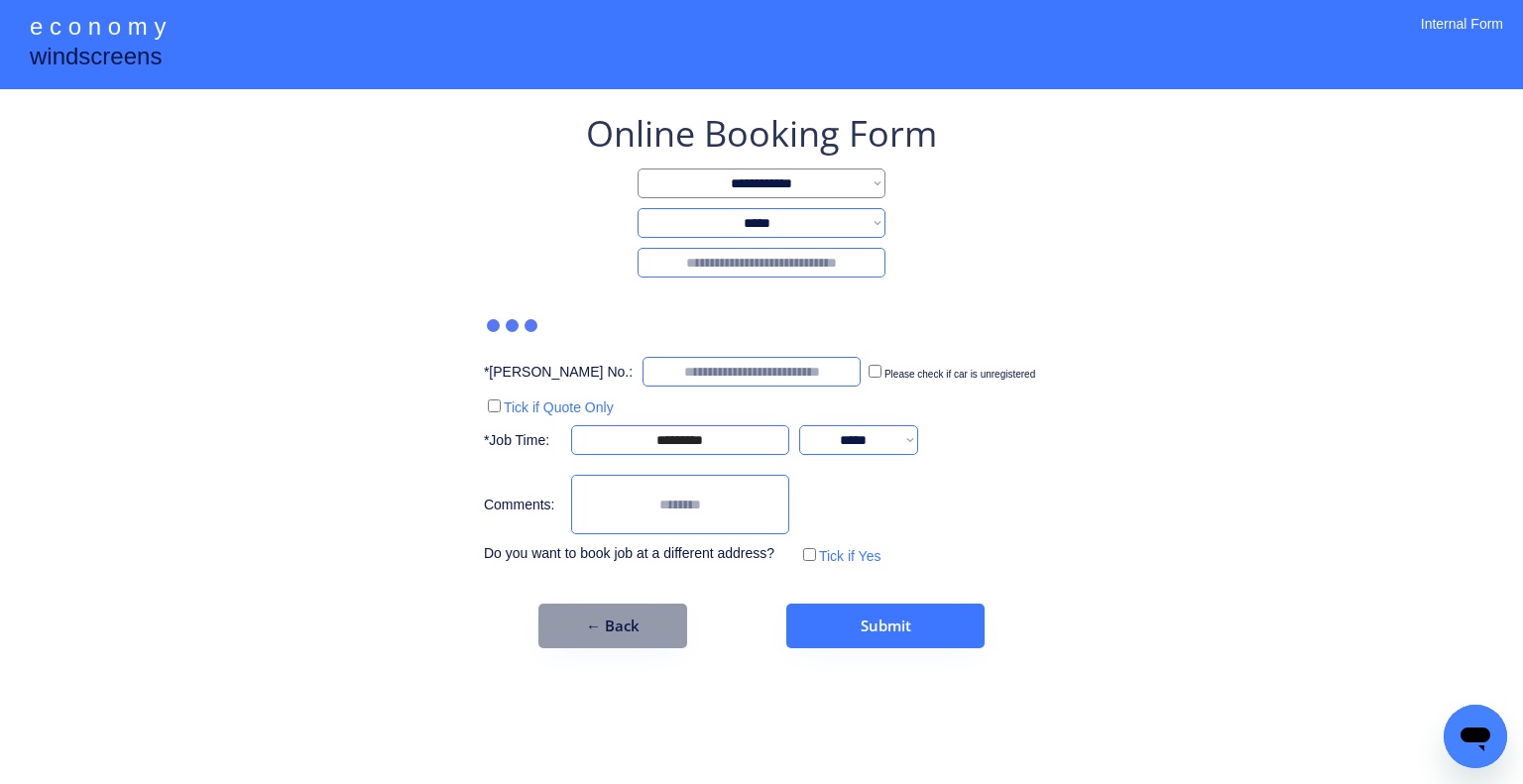 click on "Online Booking Form" at bounding box center (762, 134) 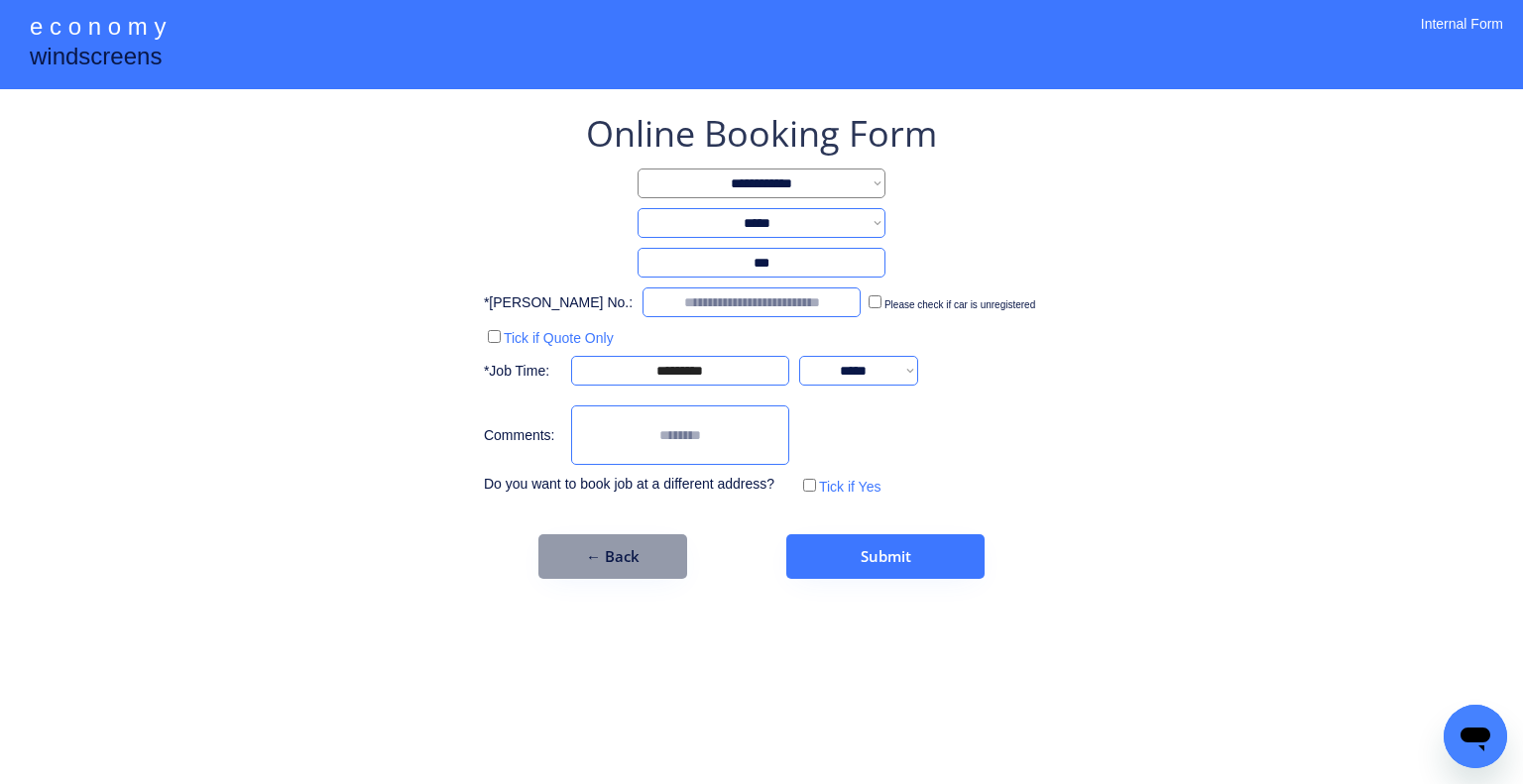 type on "***" 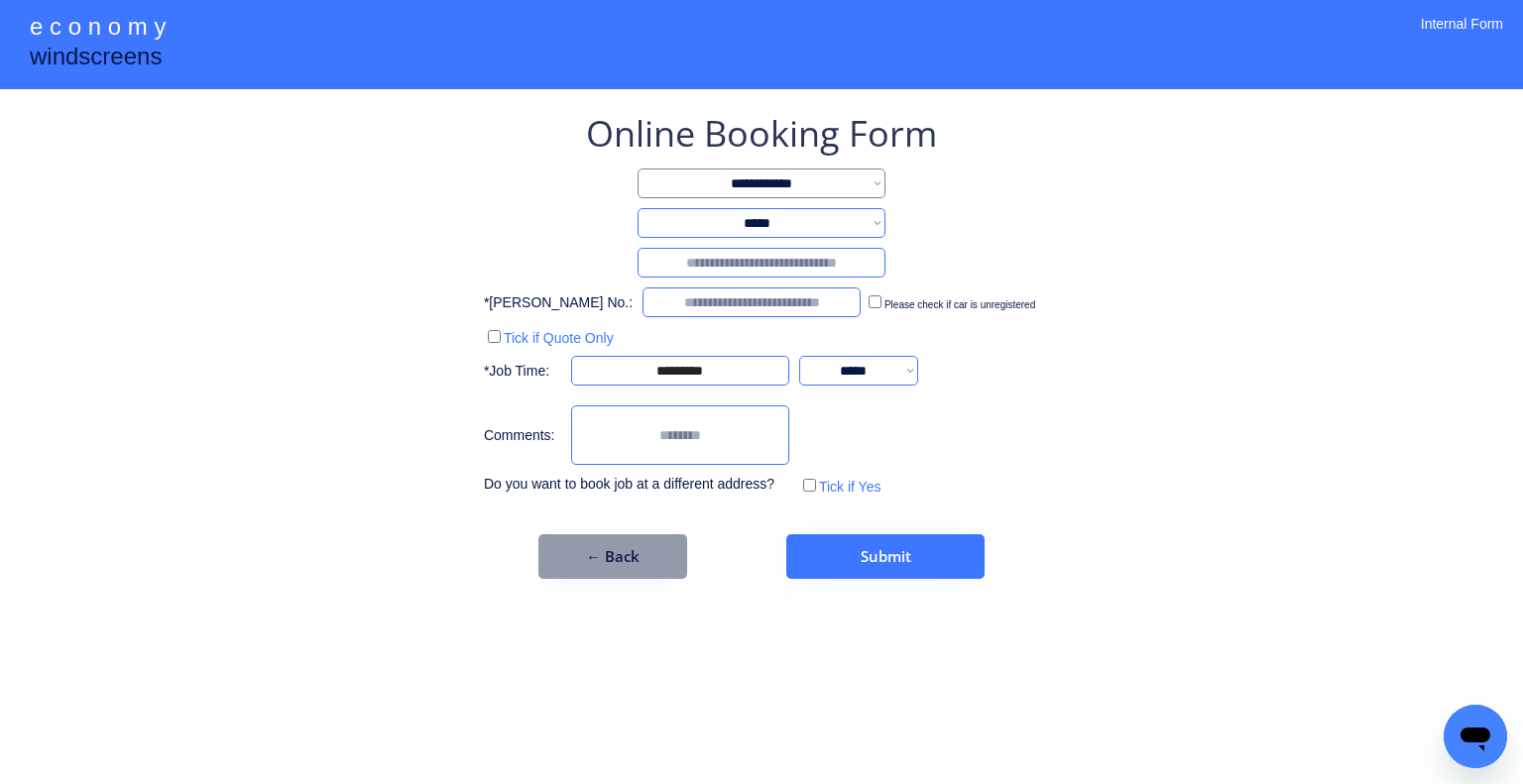 click on "**********" at bounding box center (762, 223) 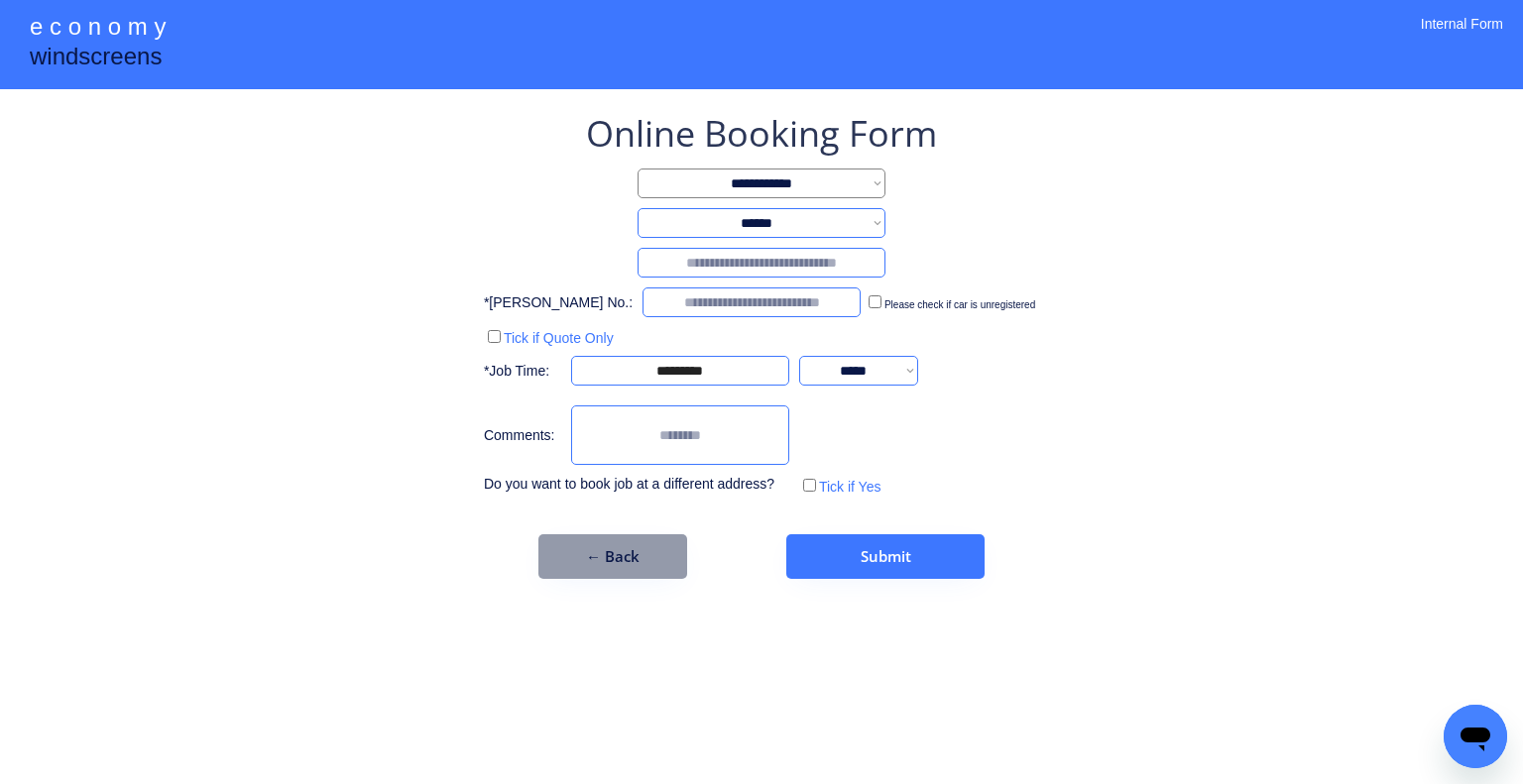 click on "**********" at bounding box center (762, 223) 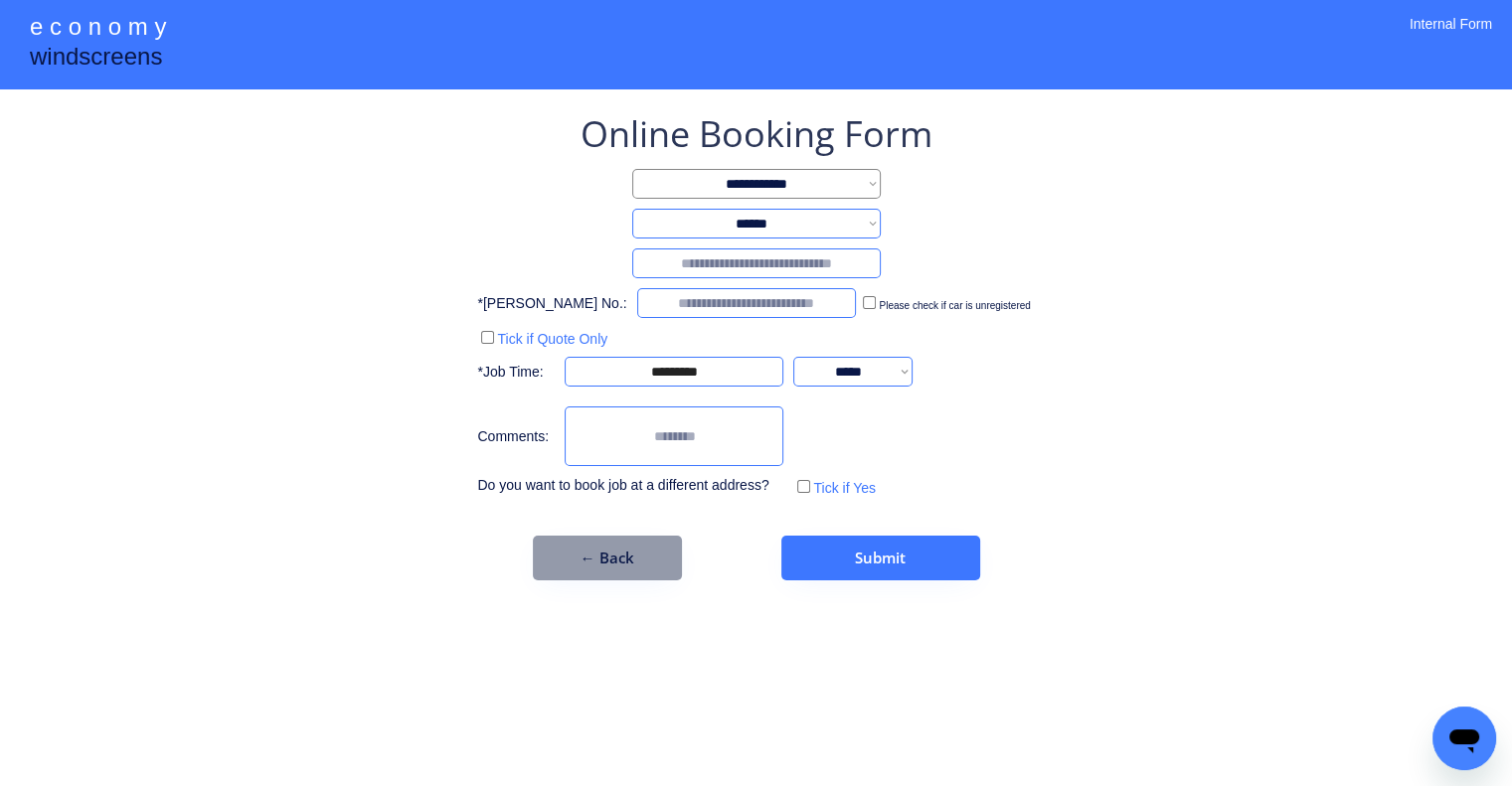 select on "**********" 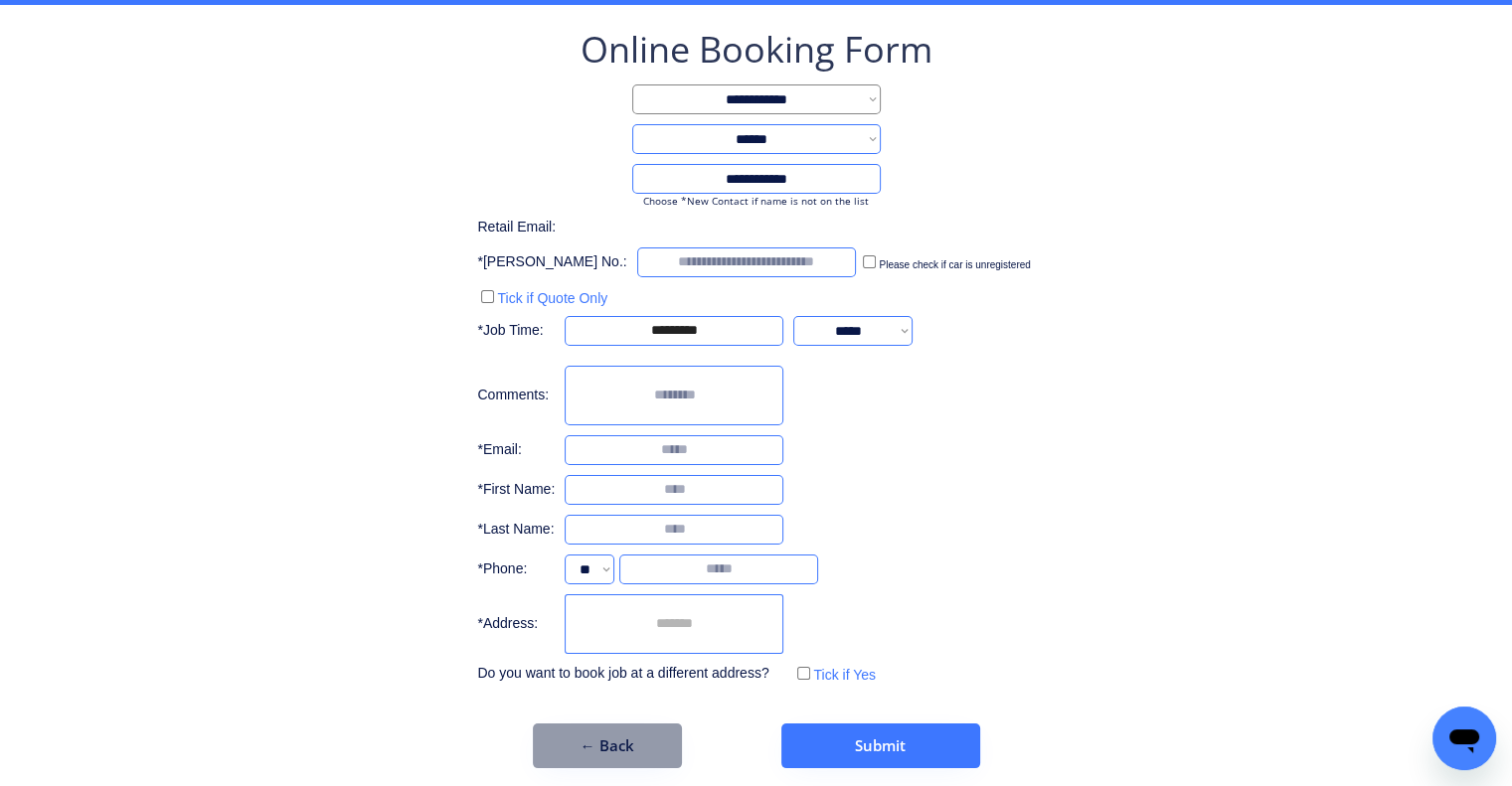 scroll, scrollTop: 95, scrollLeft: 0, axis: vertical 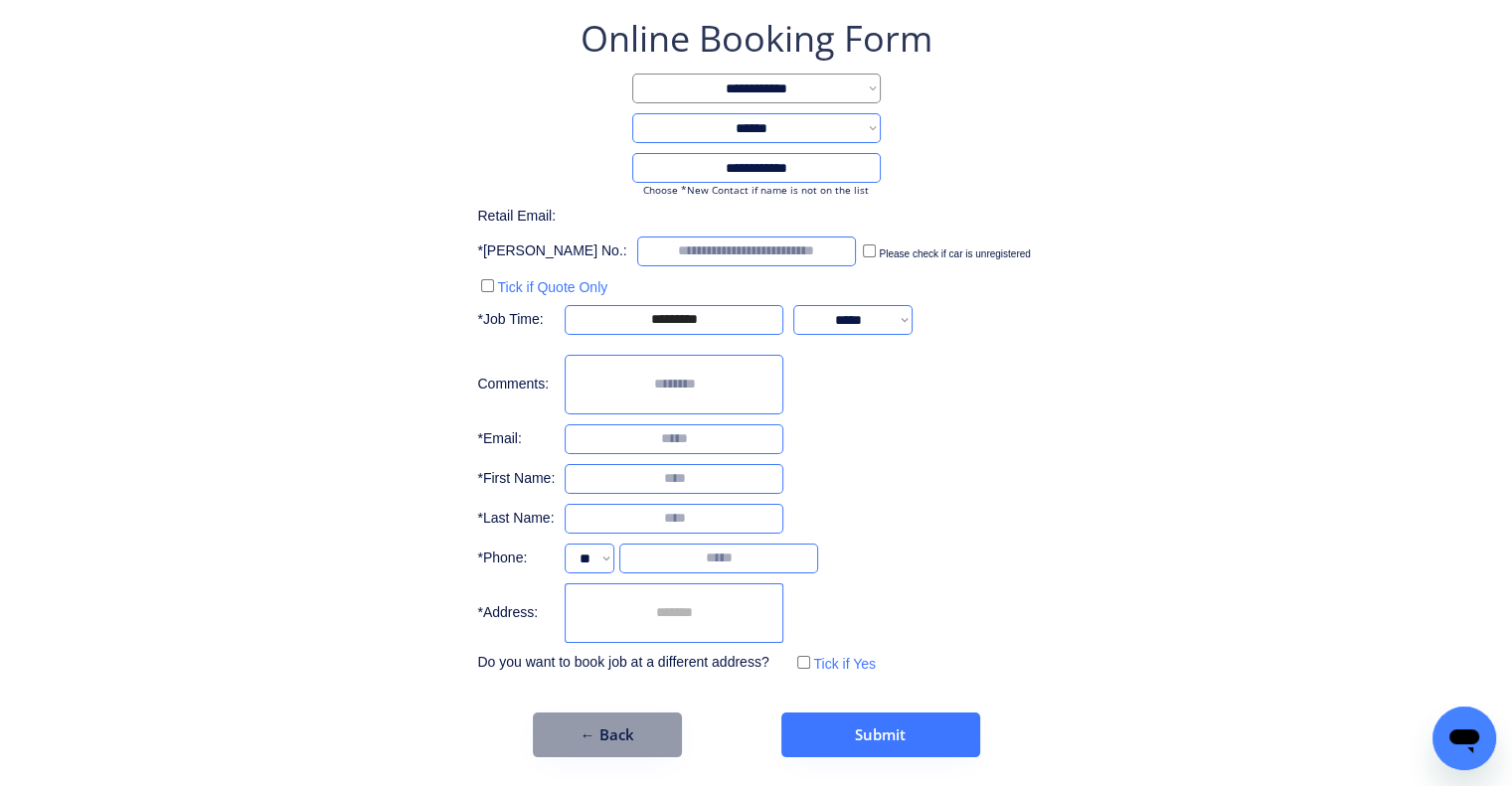 click at bounding box center [674, 613] 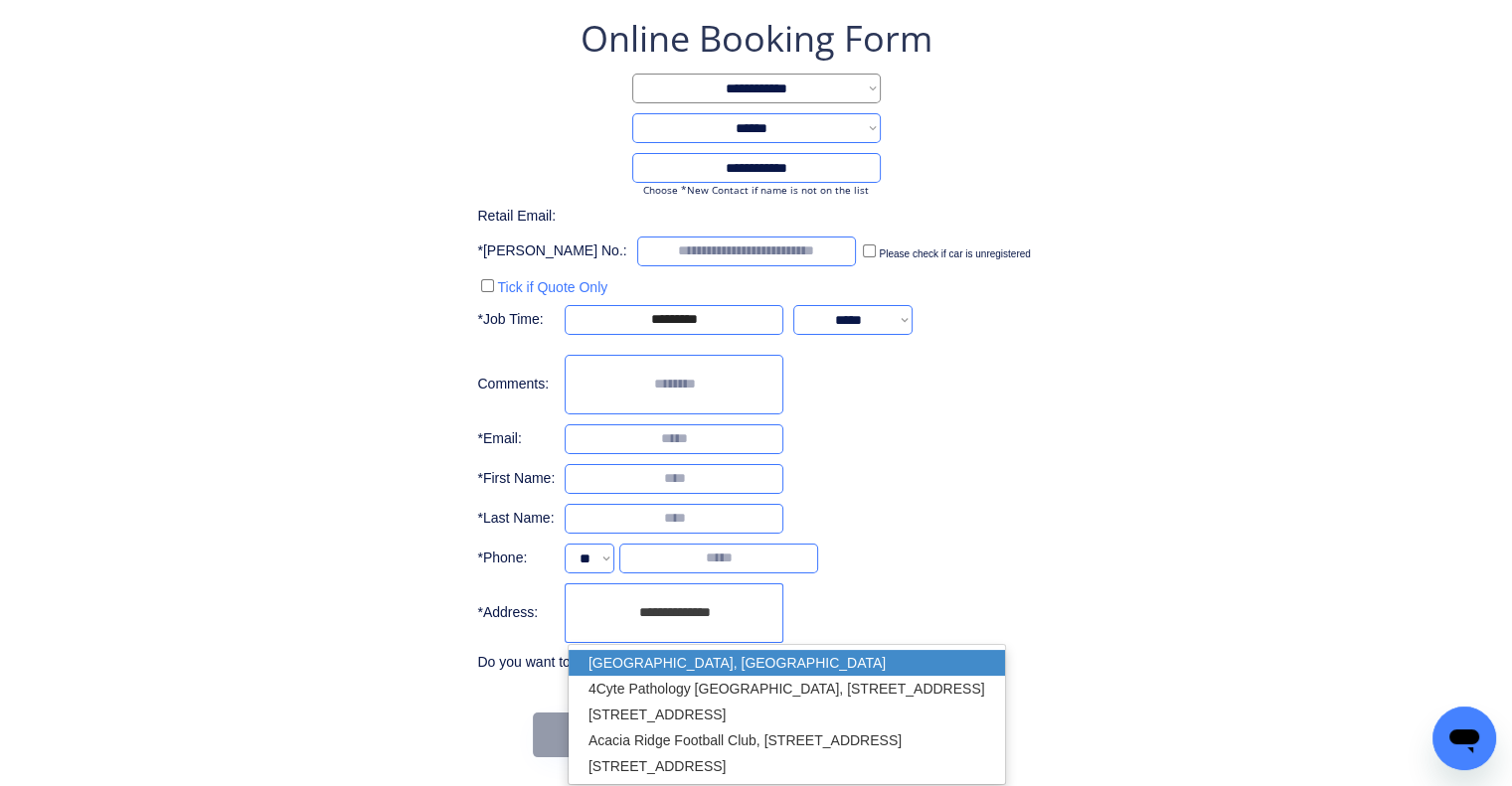 drag, startPoint x: 773, startPoint y: 664, endPoint x: 872, endPoint y: 527, distance: 169.02663 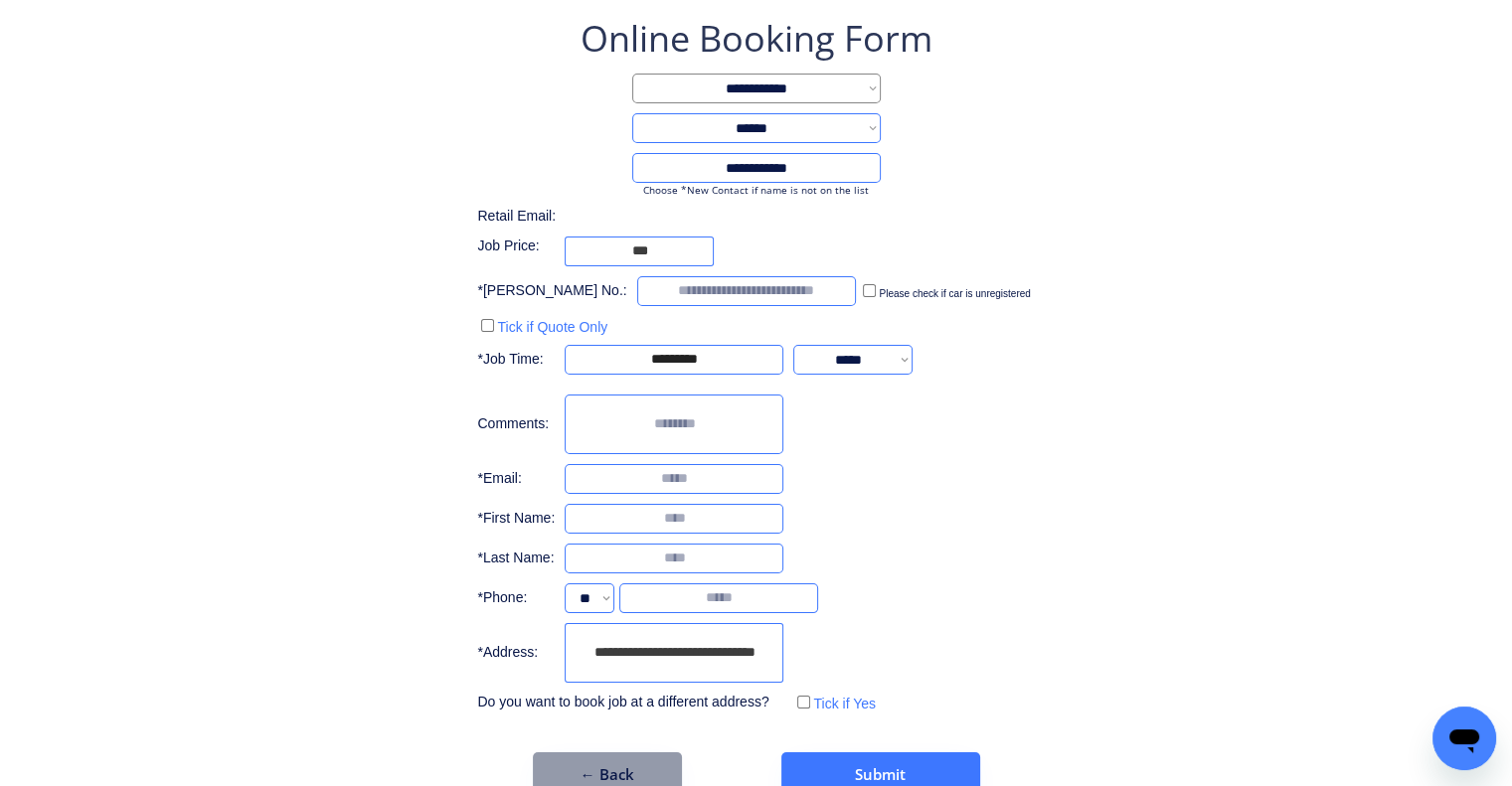 type on "**********" 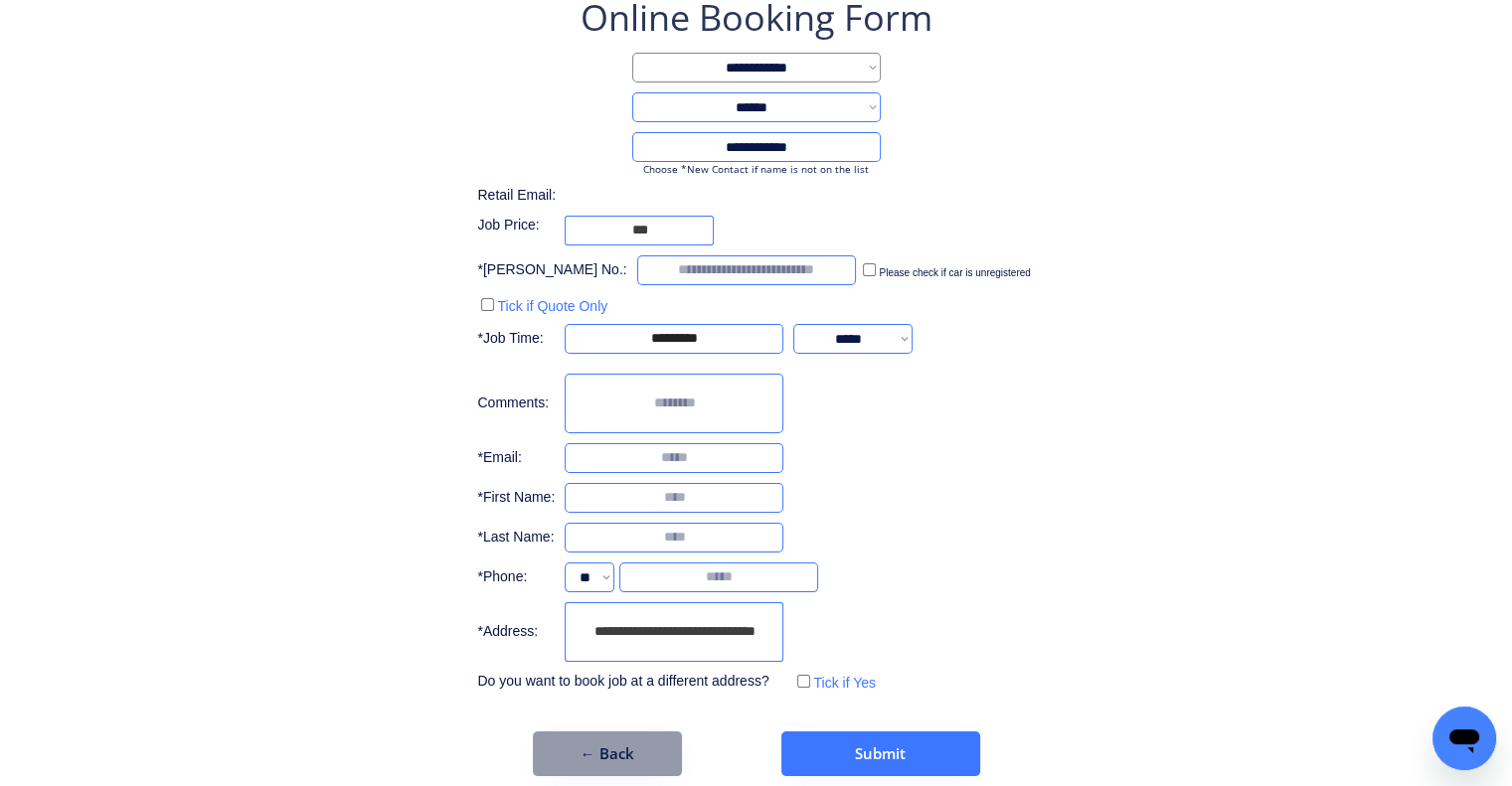 scroll, scrollTop: 135, scrollLeft: 0, axis: vertical 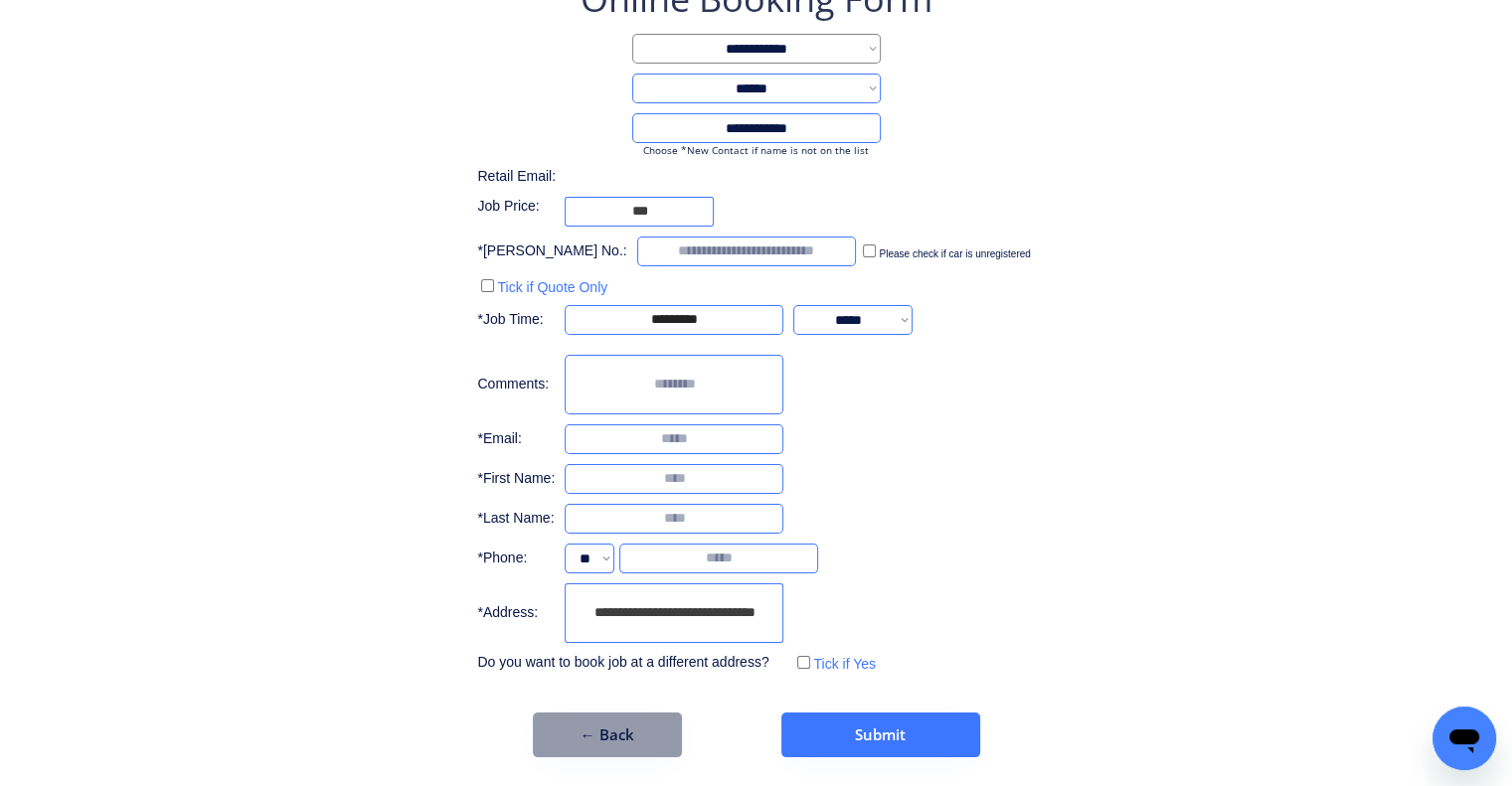 click on "**********" at bounding box center [756, 366] 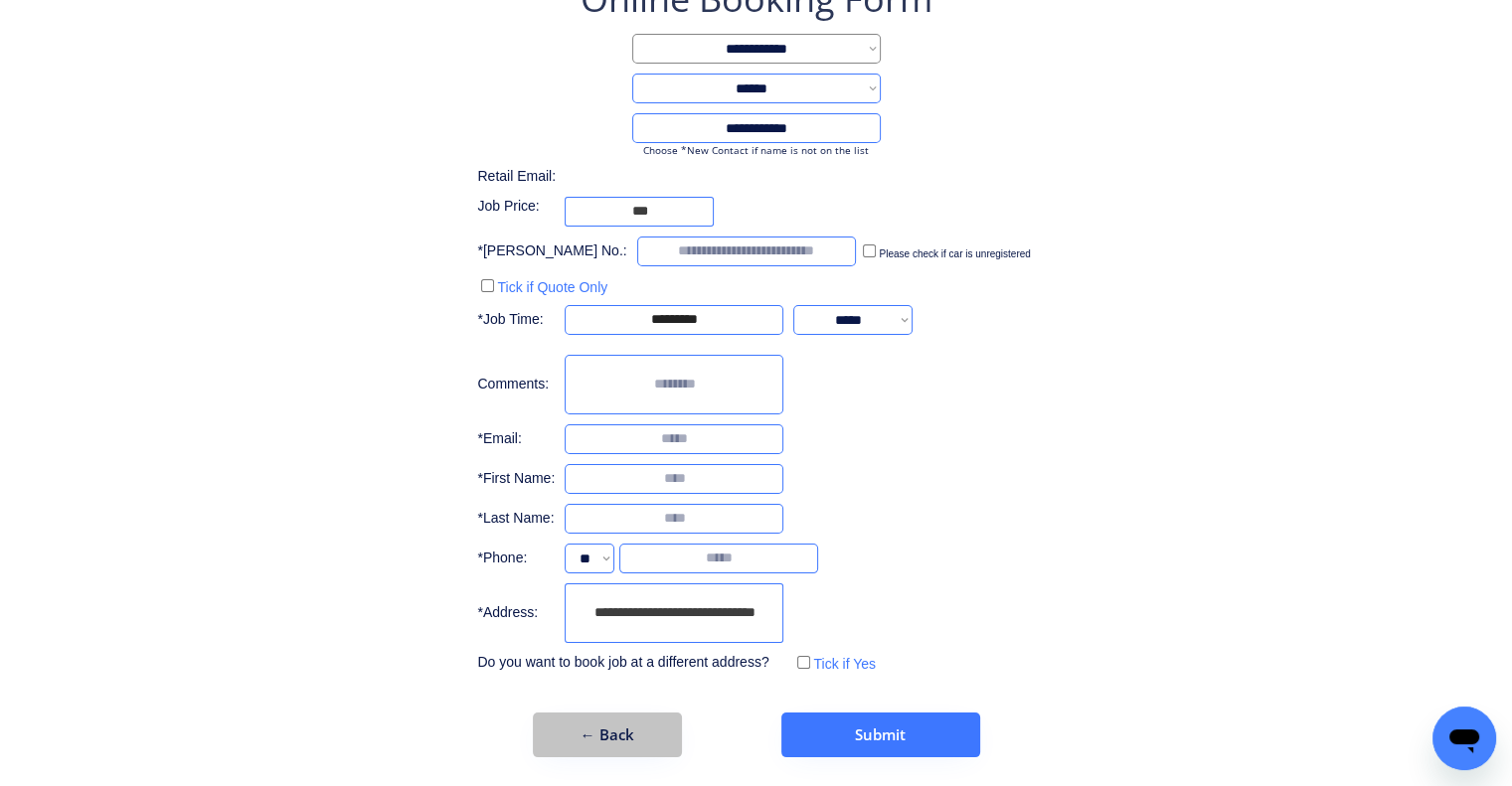 click on "←   Back" at bounding box center (607, 734) 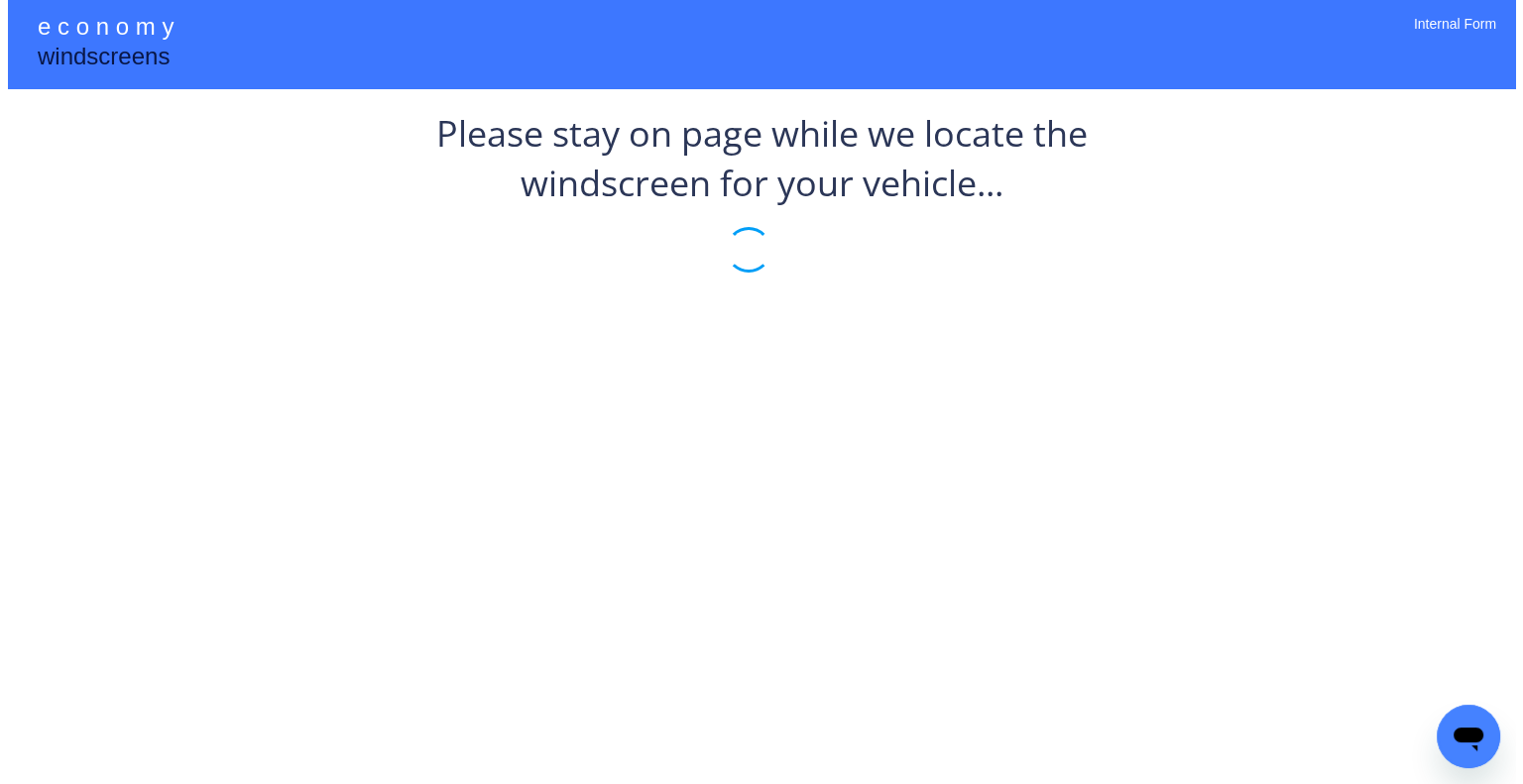 scroll, scrollTop: 0, scrollLeft: 0, axis: both 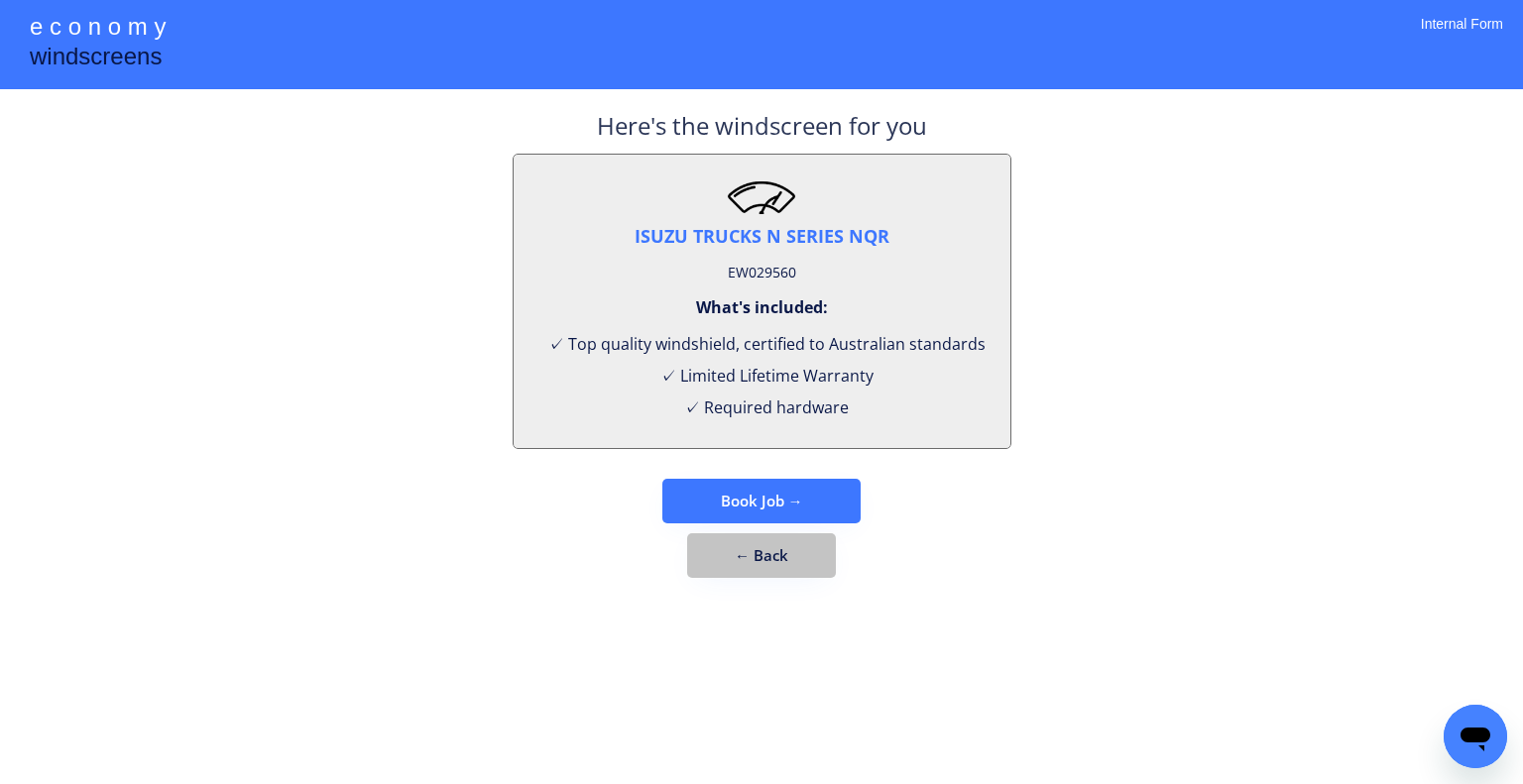 click on "←   Back" at bounding box center (762, 555) 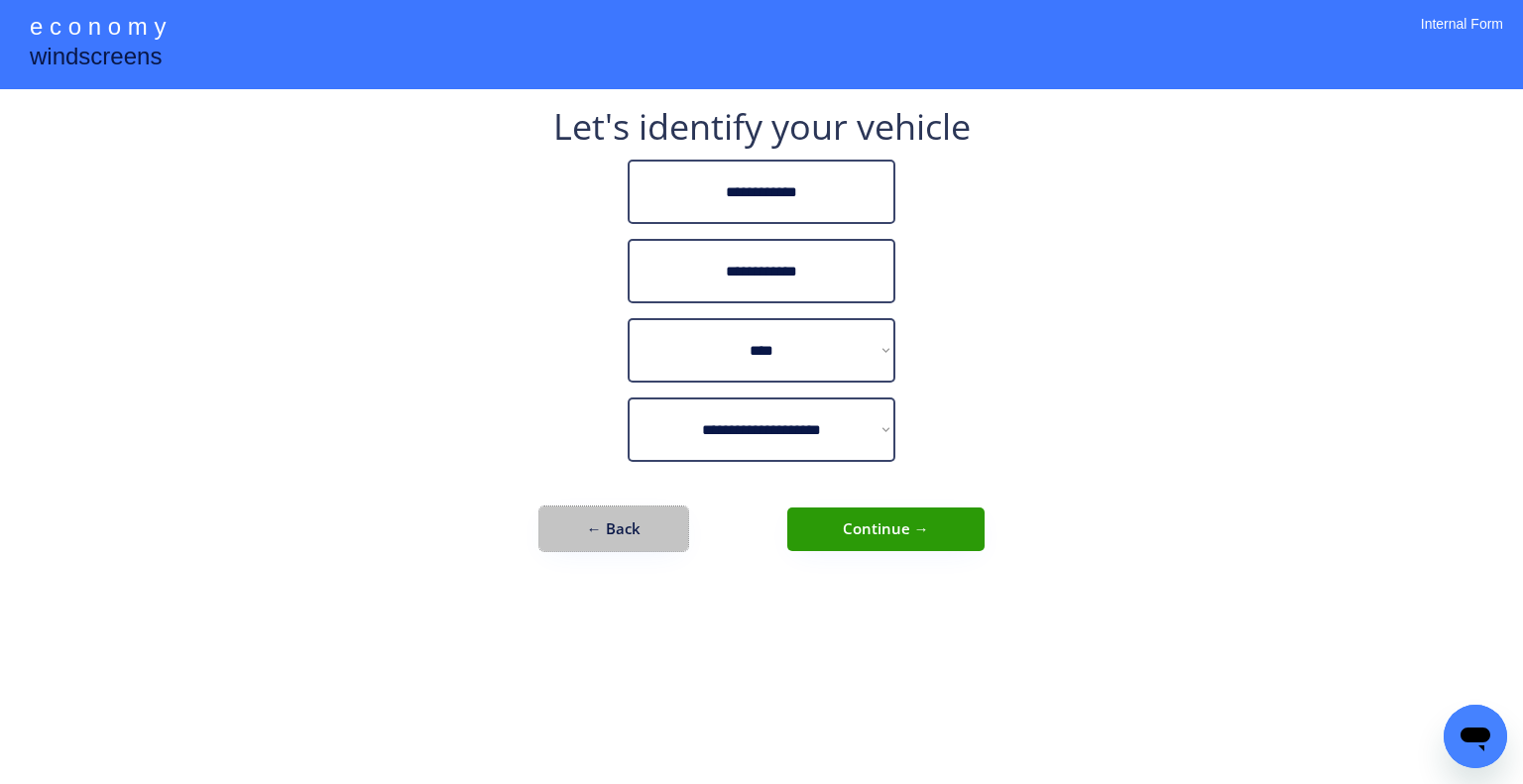 click on "←   Back" at bounding box center (614, 528) 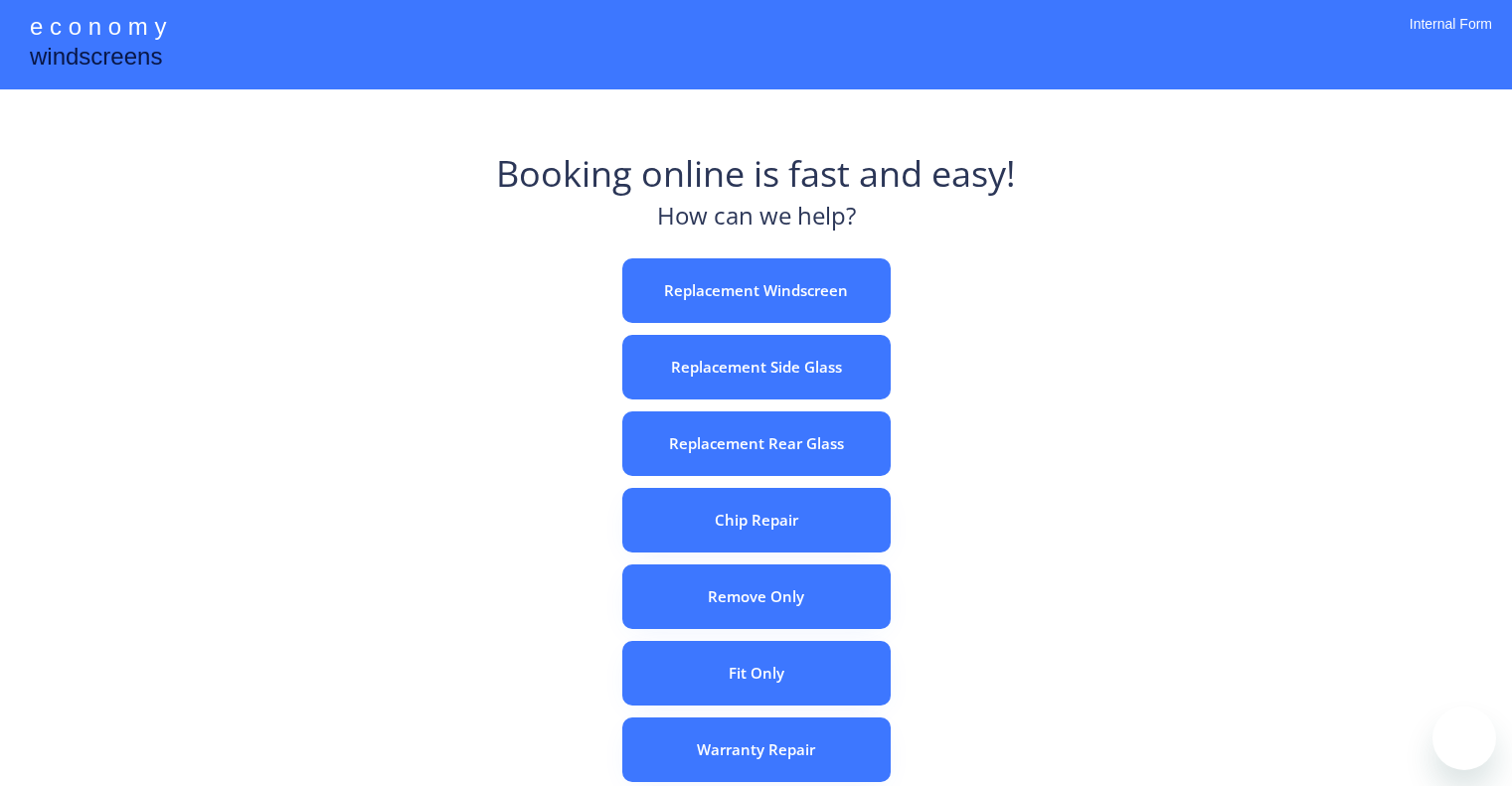scroll, scrollTop: 0, scrollLeft: 0, axis: both 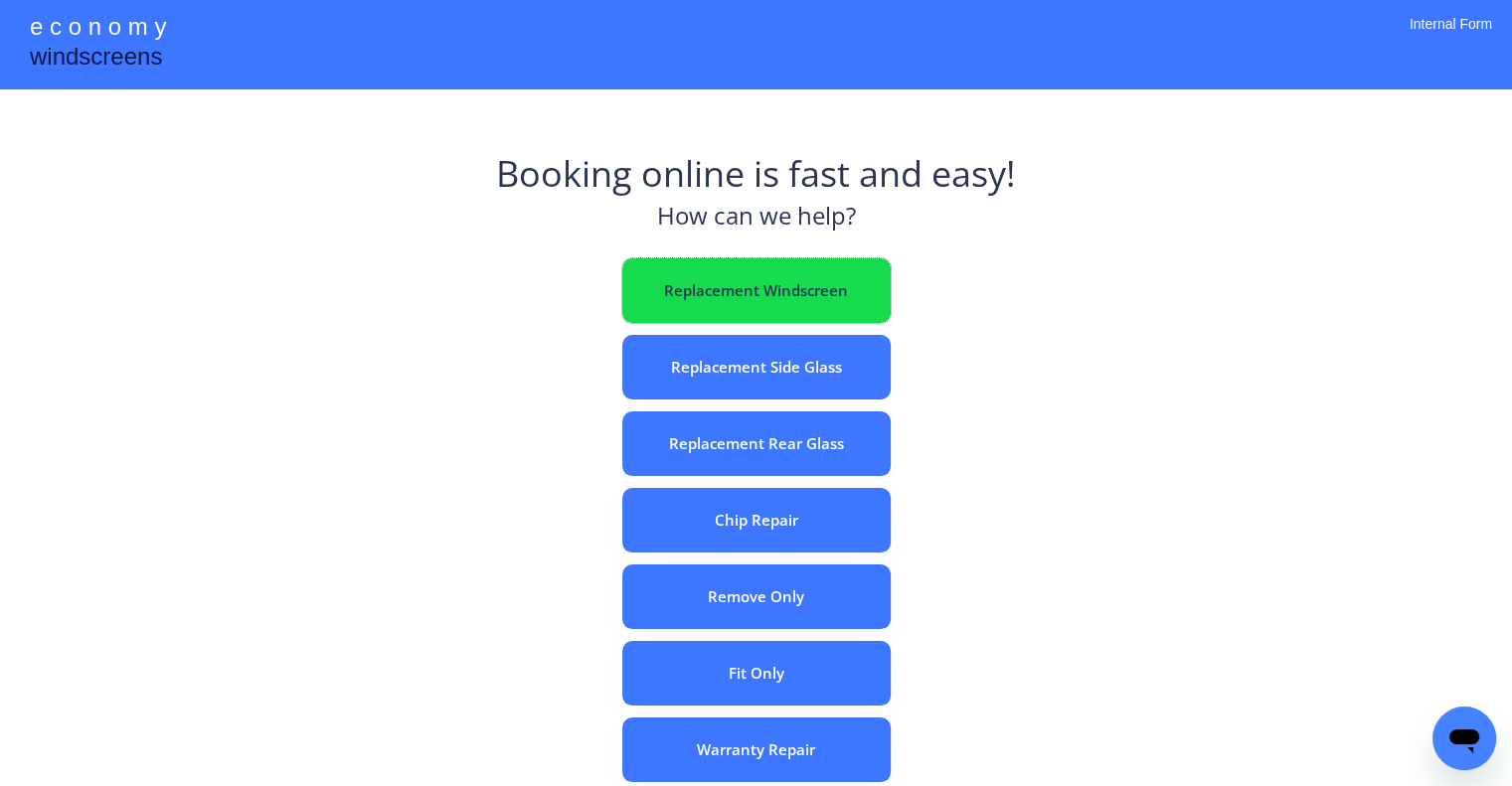 click on "Replacement Windscreen" at bounding box center [756, 290] 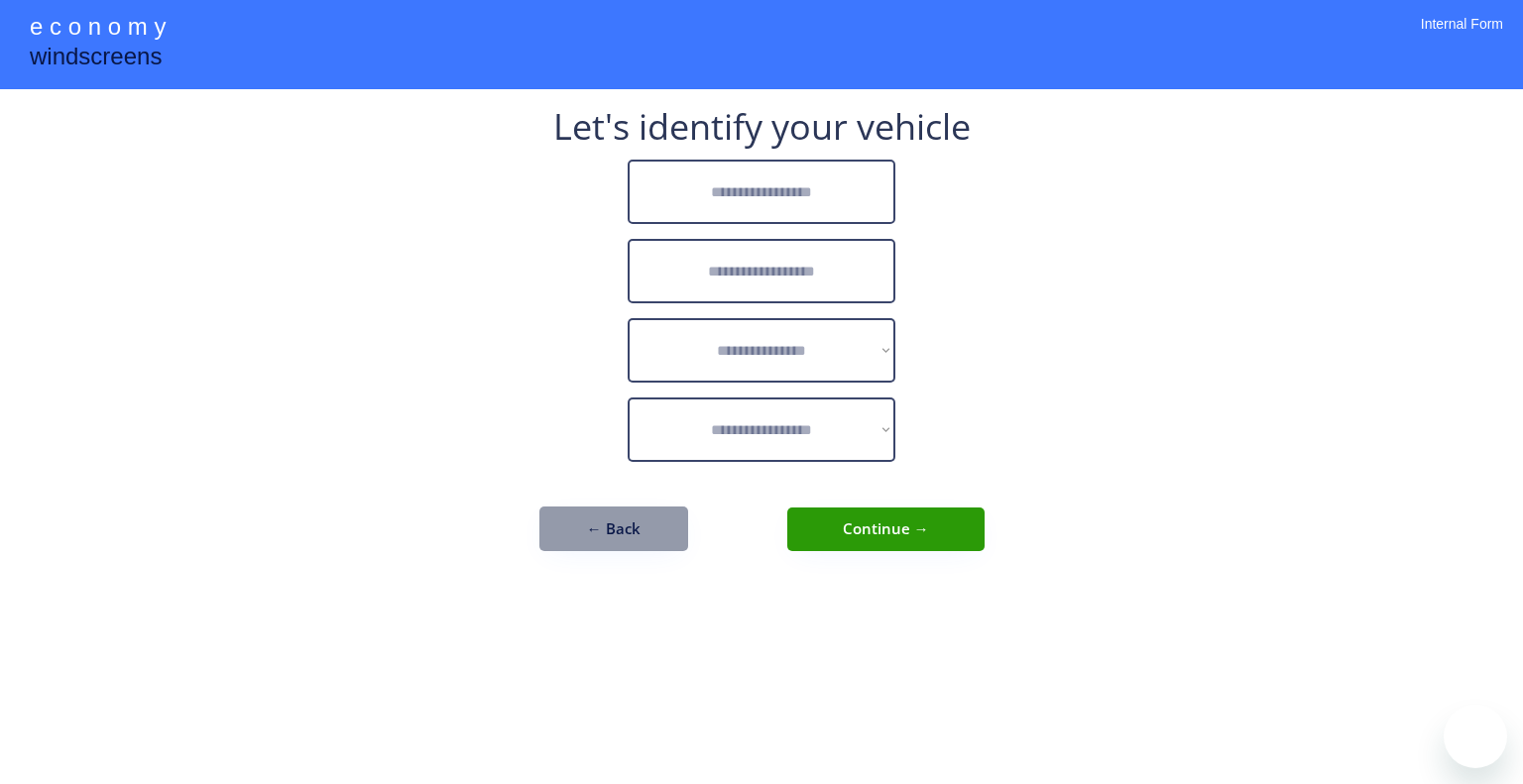 scroll, scrollTop: 0, scrollLeft: 0, axis: both 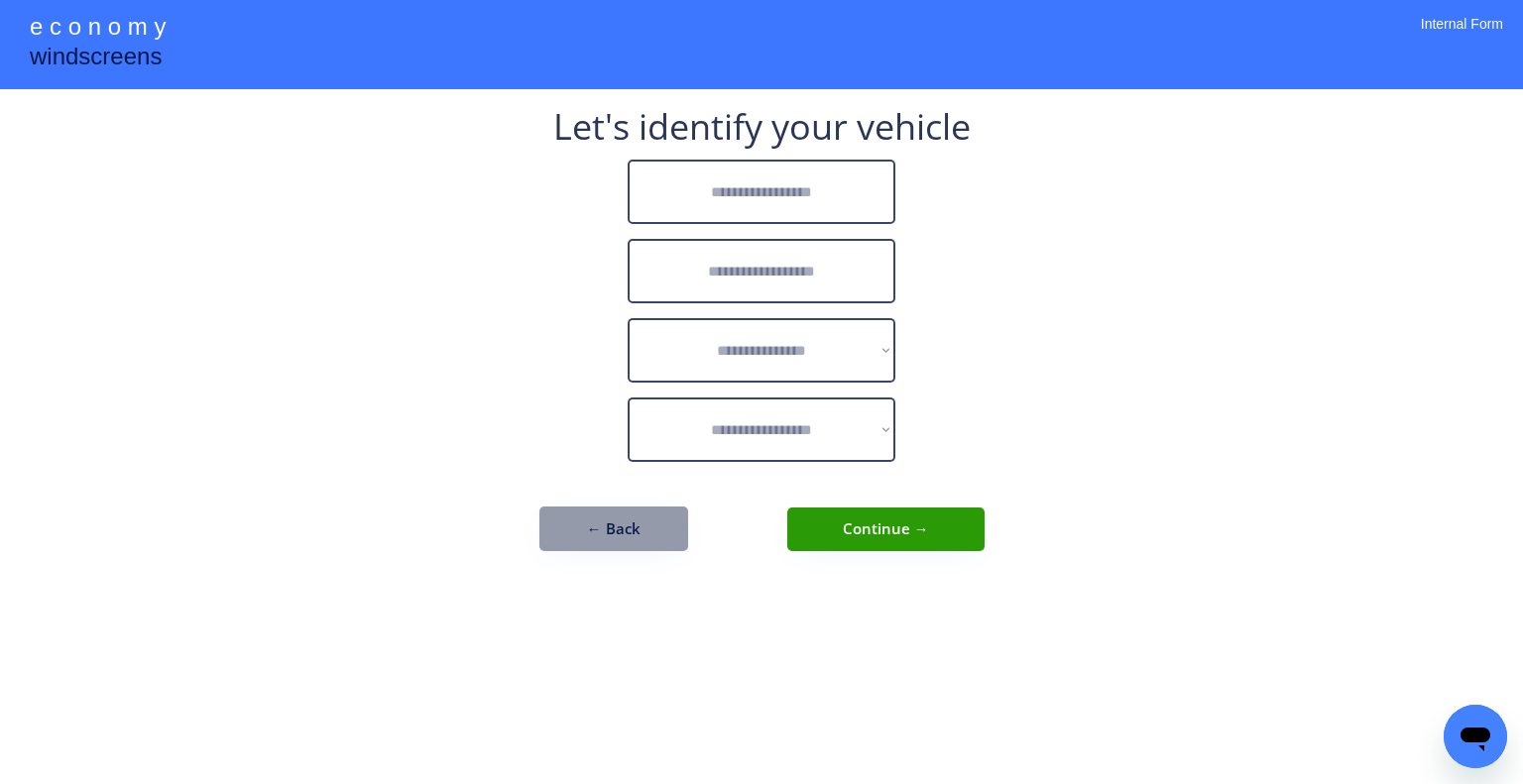 click at bounding box center (762, 191) 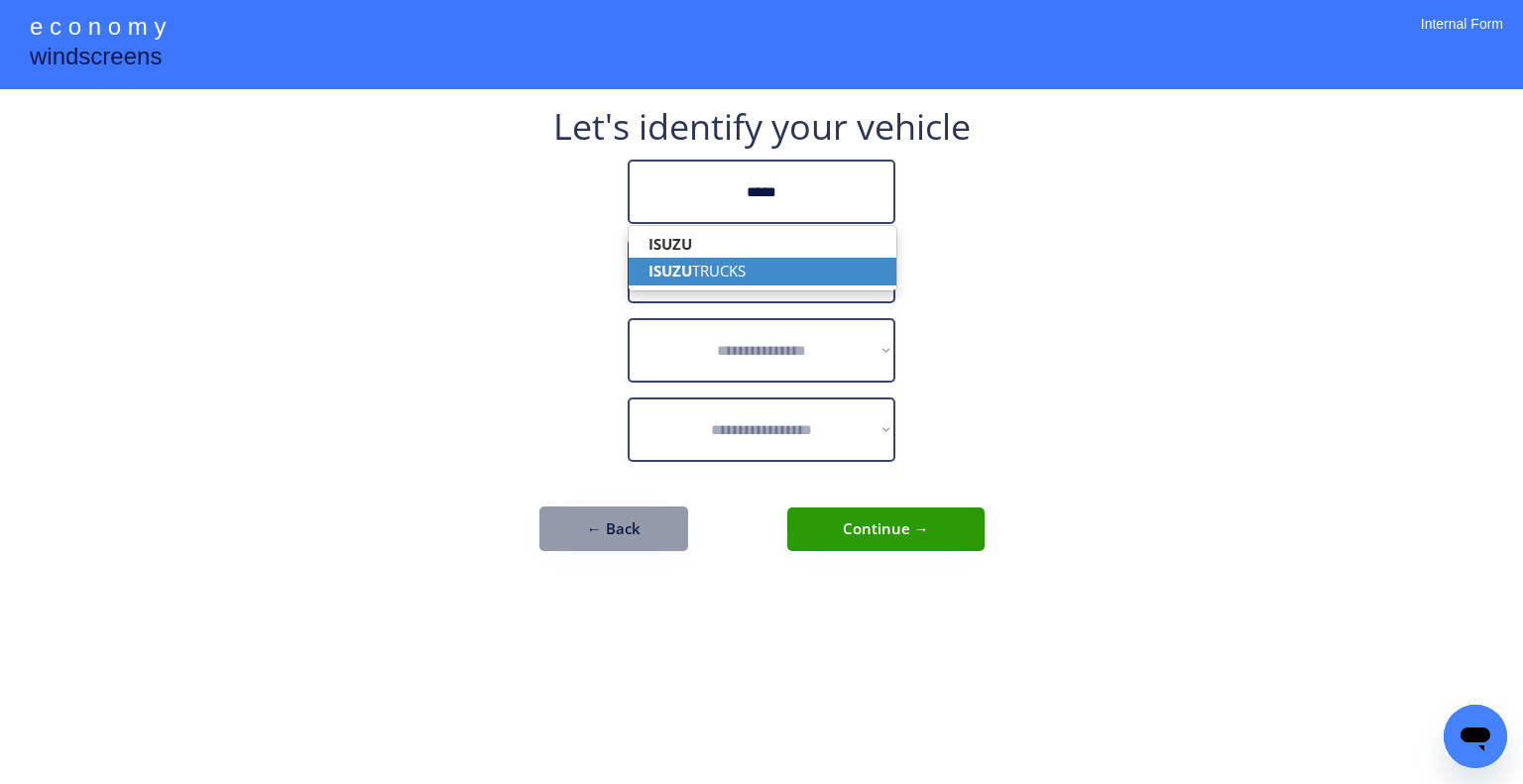 click on "ISUZU  TRUCKS" at bounding box center (762, 271) 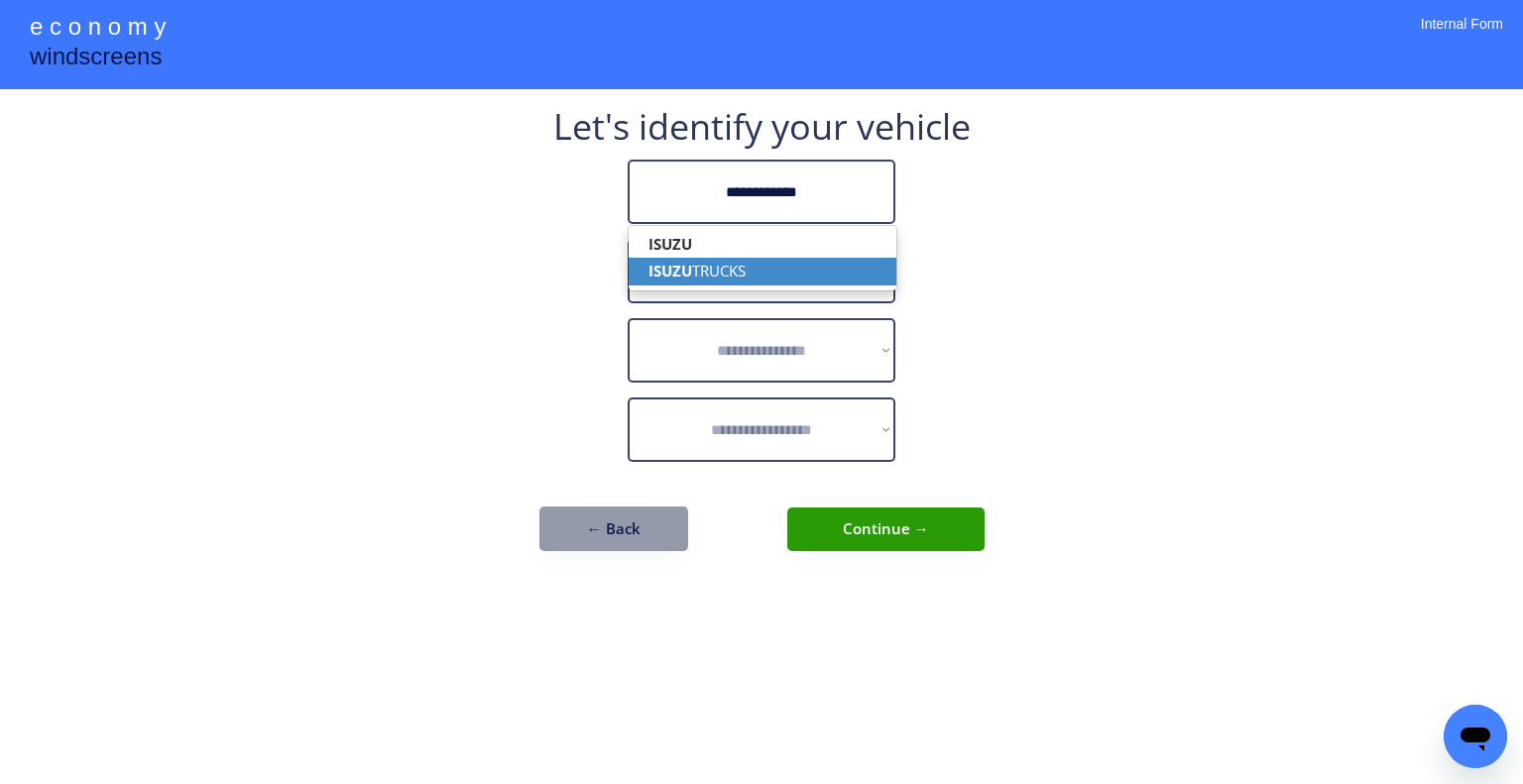 type on "**********" 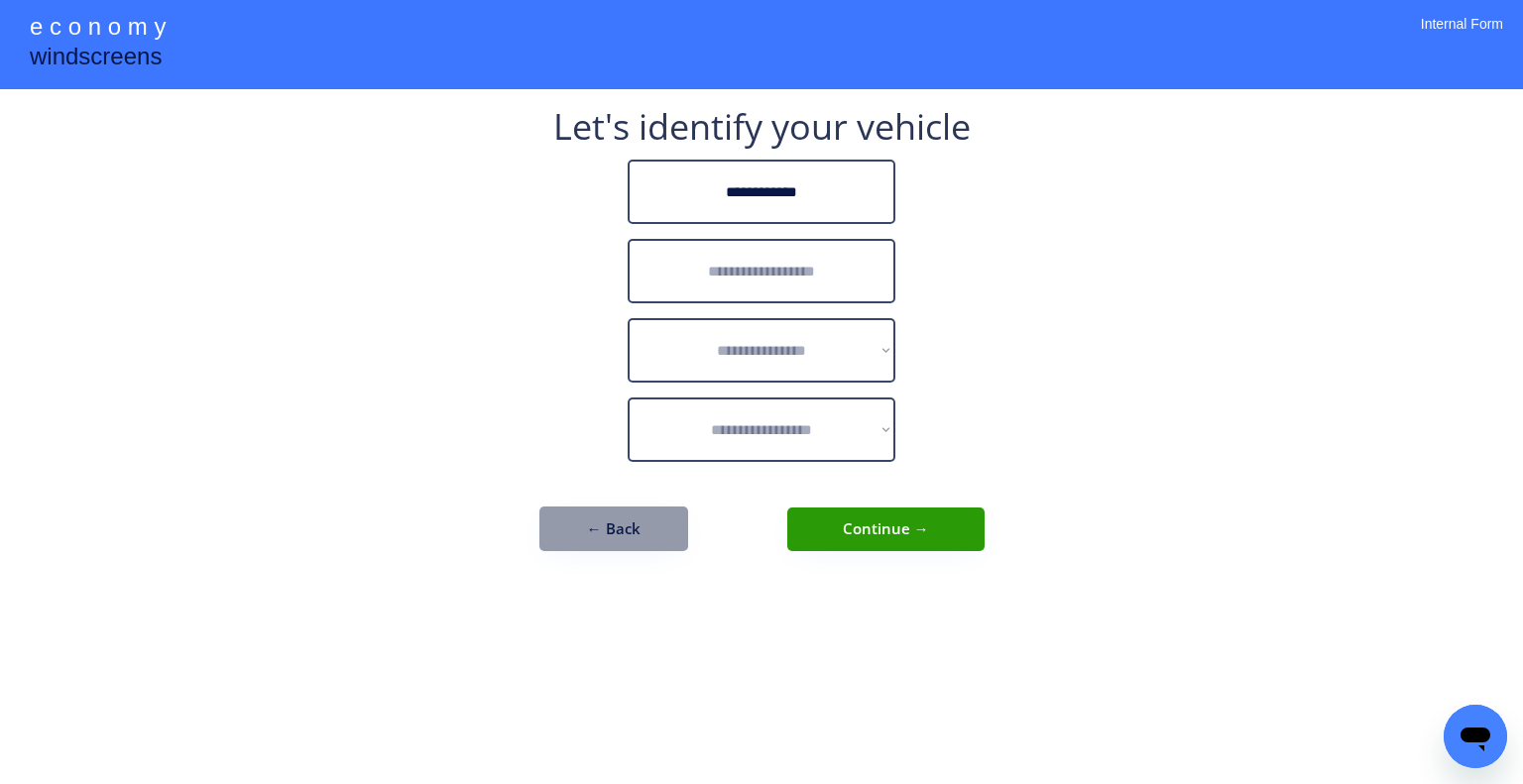 click at bounding box center (762, 271) 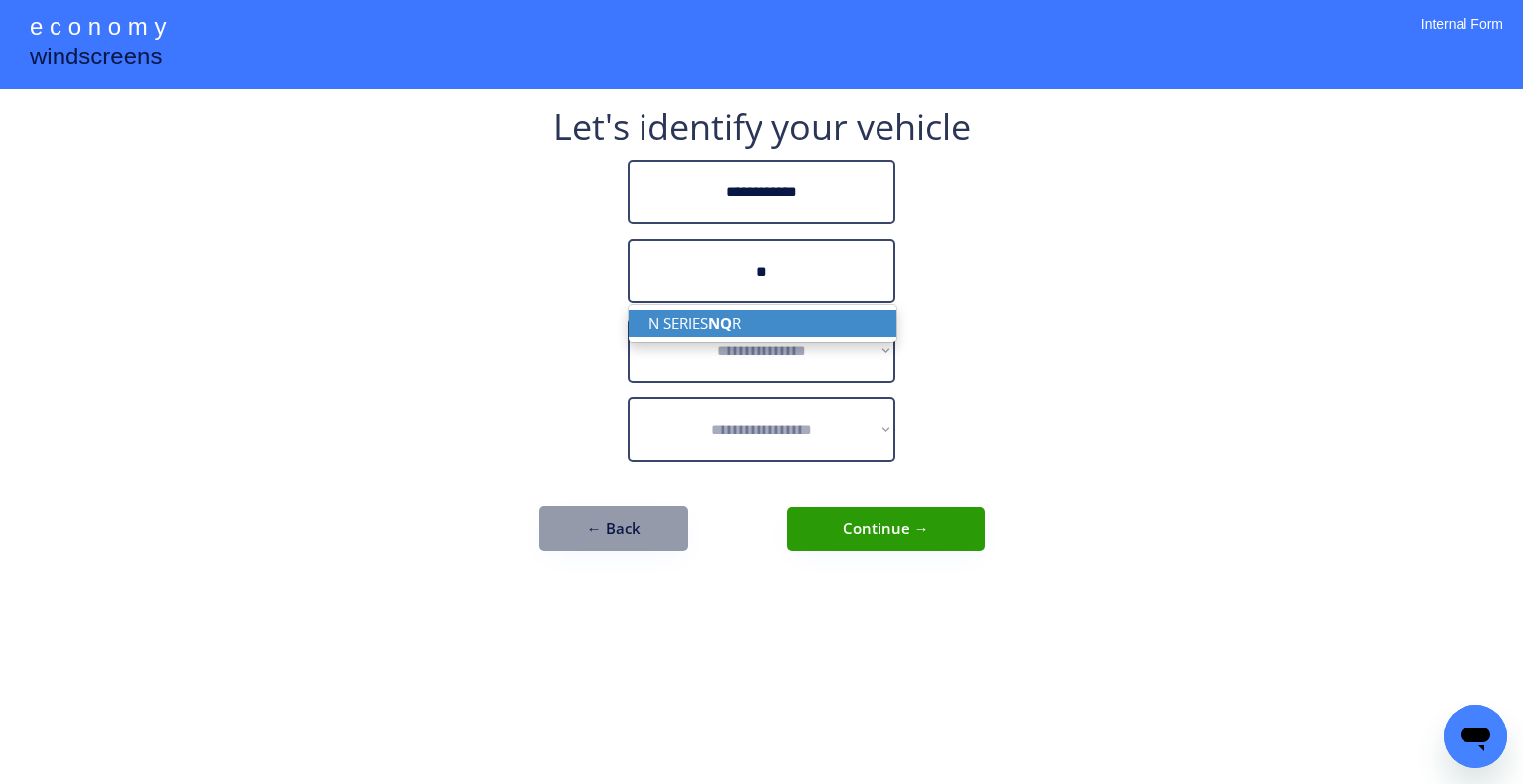 click on "N SERIES  NQ R" at bounding box center (762, 323) 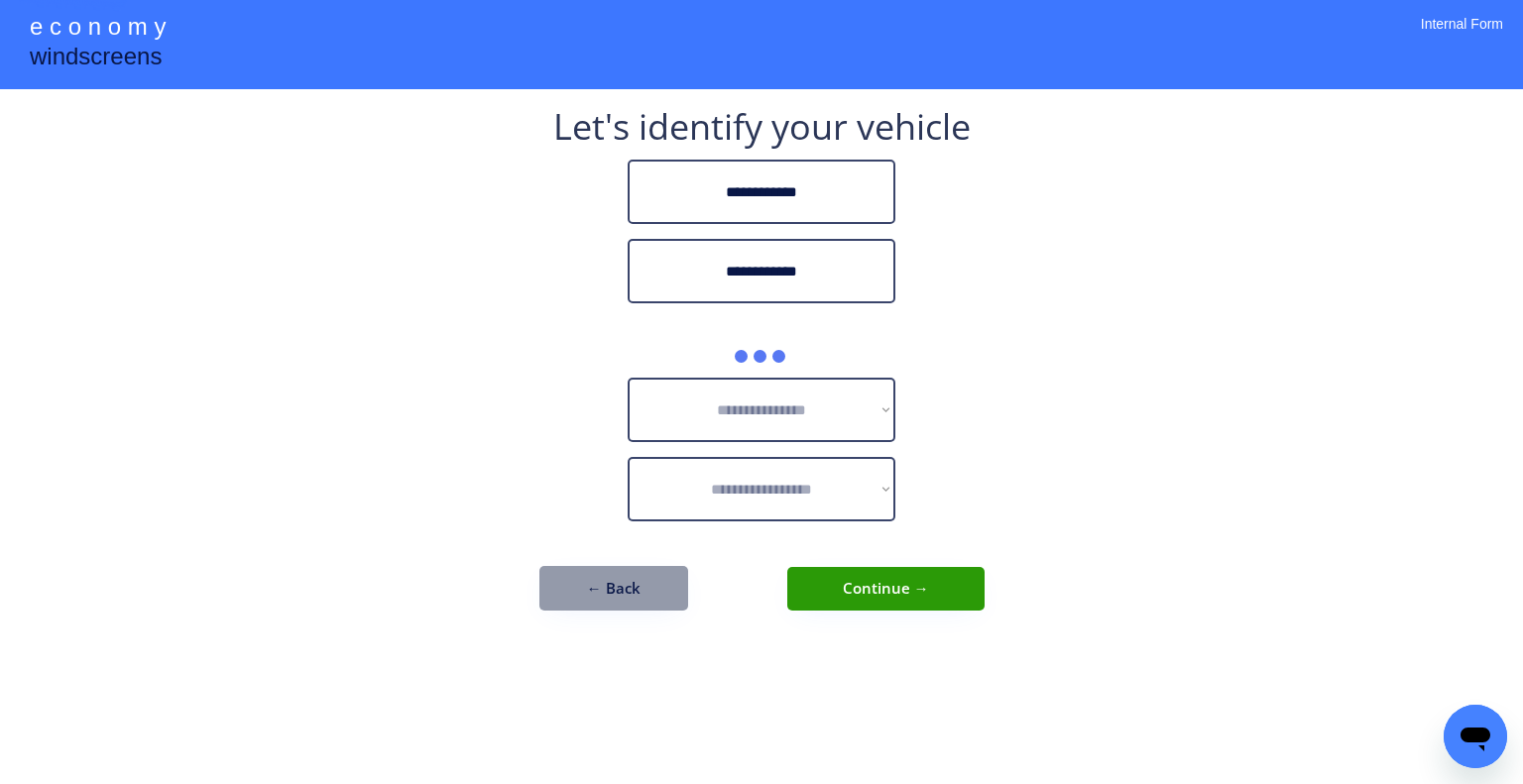type on "**********" 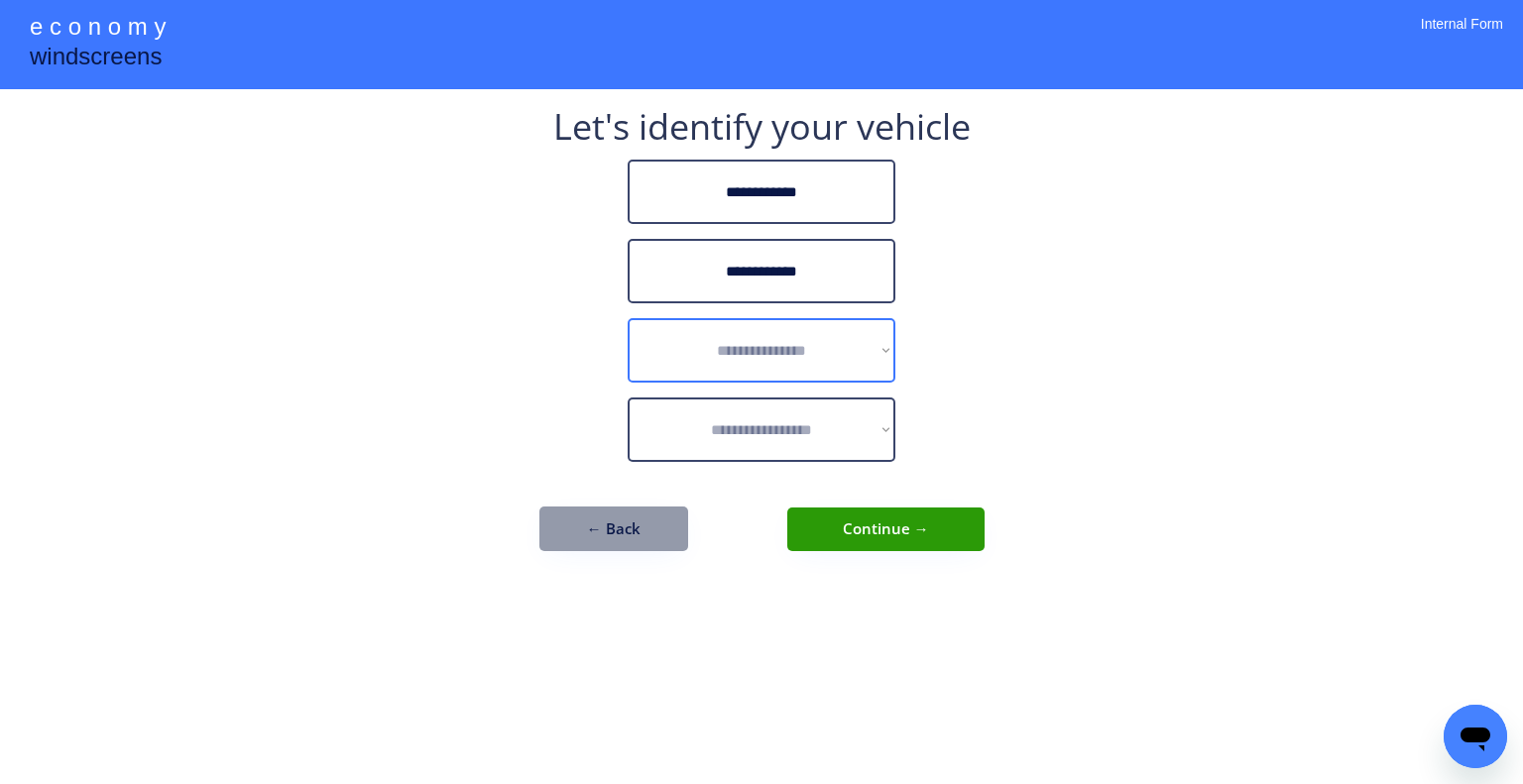 click on "**********" at bounding box center [762, 350] 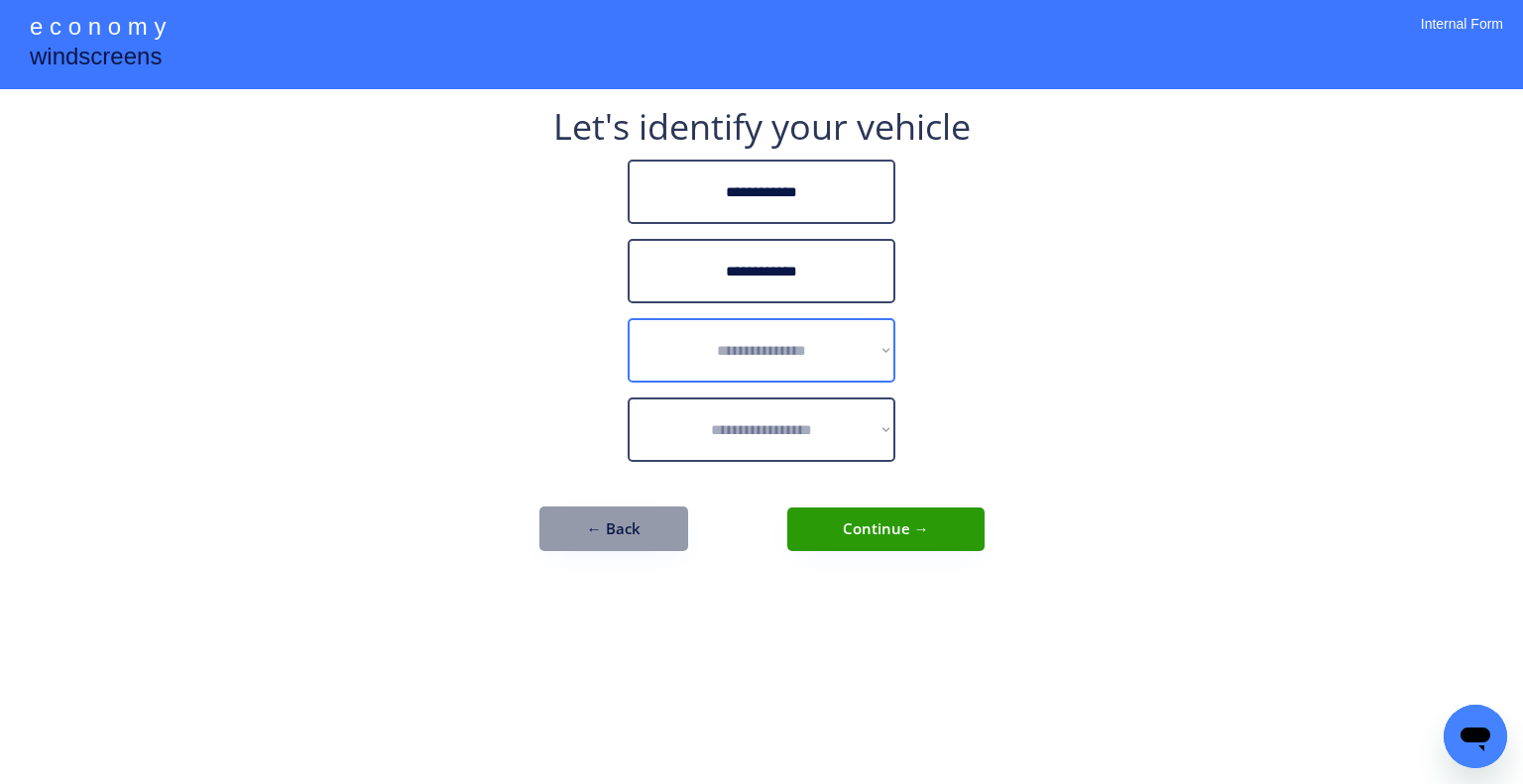 select on "******" 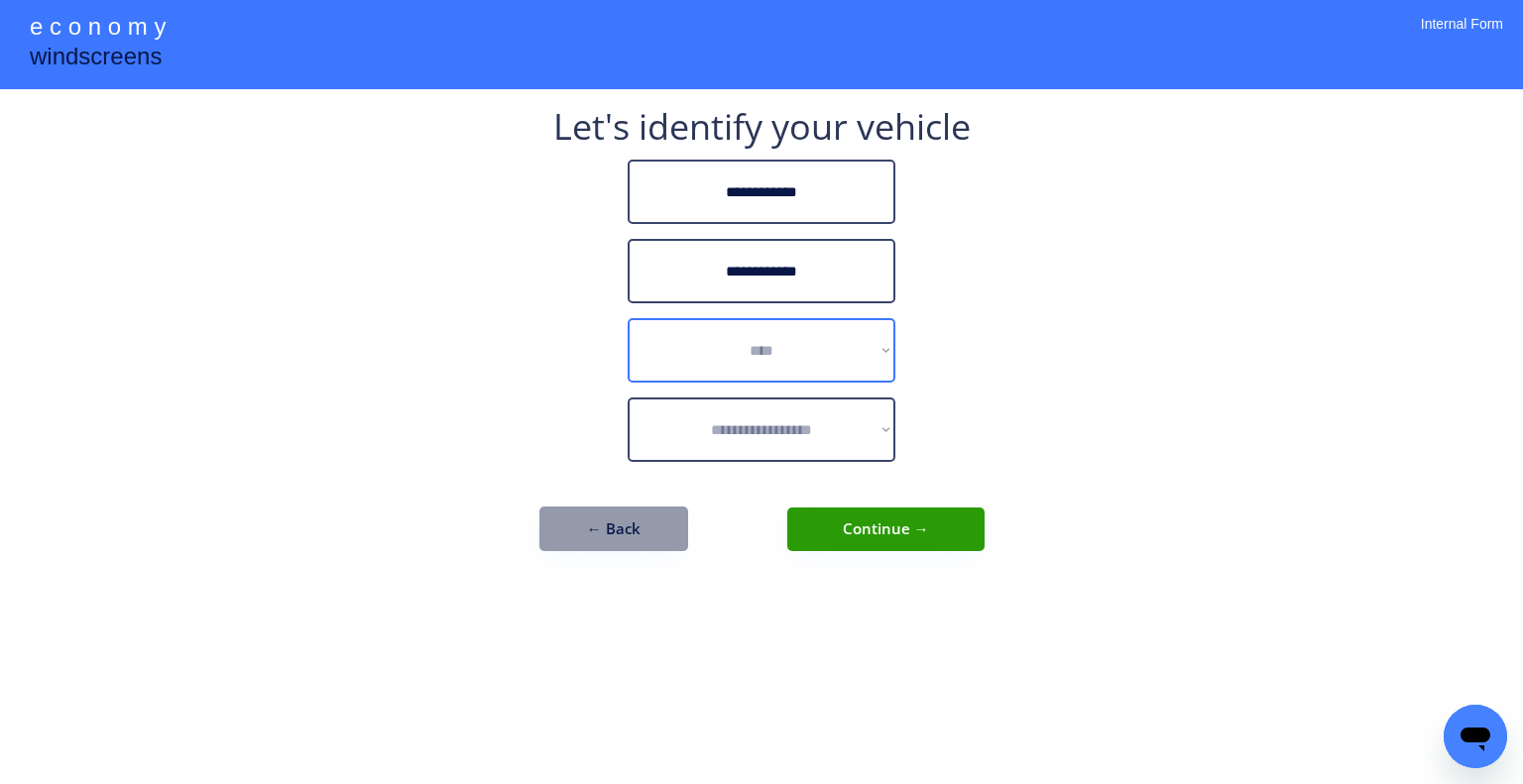click on "**********" at bounding box center [762, 350] 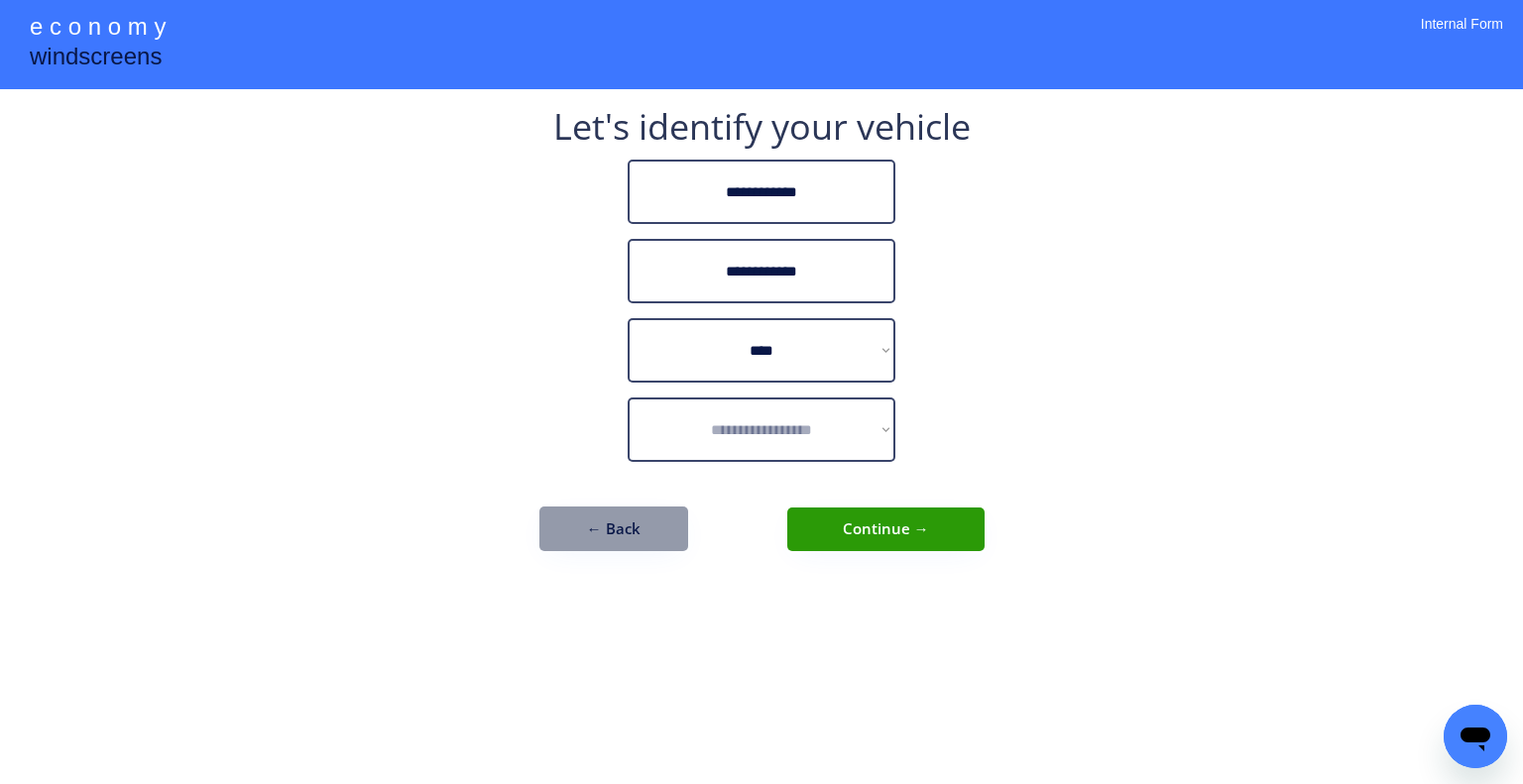 select on "**********" 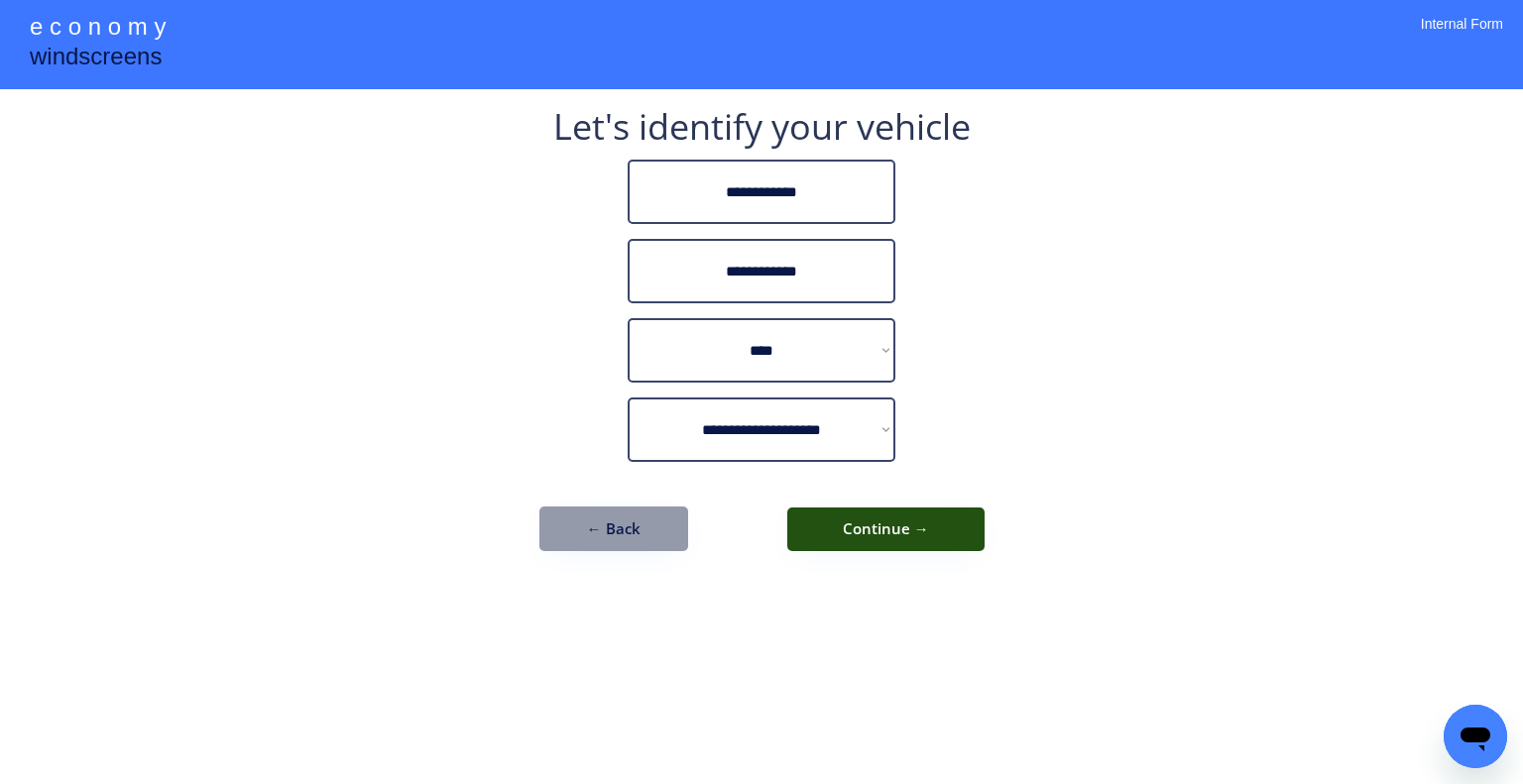 click on "Continue    →" at bounding box center (885, 529) 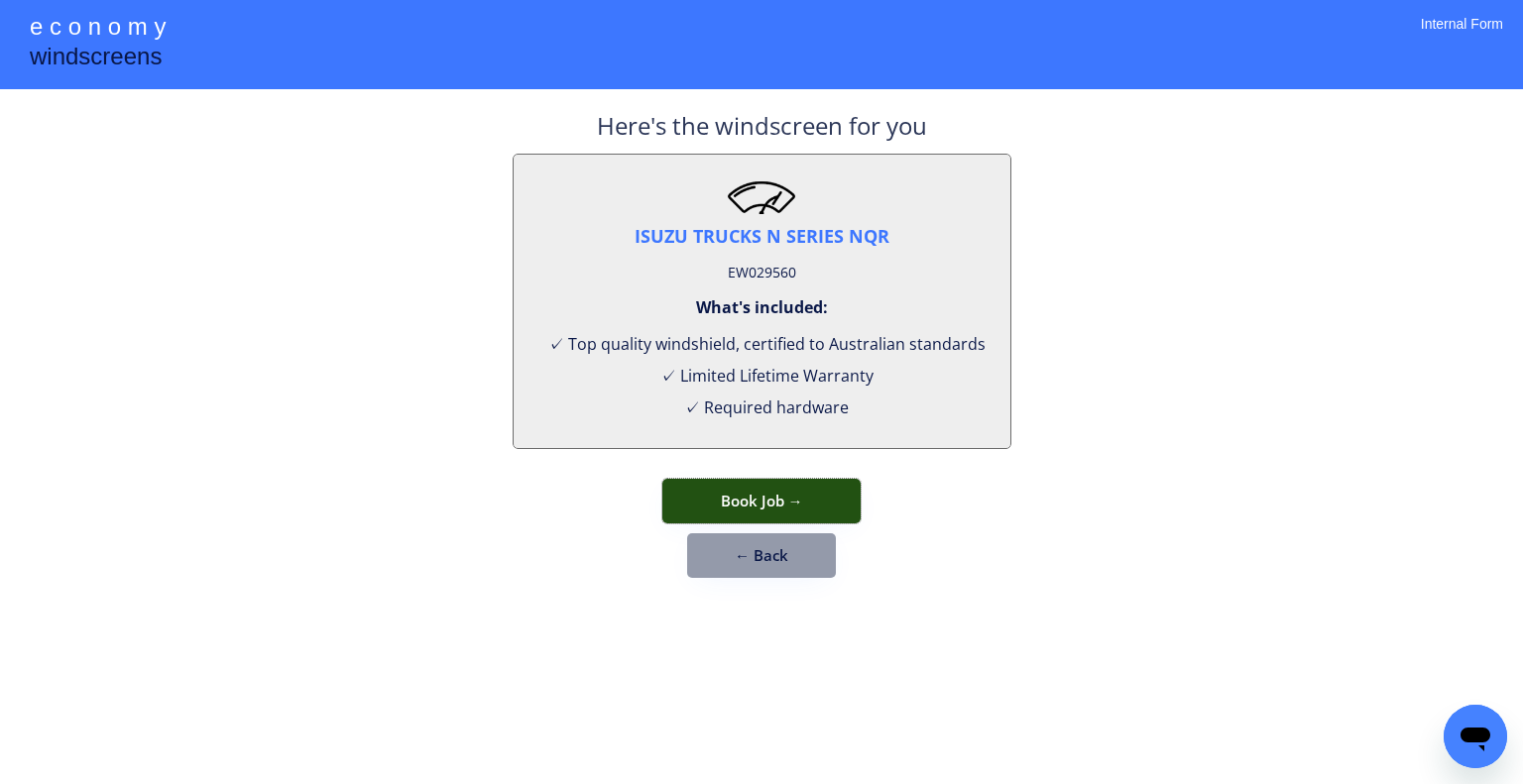 click on "Book Job    →" at bounding box center [762, 501] 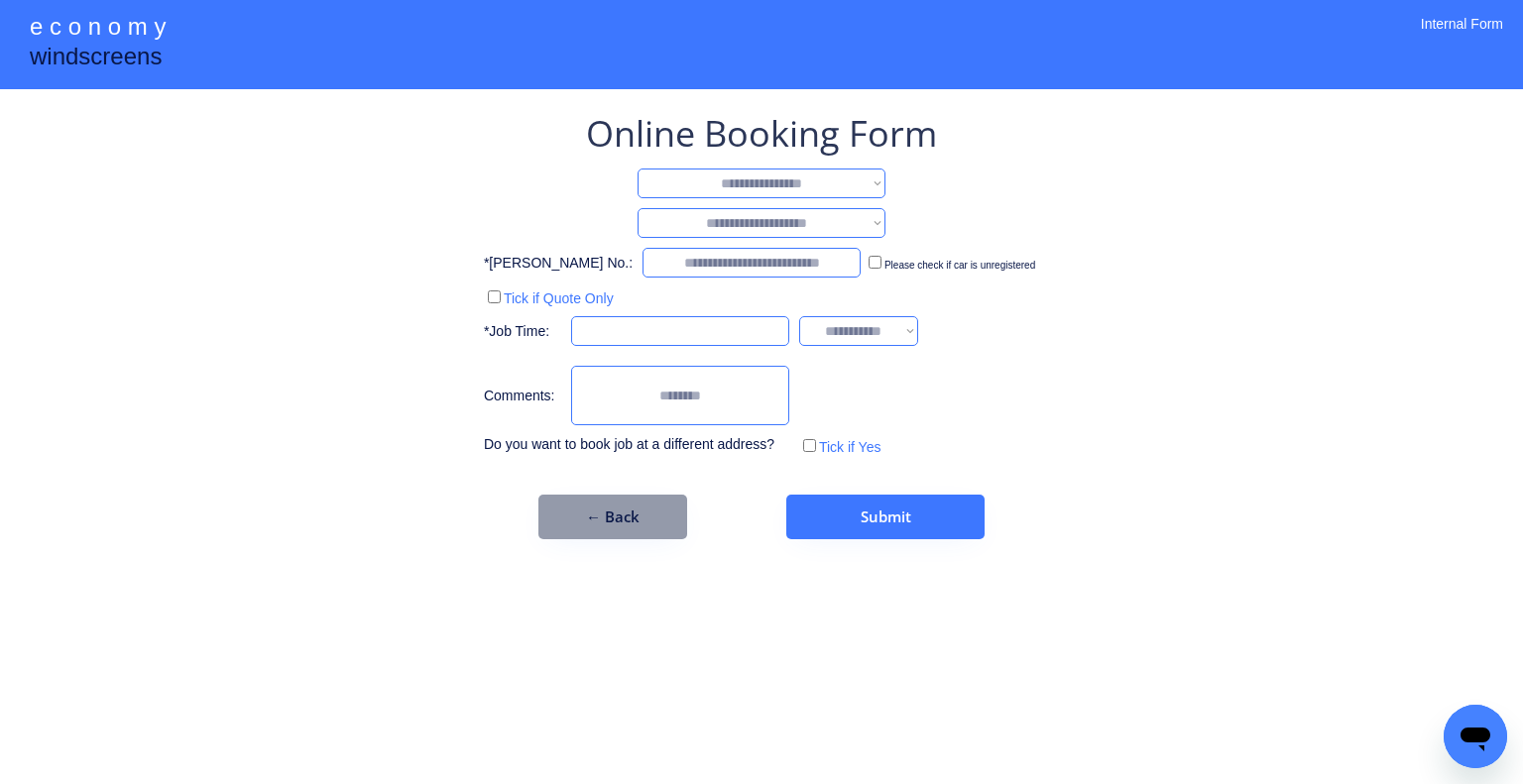click on "**********" at bounding box center (762, 324) 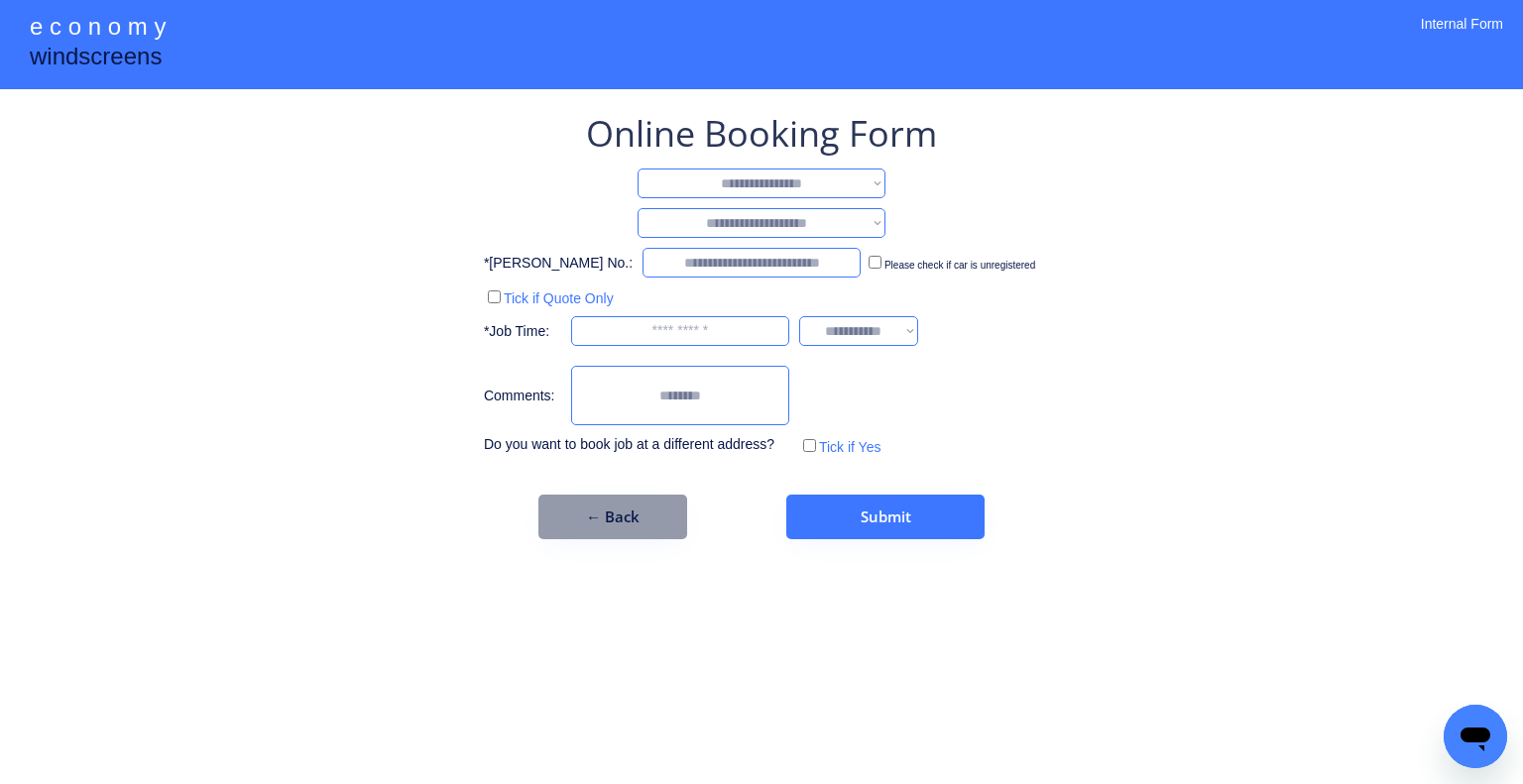 drag, startPoint x: 805, startPoint y: 171, endPoint x: 805, endPoint y: 197, distance: 26 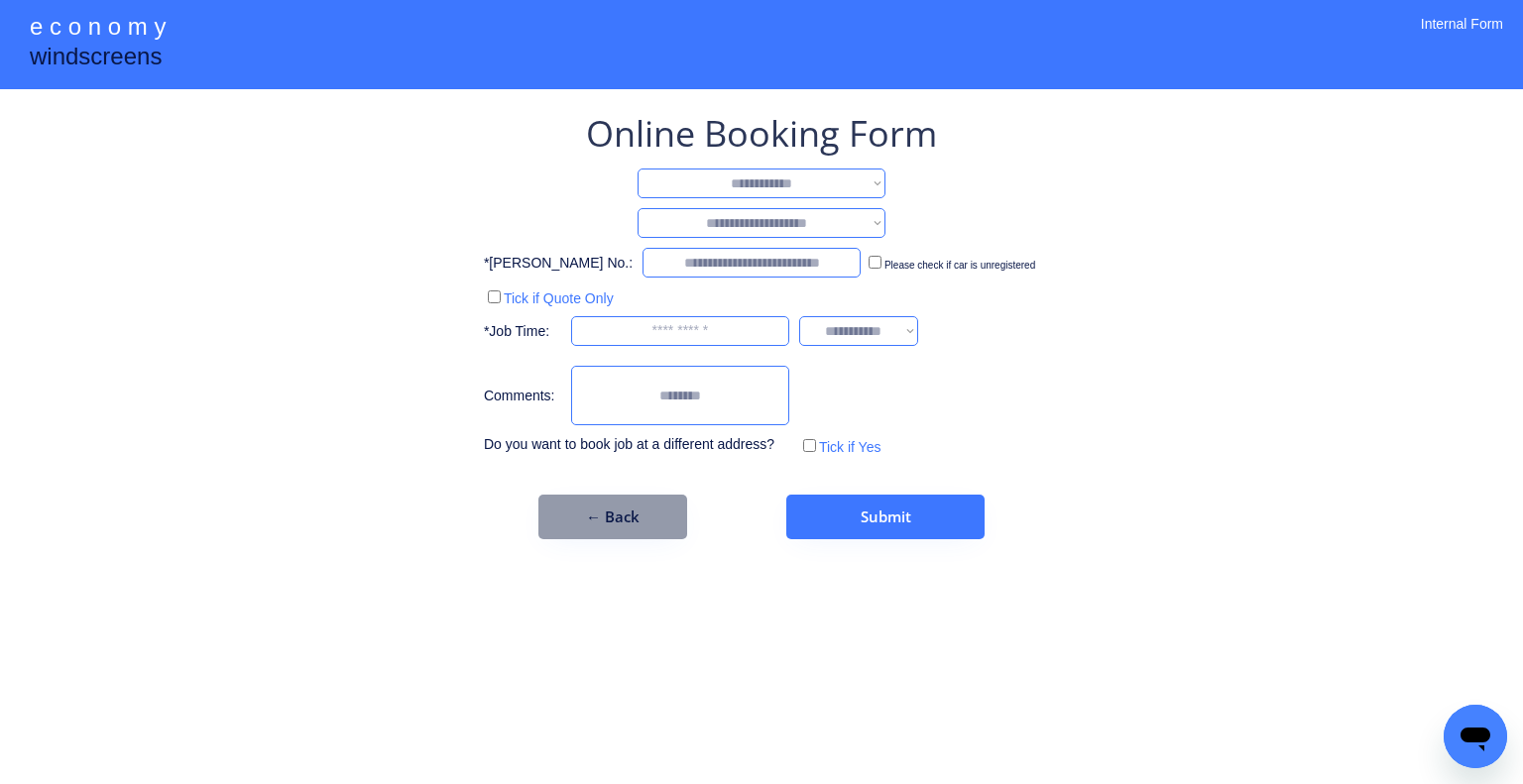 click on "**********" at bounding box center [762, 183] 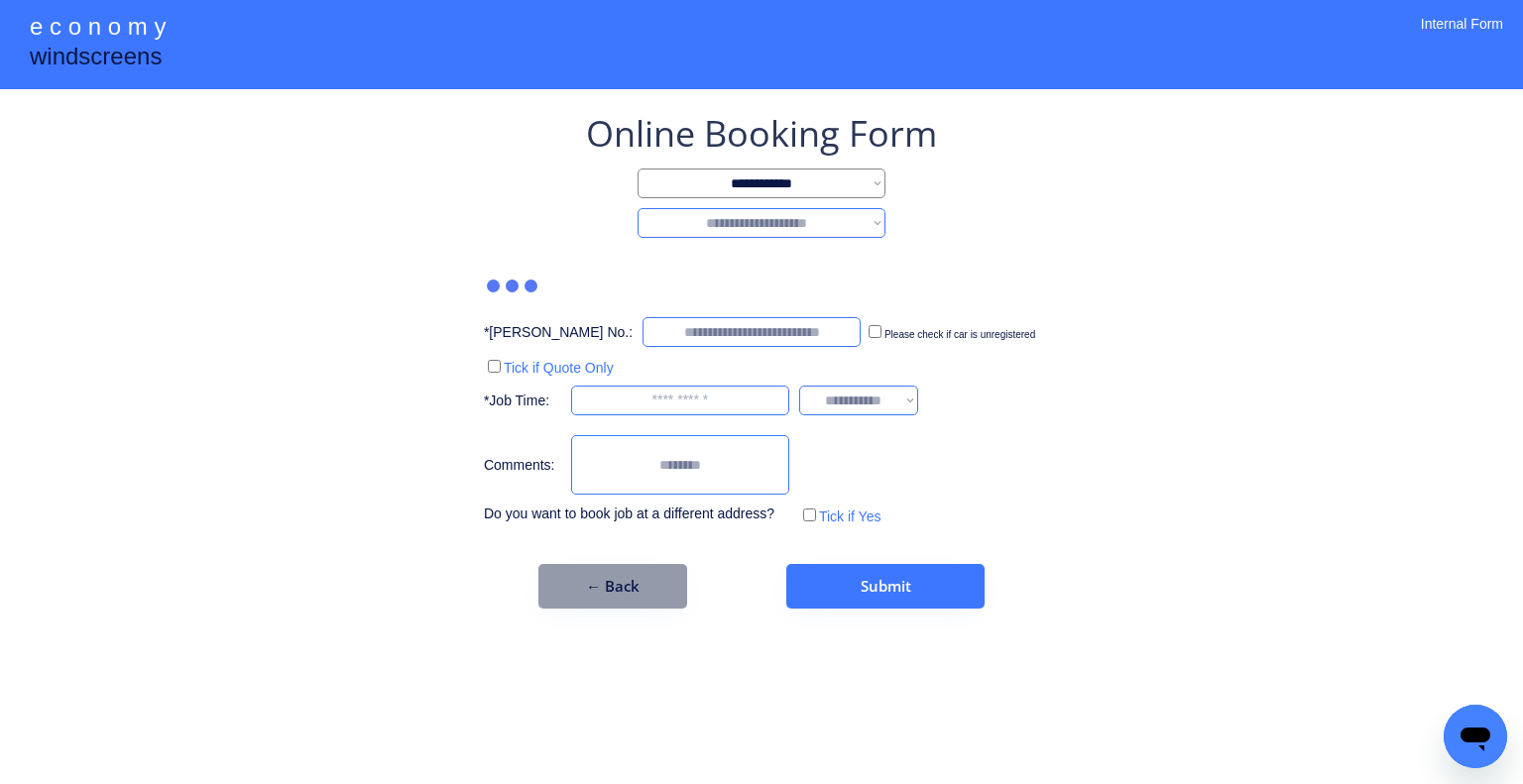 click on "**********" at bounding box center [762, 223] 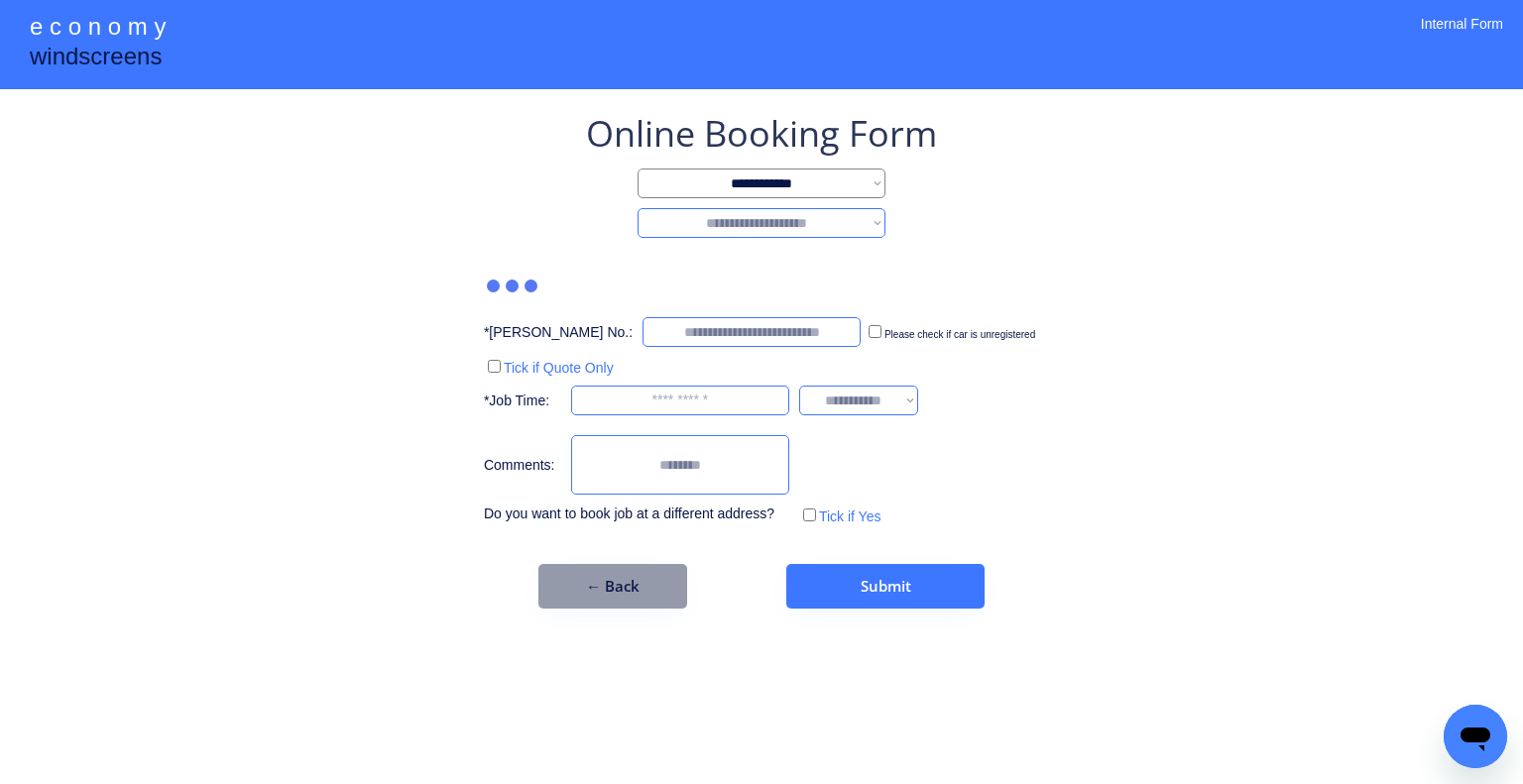 select on "********" 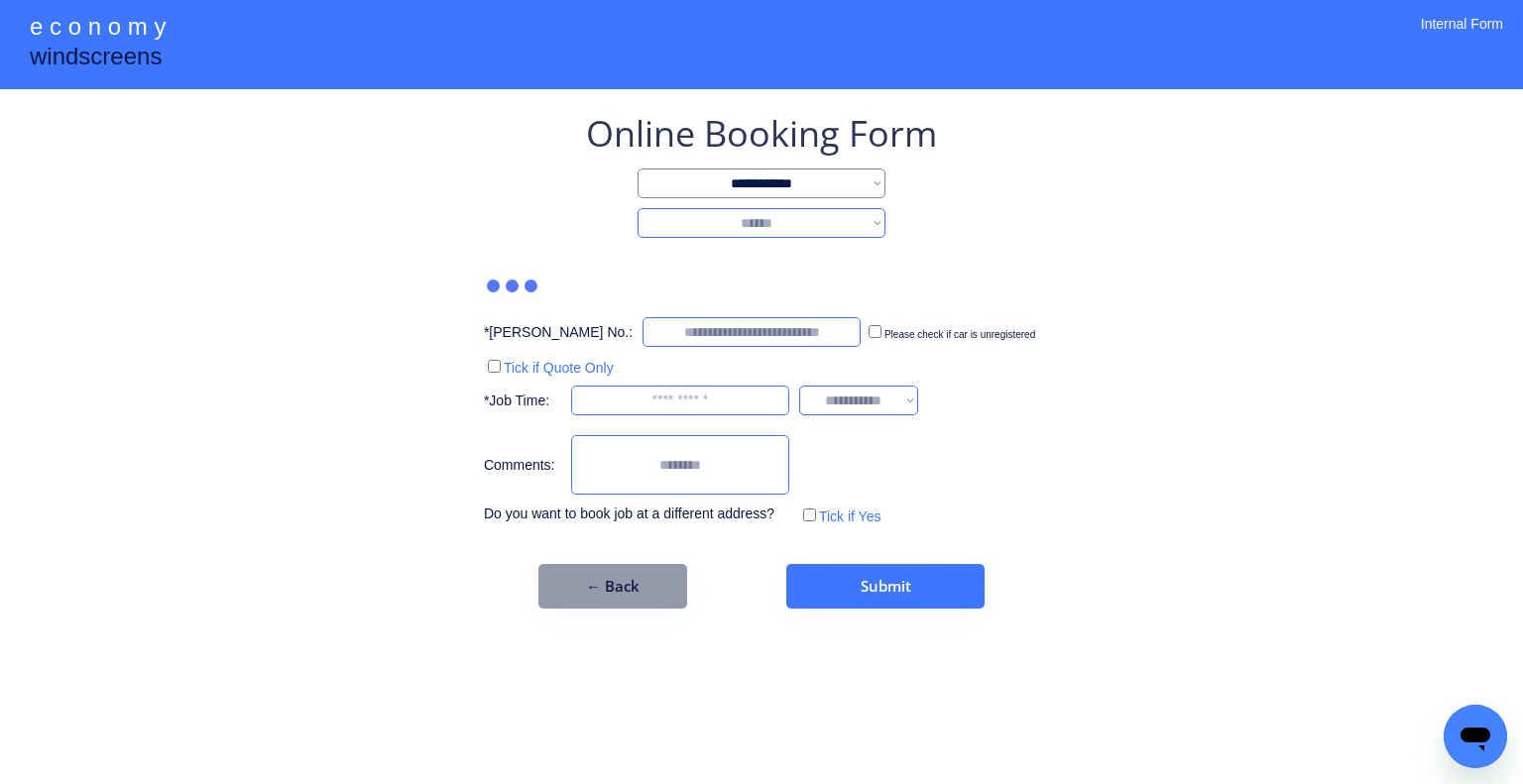 click on "**********" at bounding box center (762, 223) 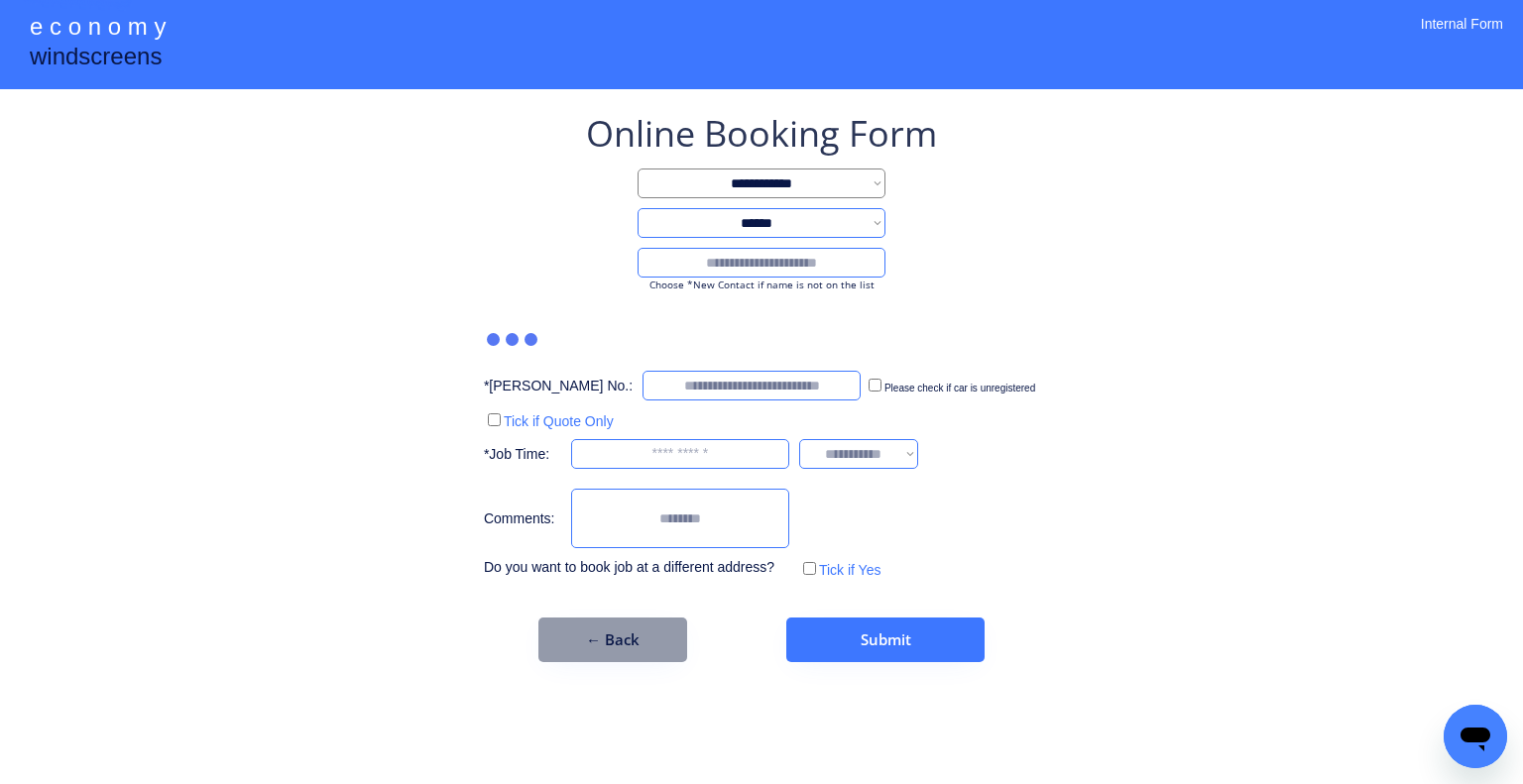 click at bounding box center [762, 263] 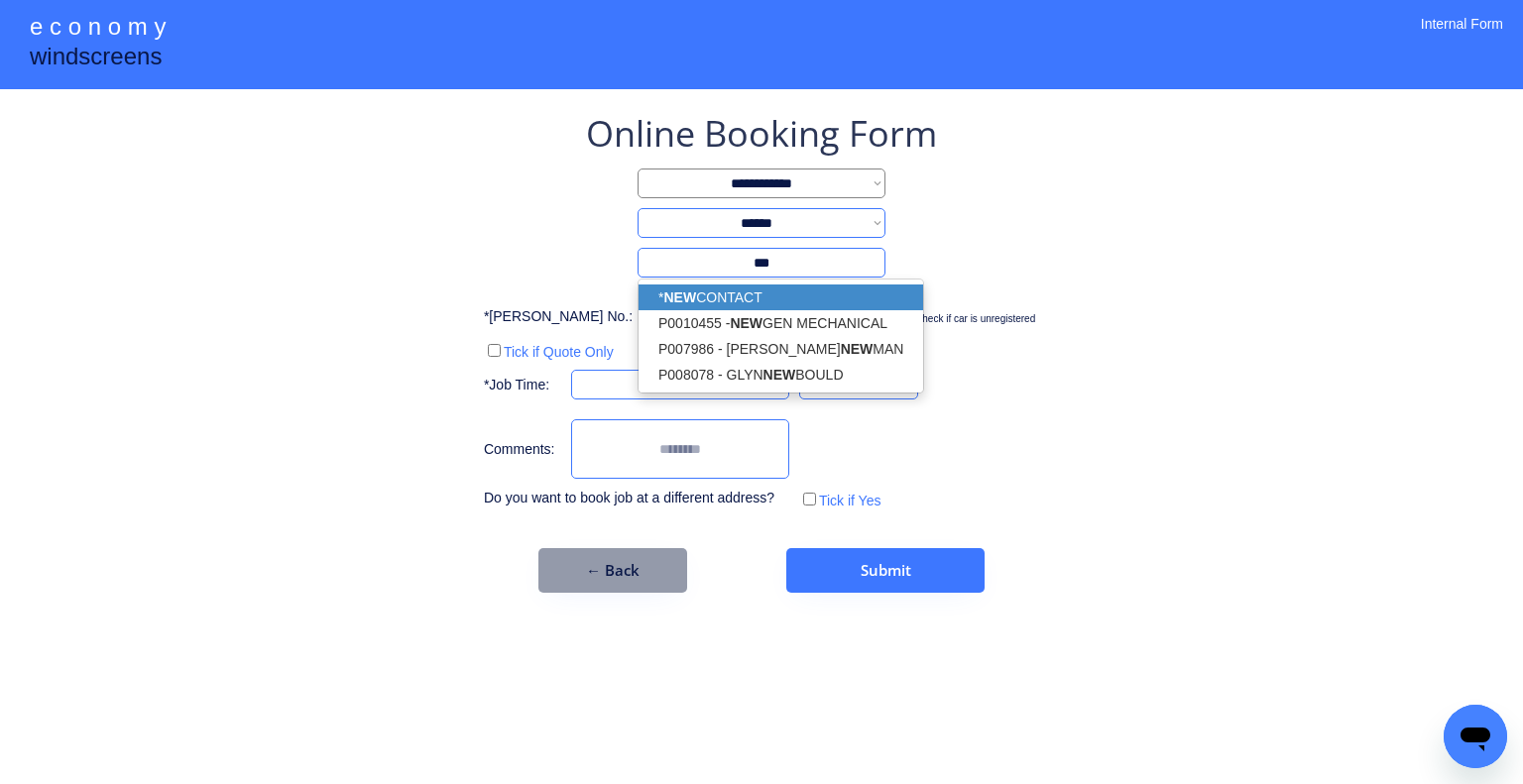 click on "* NEW  CONTACT" at bounding box center (780, 297) 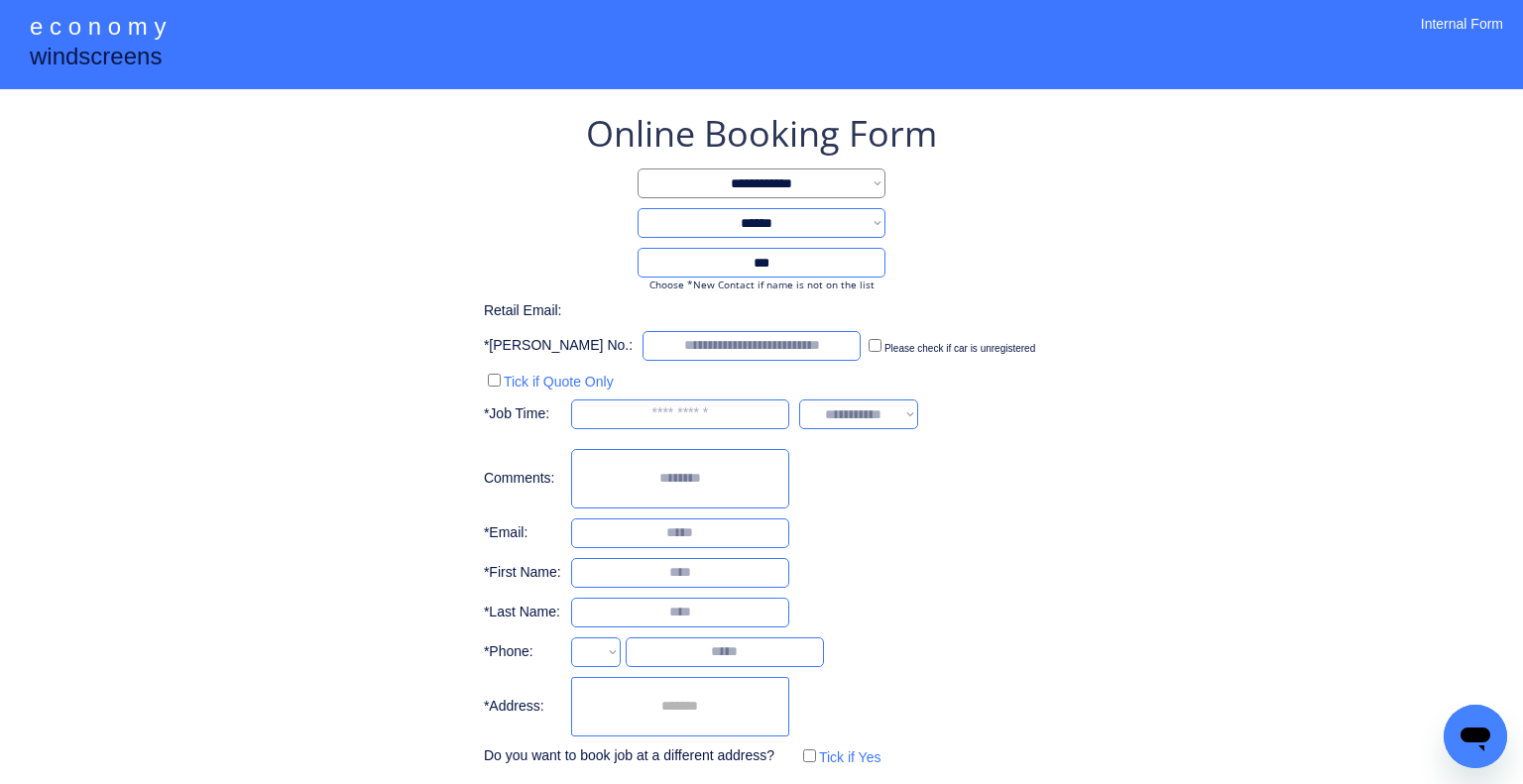 type on "**********" 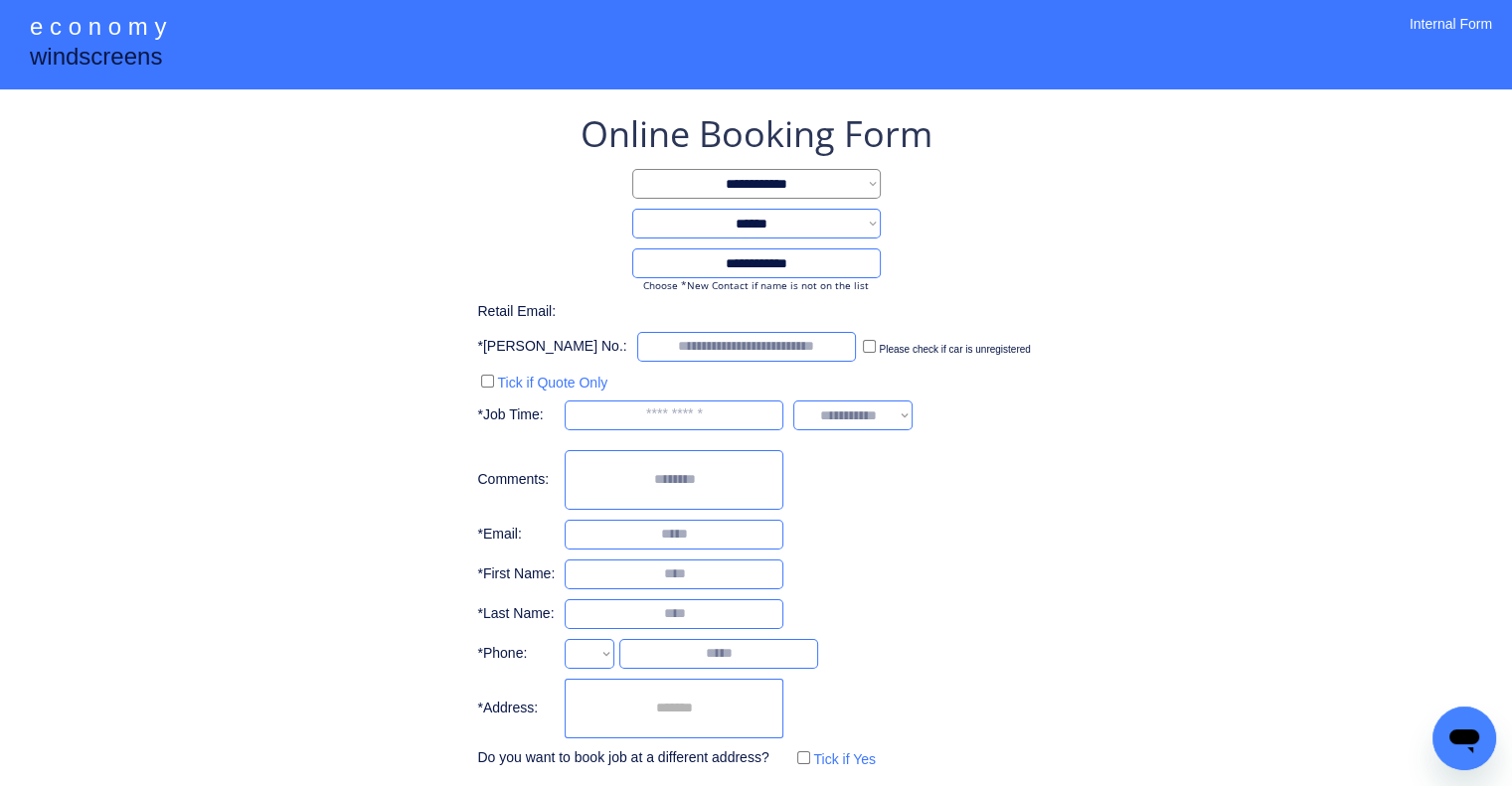 select on "**********" 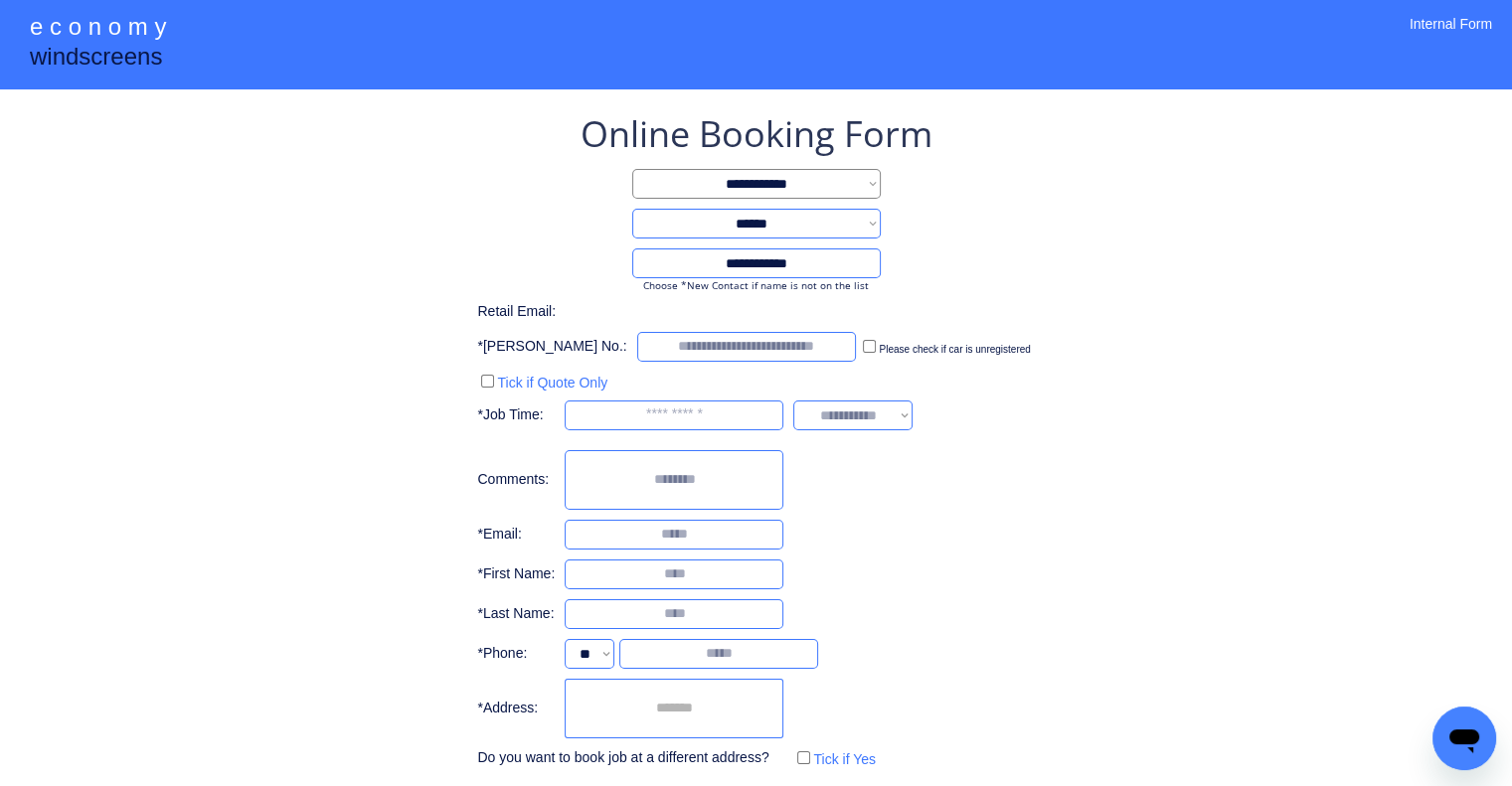 type on "**********" 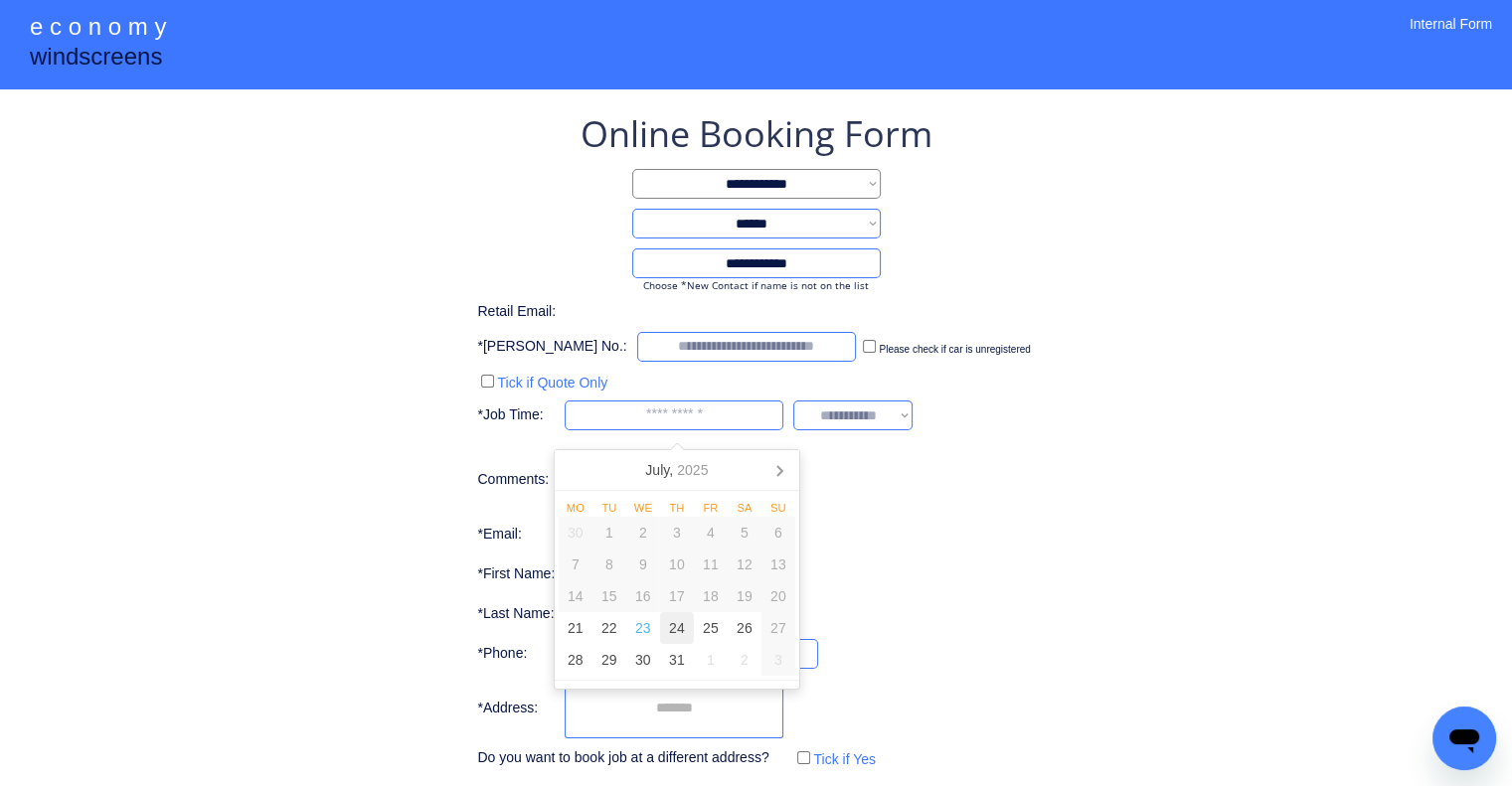 click on "24" at bounding box center [677, 628] 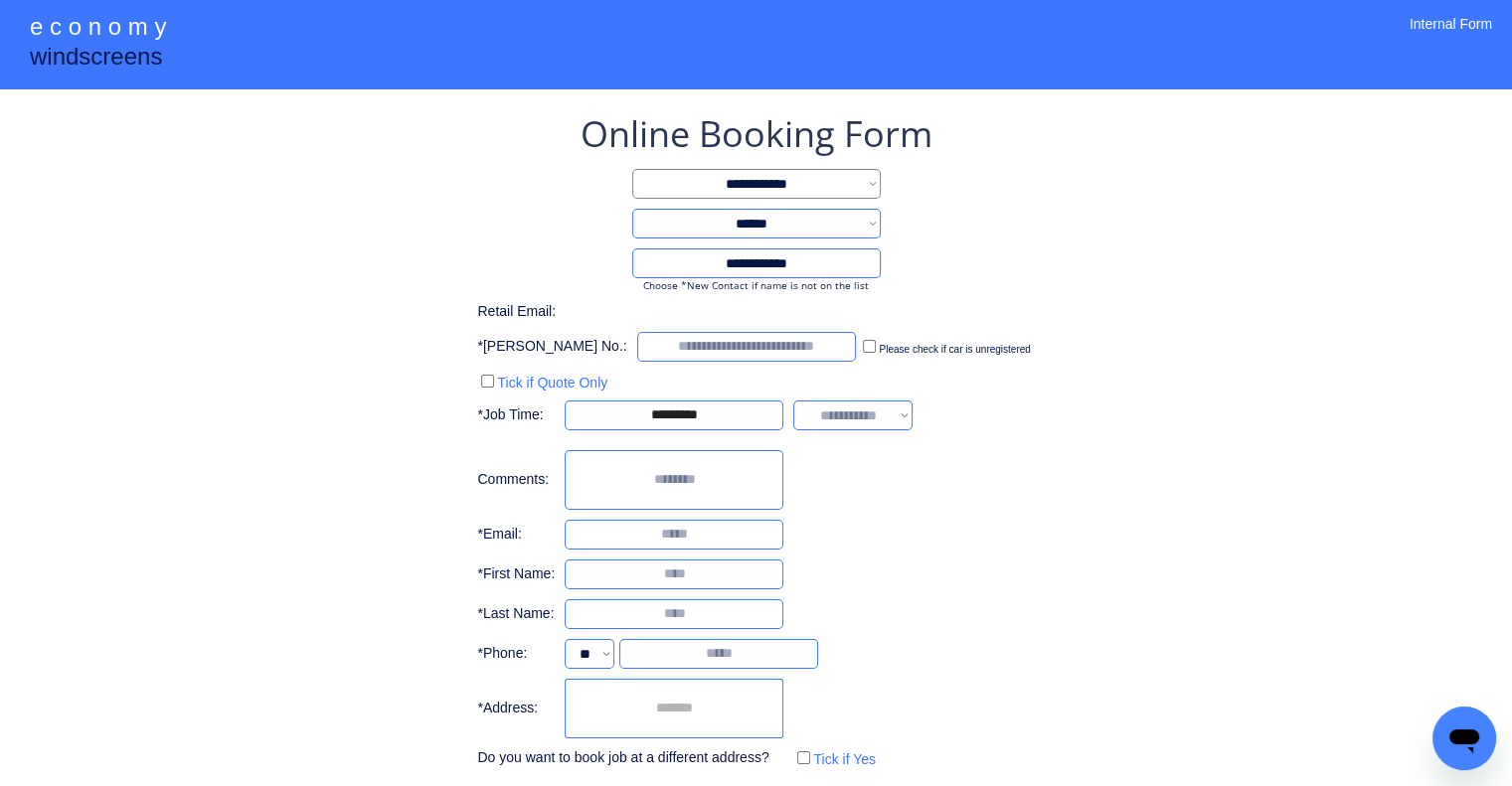 click on "**********" at bounding box center [756, 441] 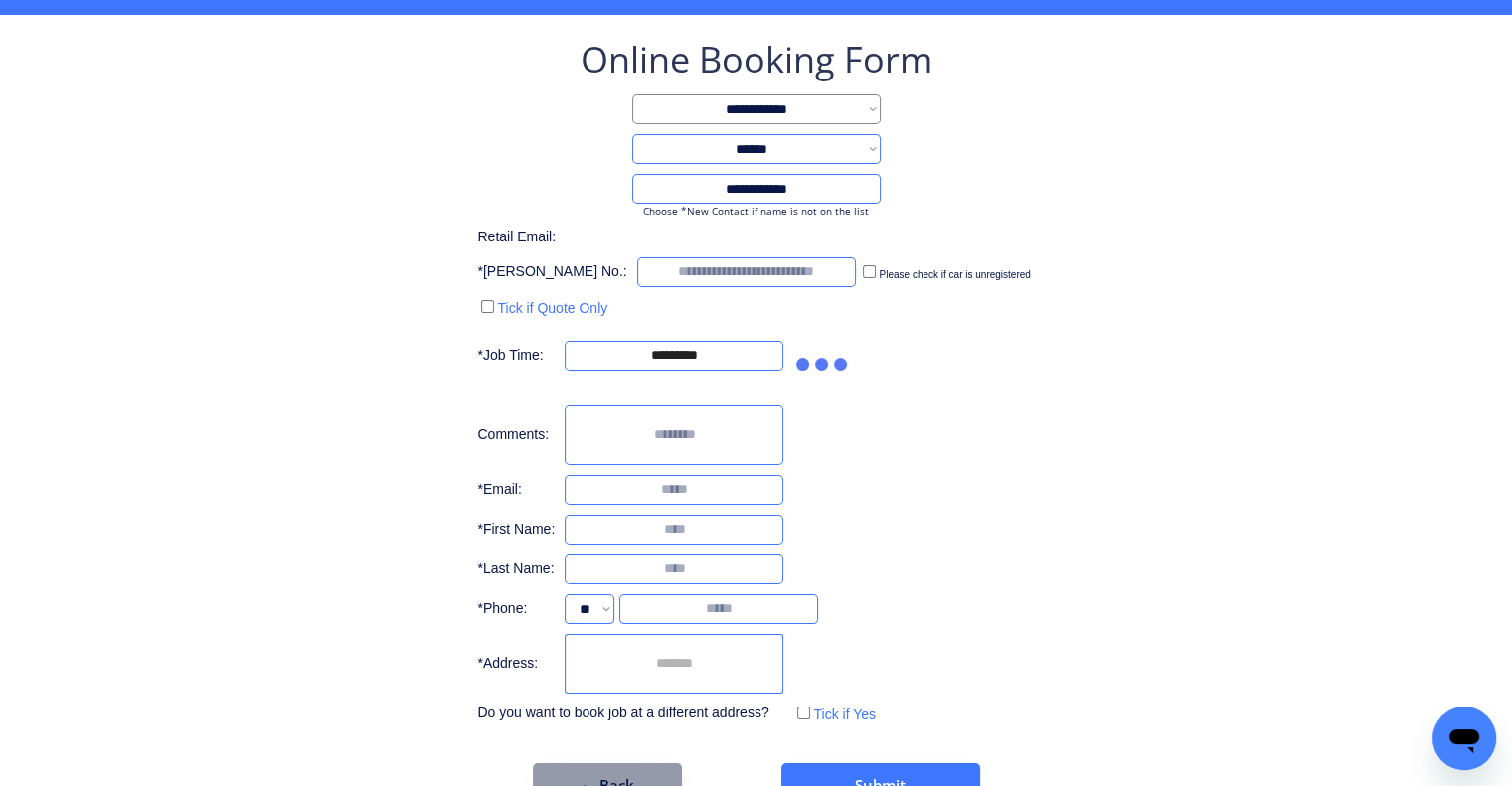 scroll, scrollTop: 125, scrollLeft: 0, axis: vertical 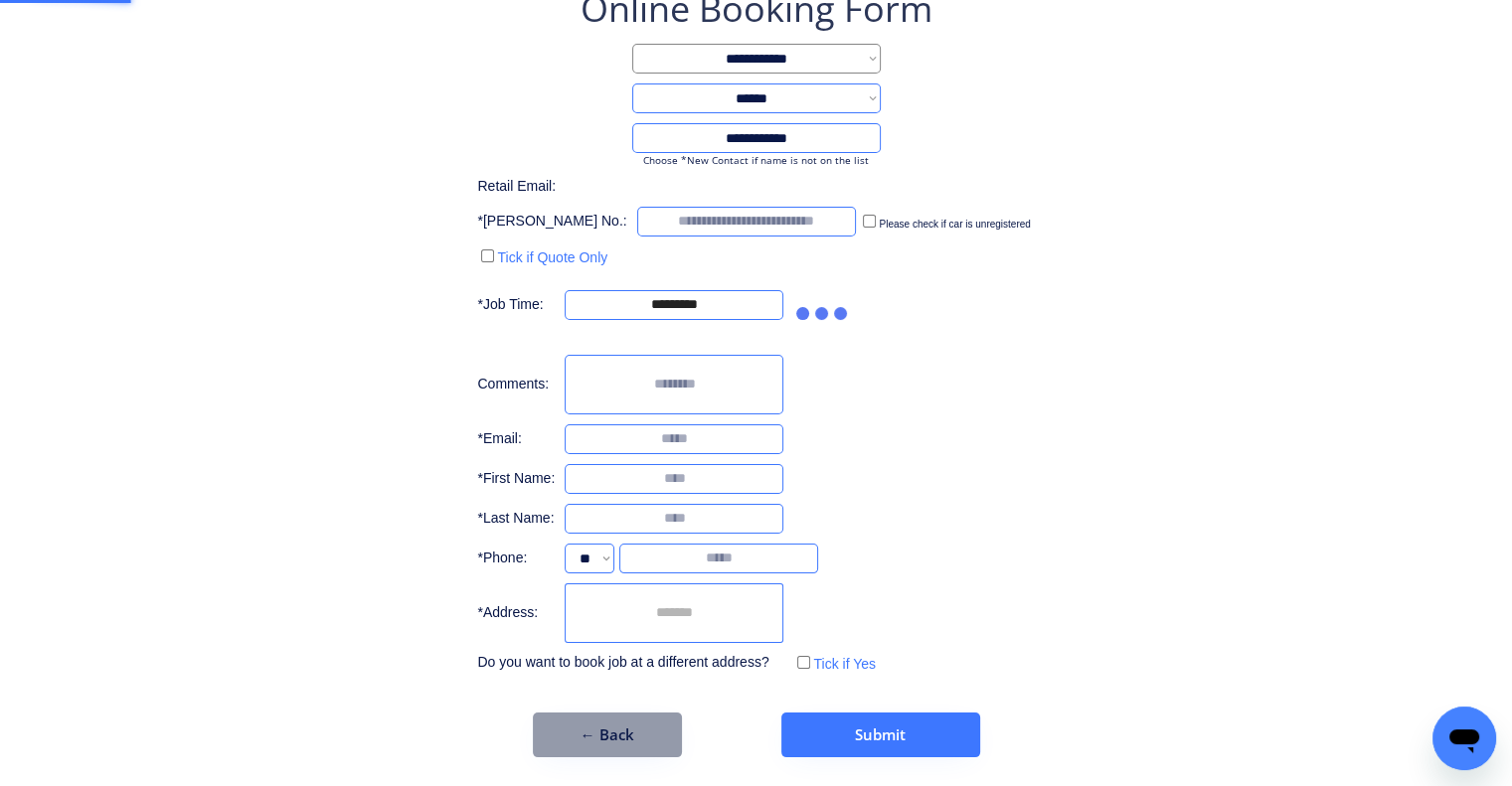 click at bounding box center [840, 313] 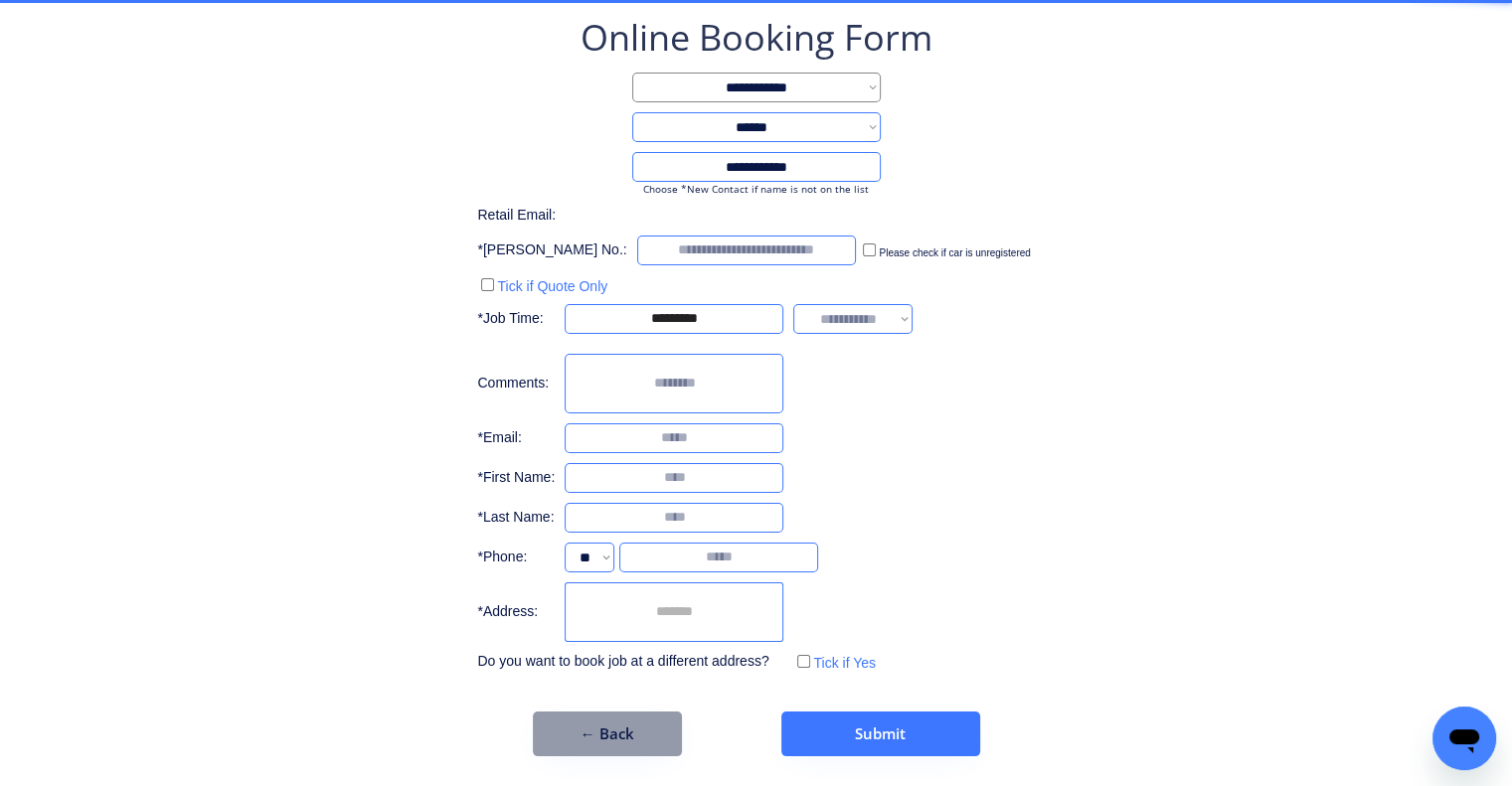 scroll, scrollTop: 95, scrollLeft: 0, axis: vertical 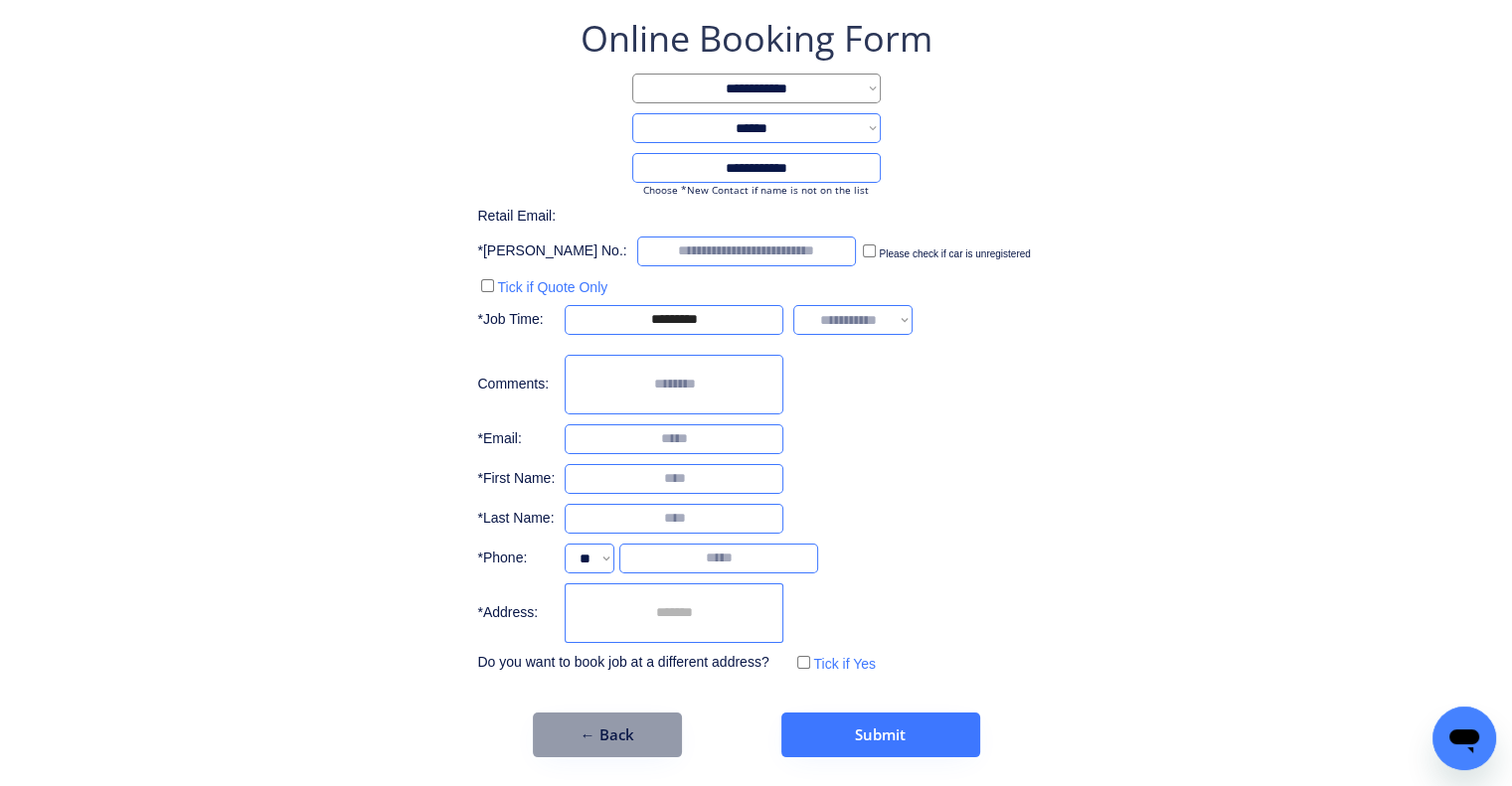 click on "**********" at bounding box center (853, 320) 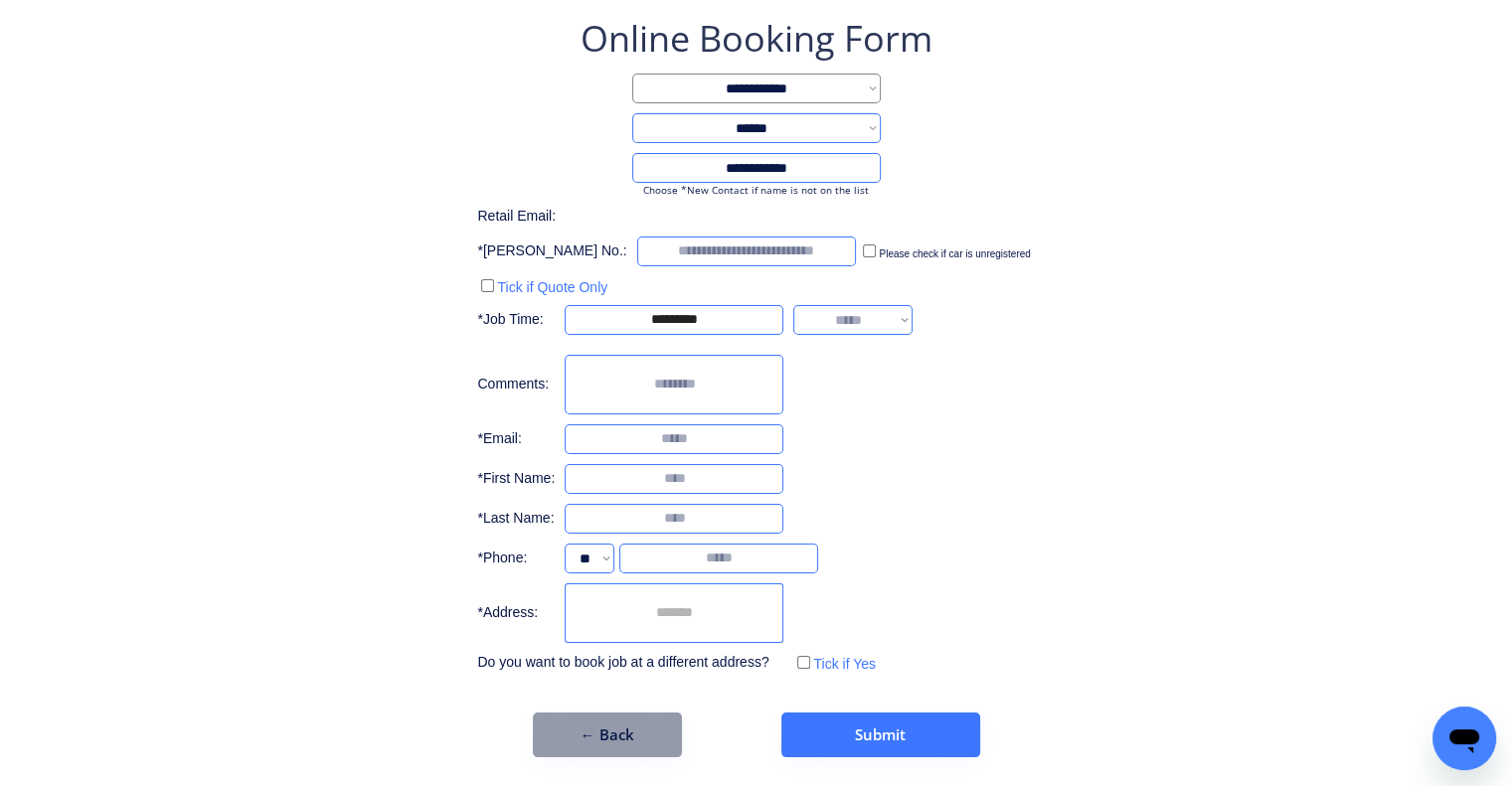 click on "**********" at bounding box center (853, 320) 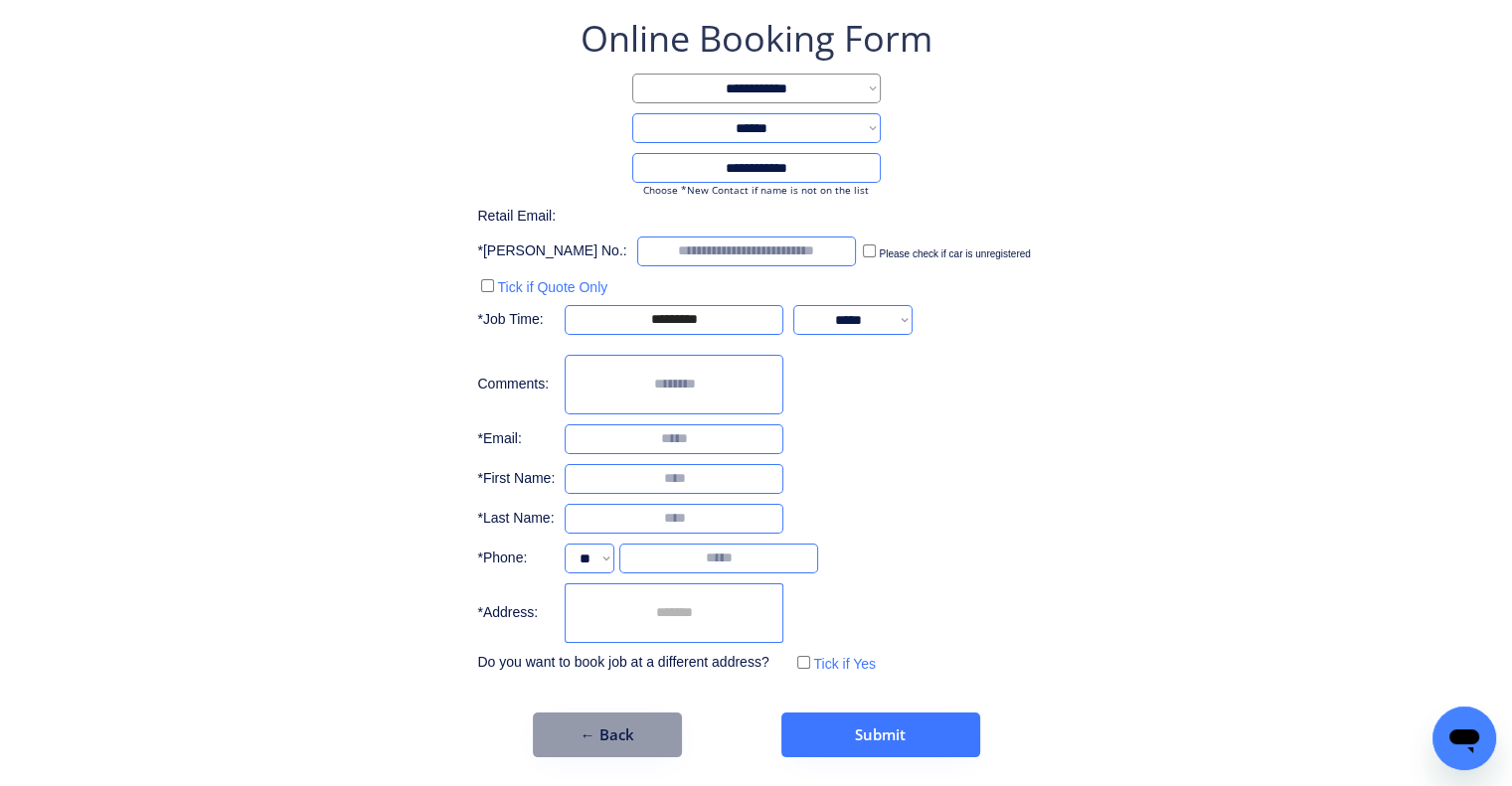 drag, startPoint x: 1024, startPoint y: 335, endPoint x: 1005, endPoint y: 327, distance: 20.615528 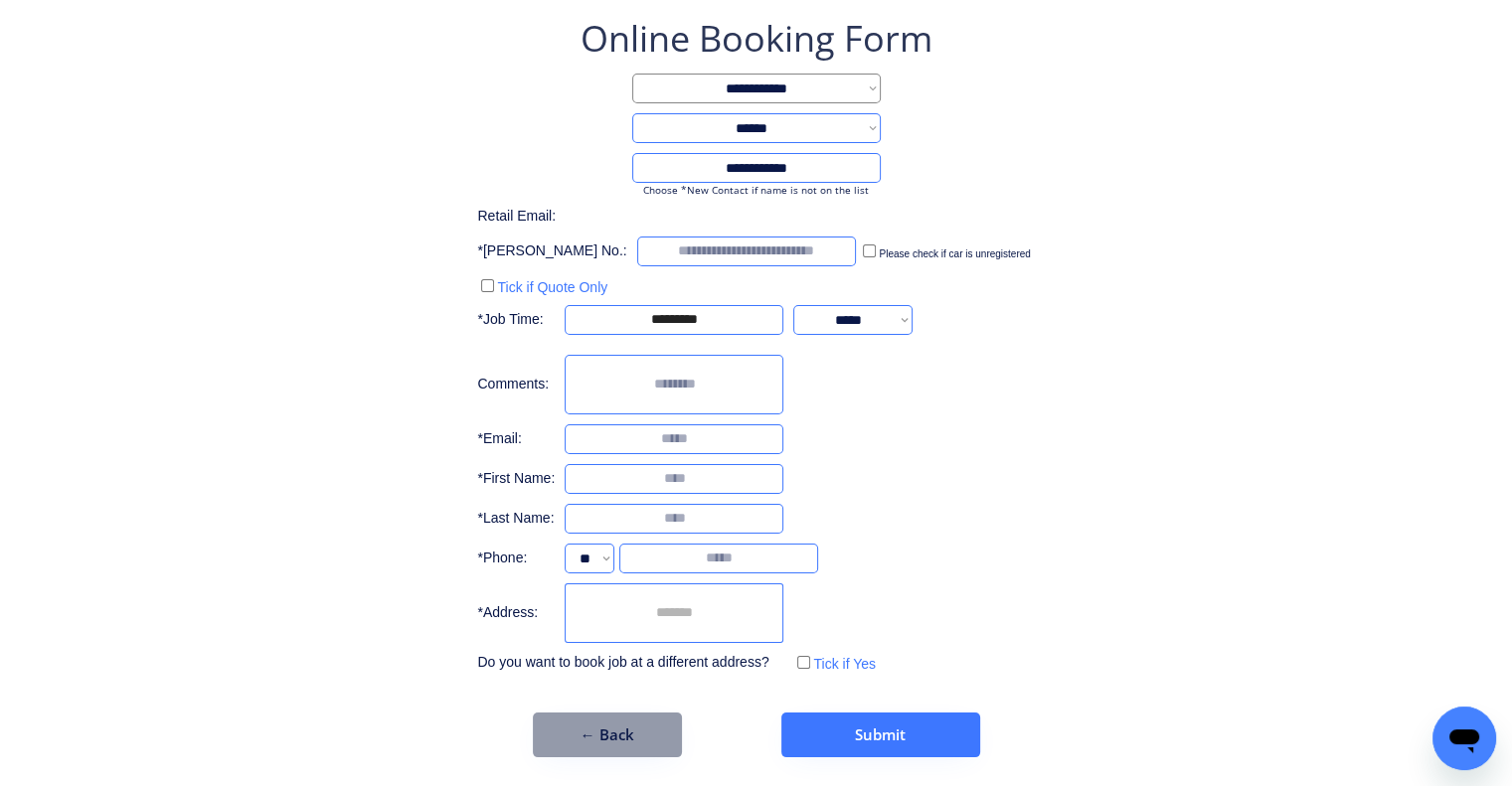 click at bounding box center [747, 251] 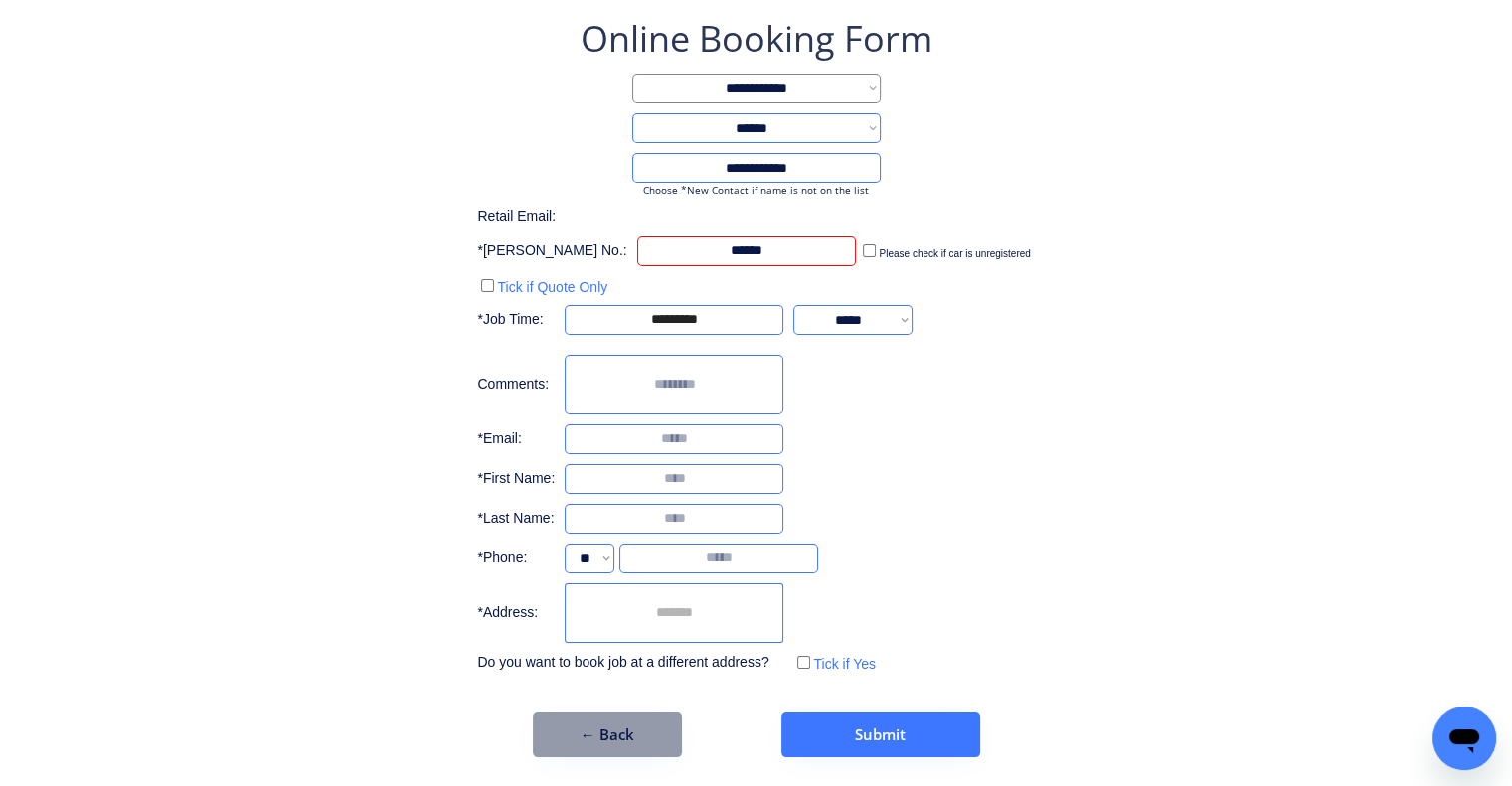 type on "******" 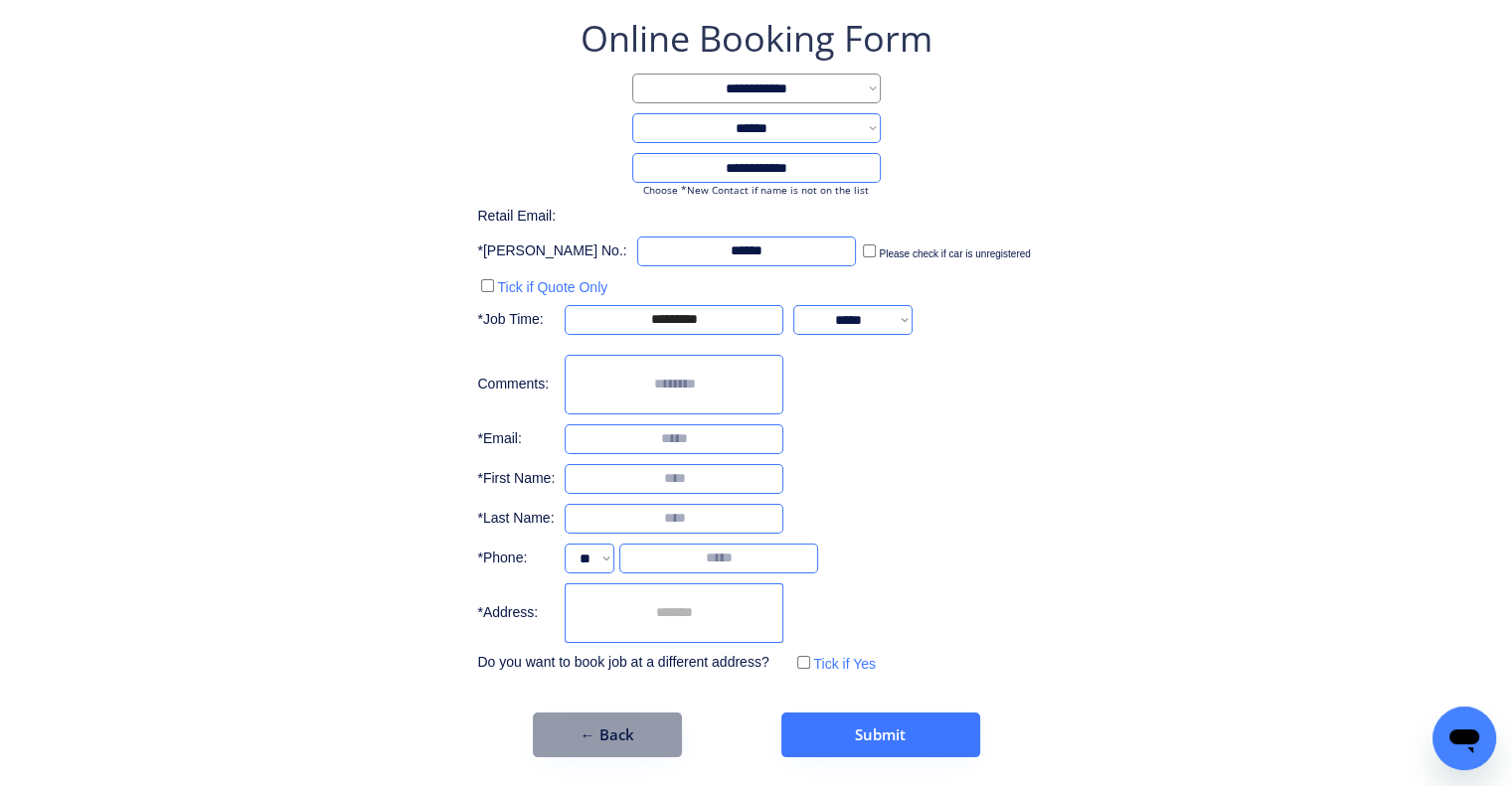 click on "**********" at bounding box center [756, 386] 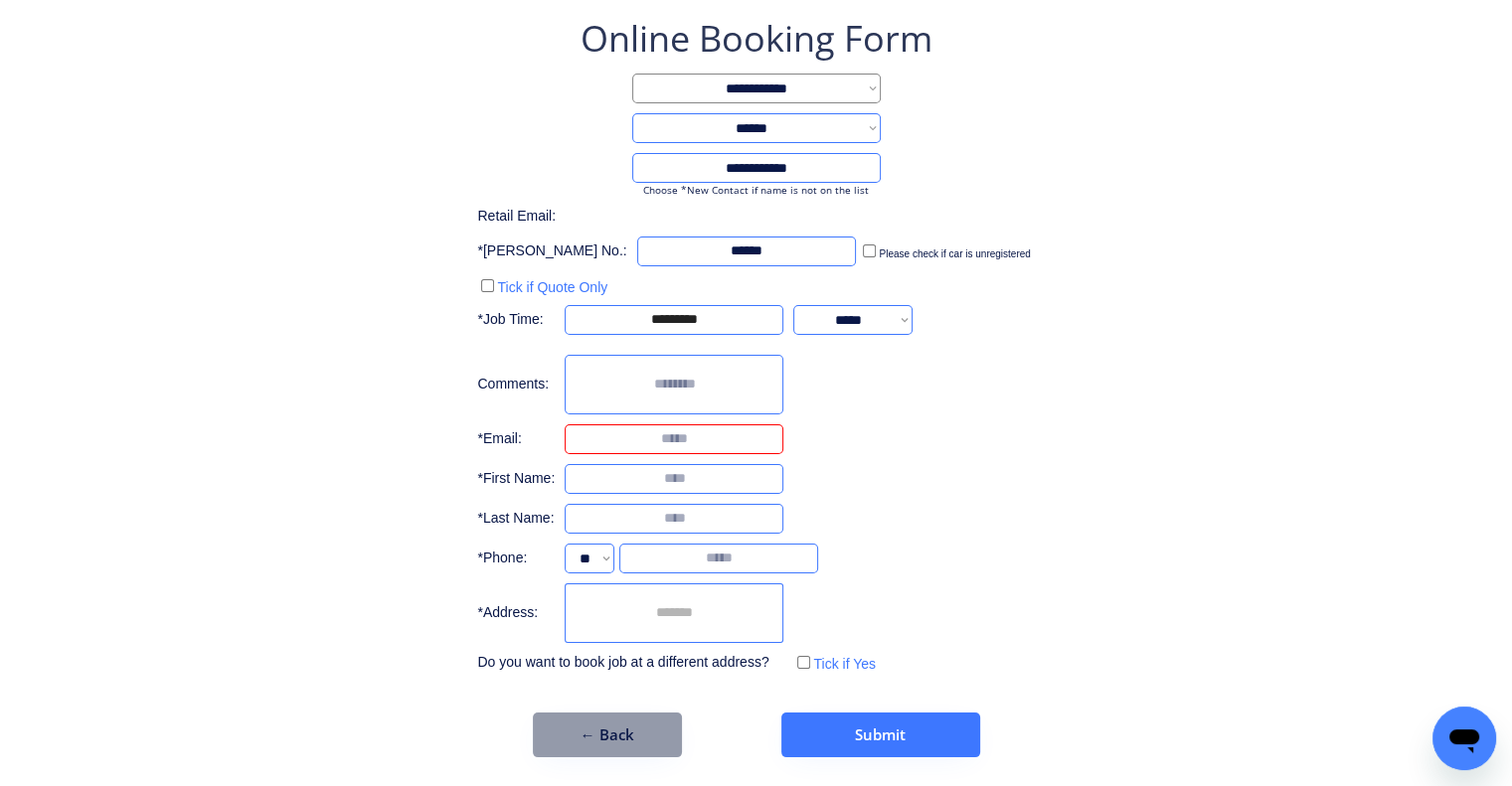 click at bounding box center (674, 439) 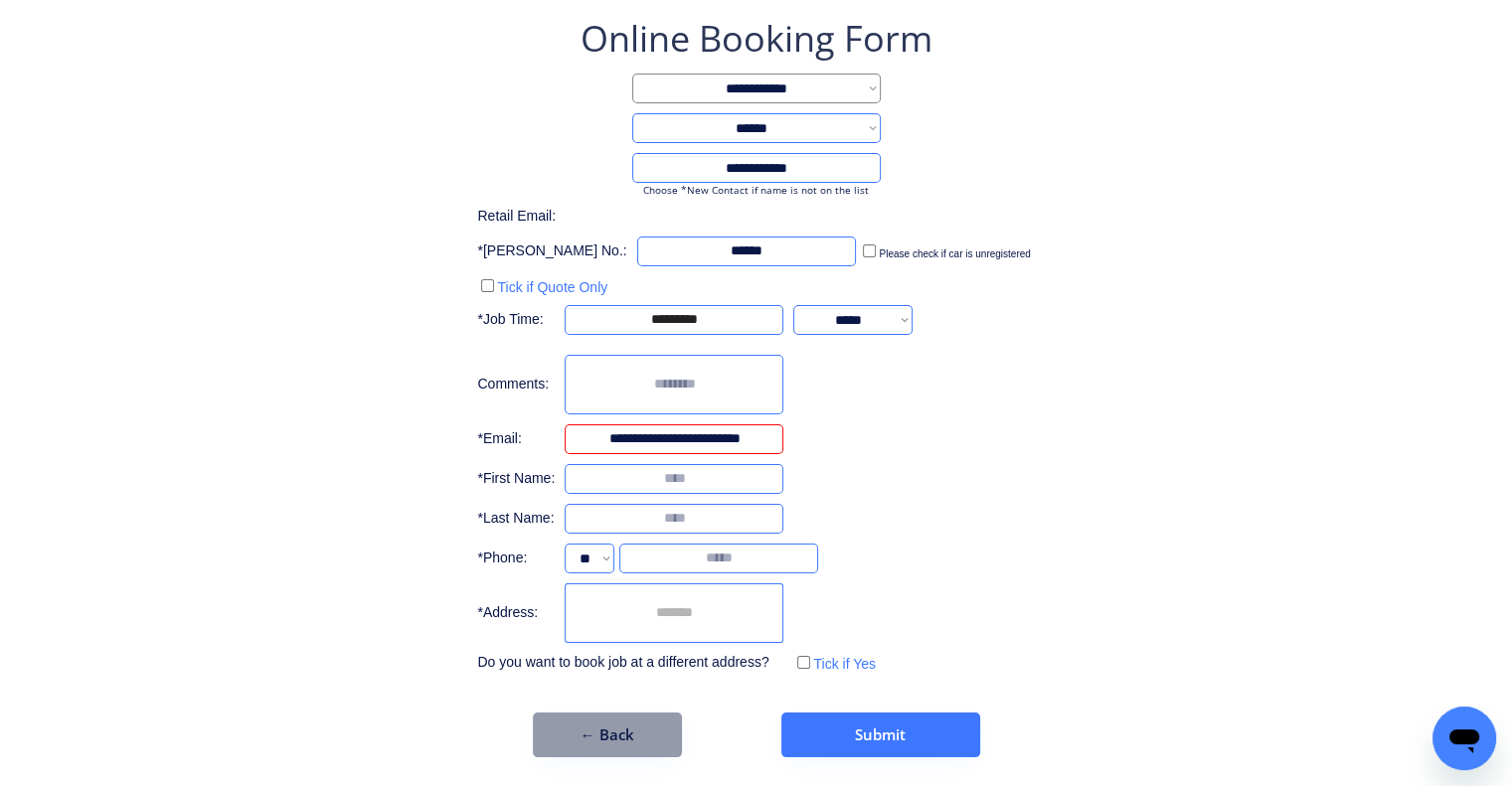 type on "**********" 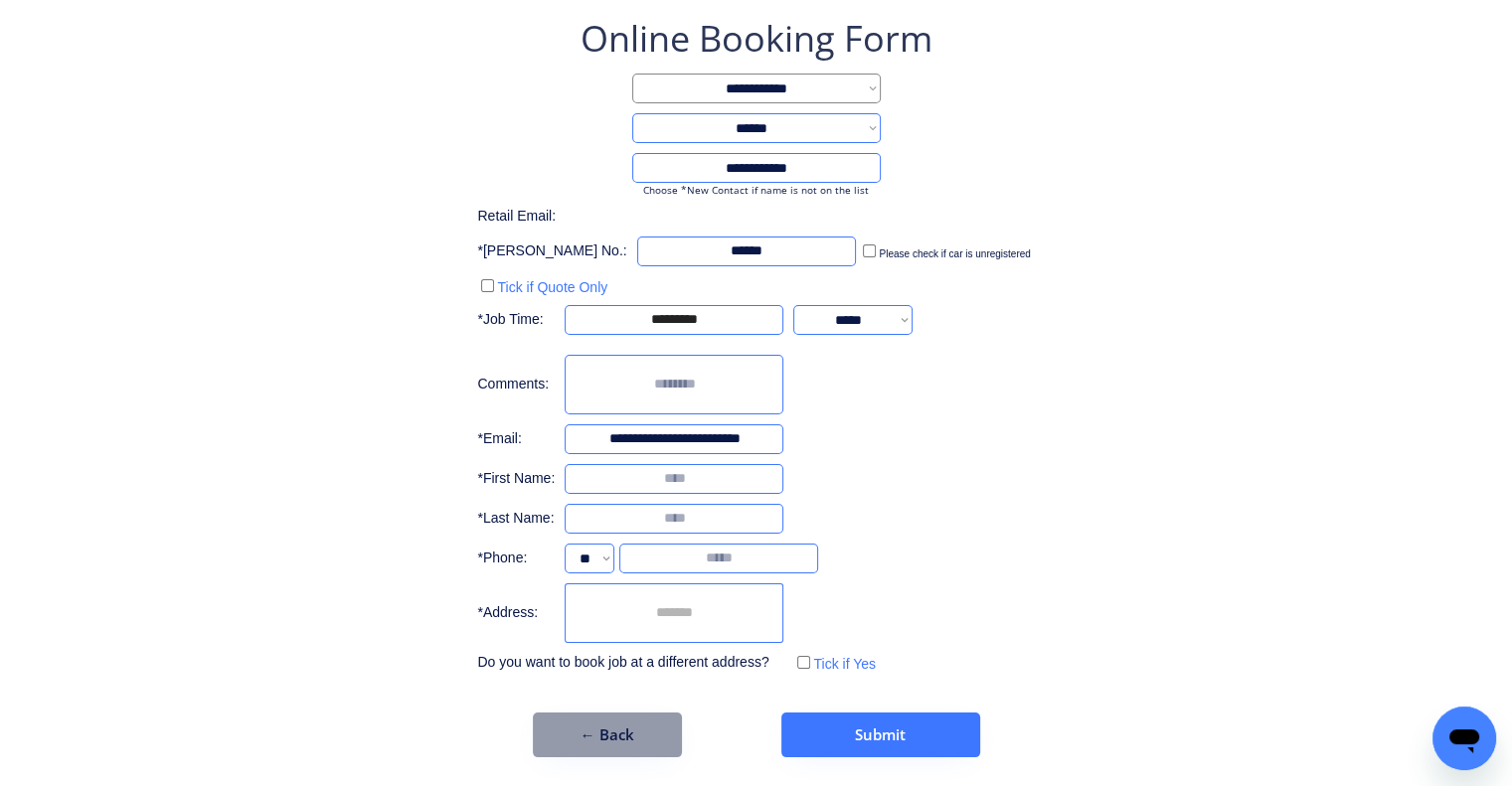 click on "**********" at bounding box center [756, 386] 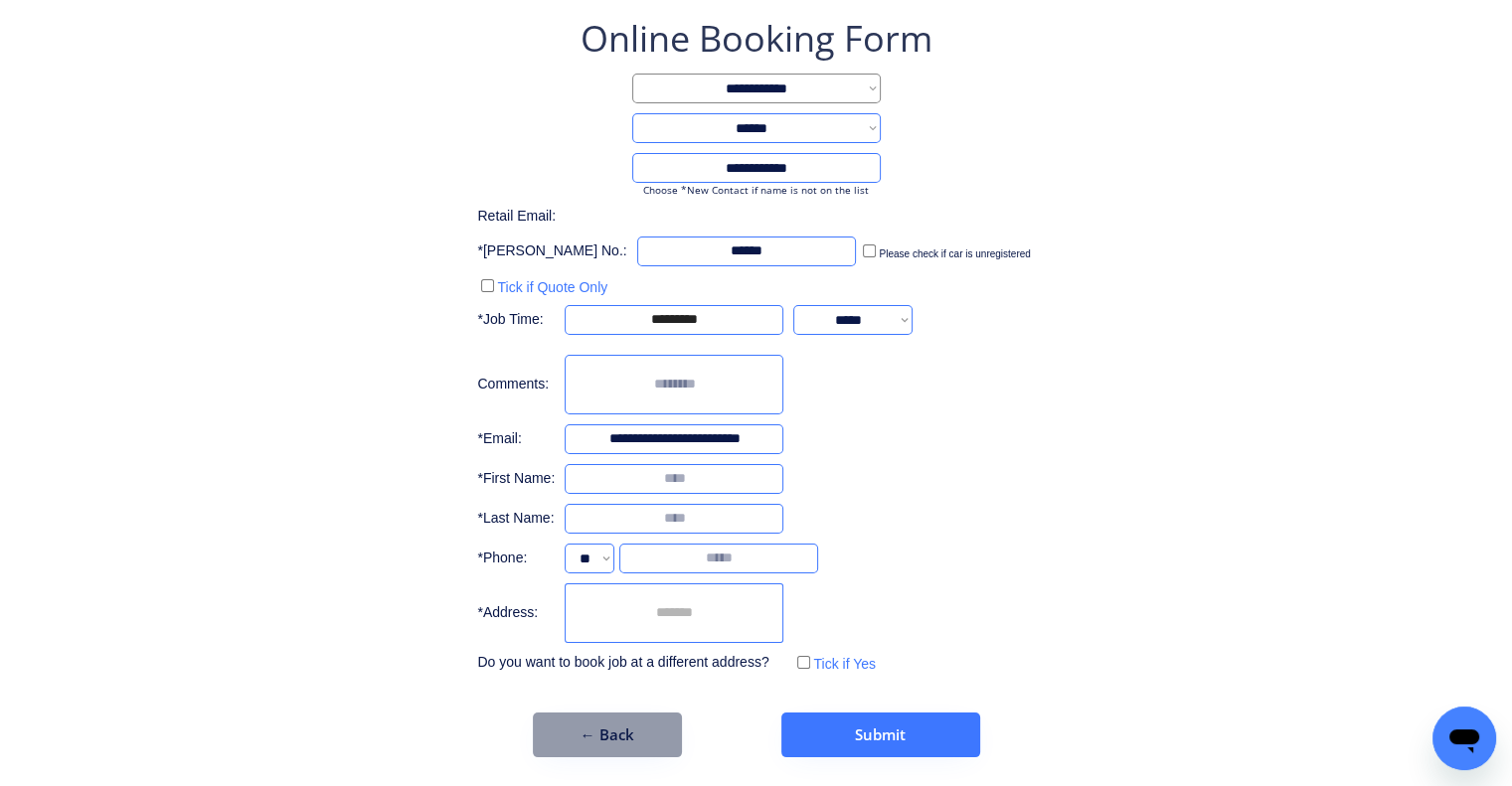 click at bounding box center (674, 479) 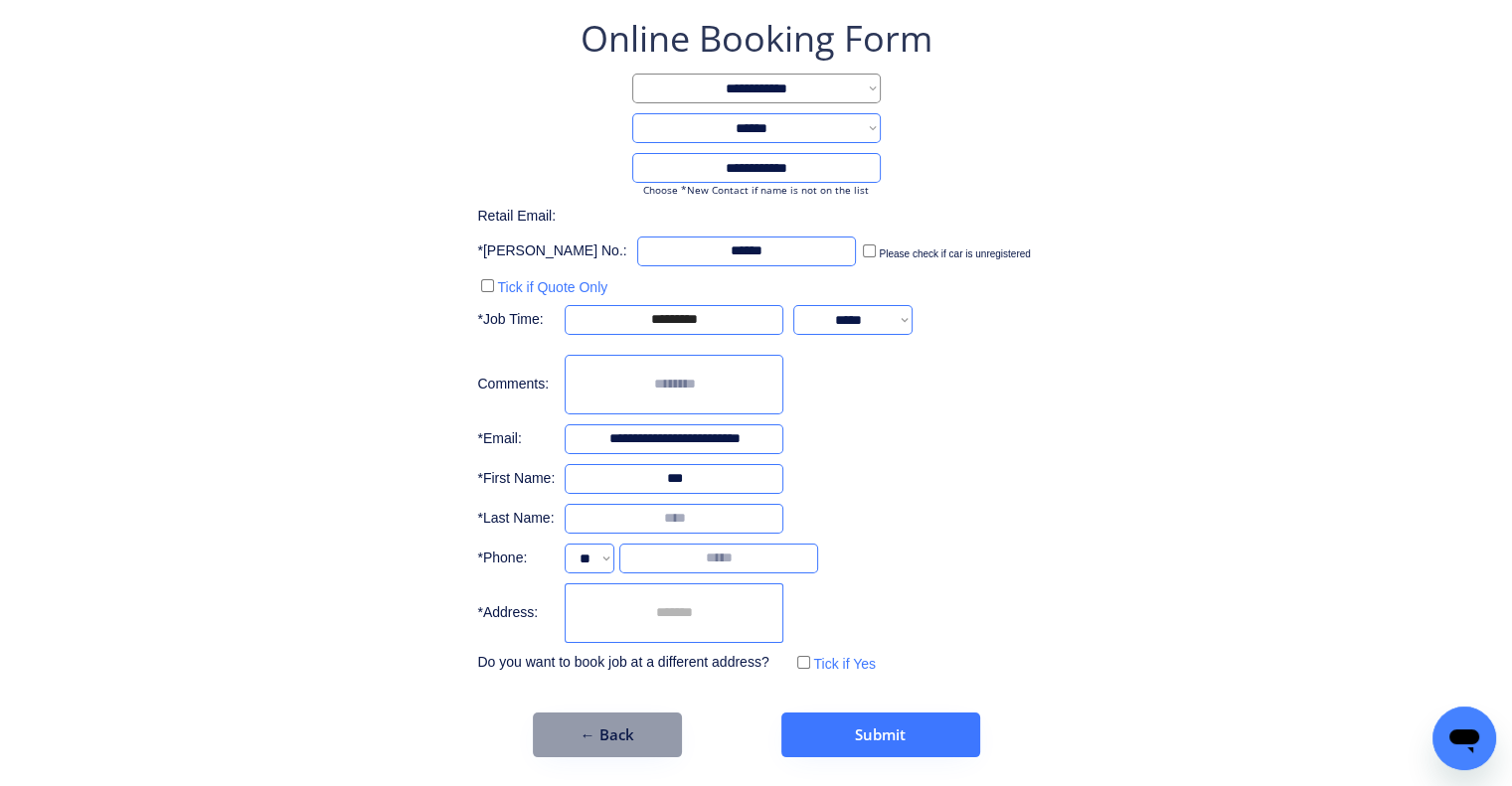 type on "***" 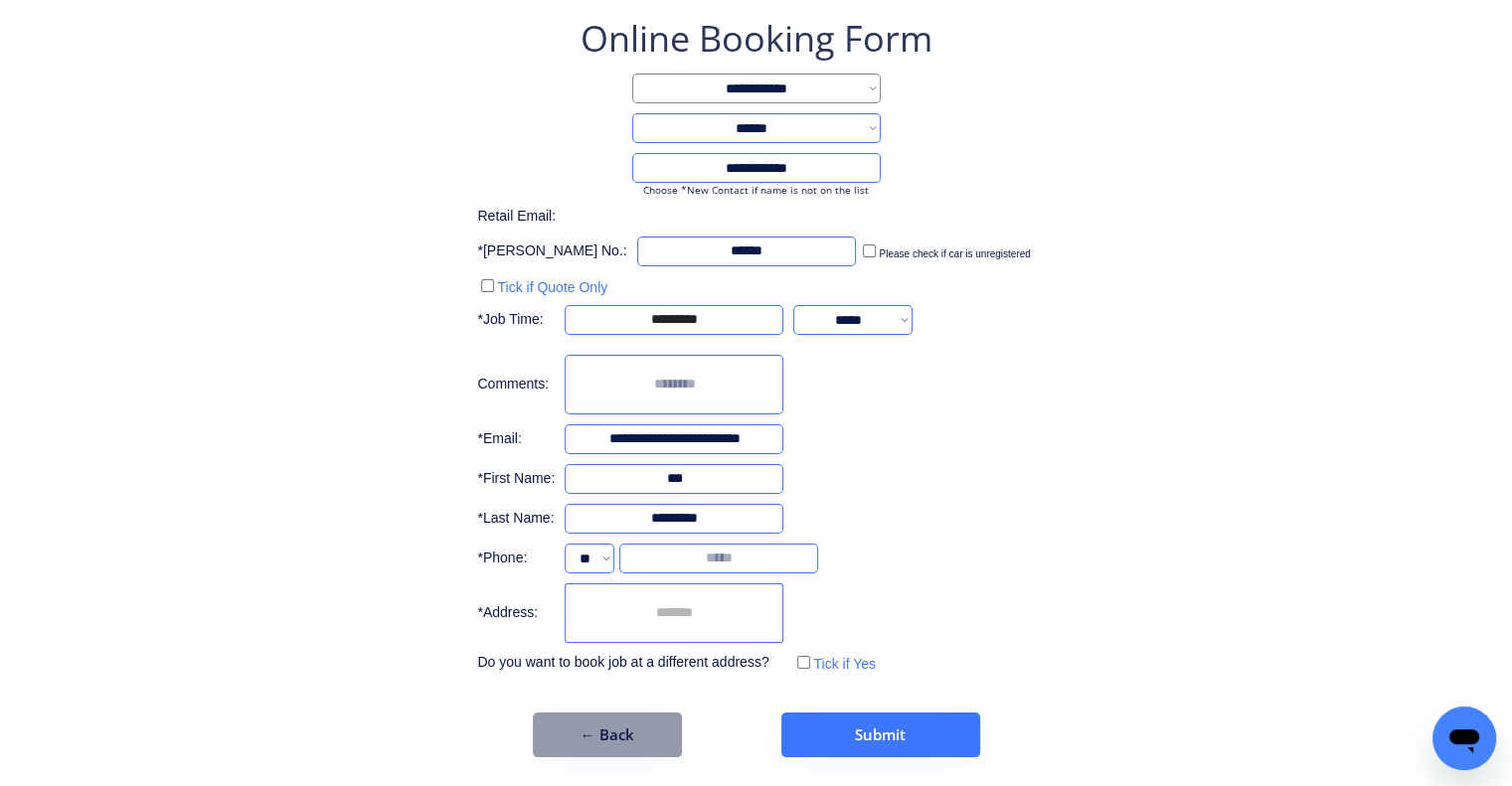 click at bounding box center (674, 519) 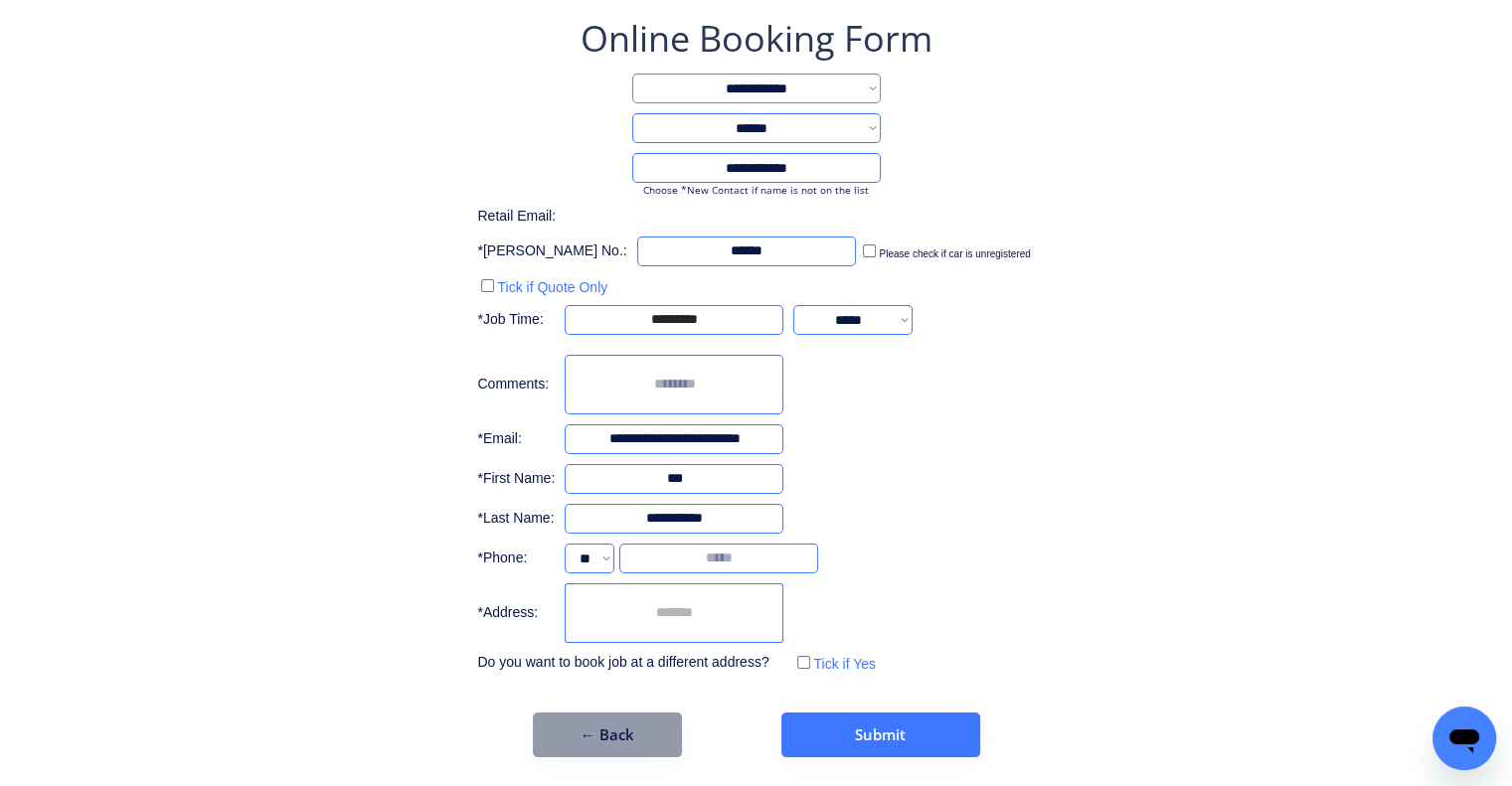 type on "**********" 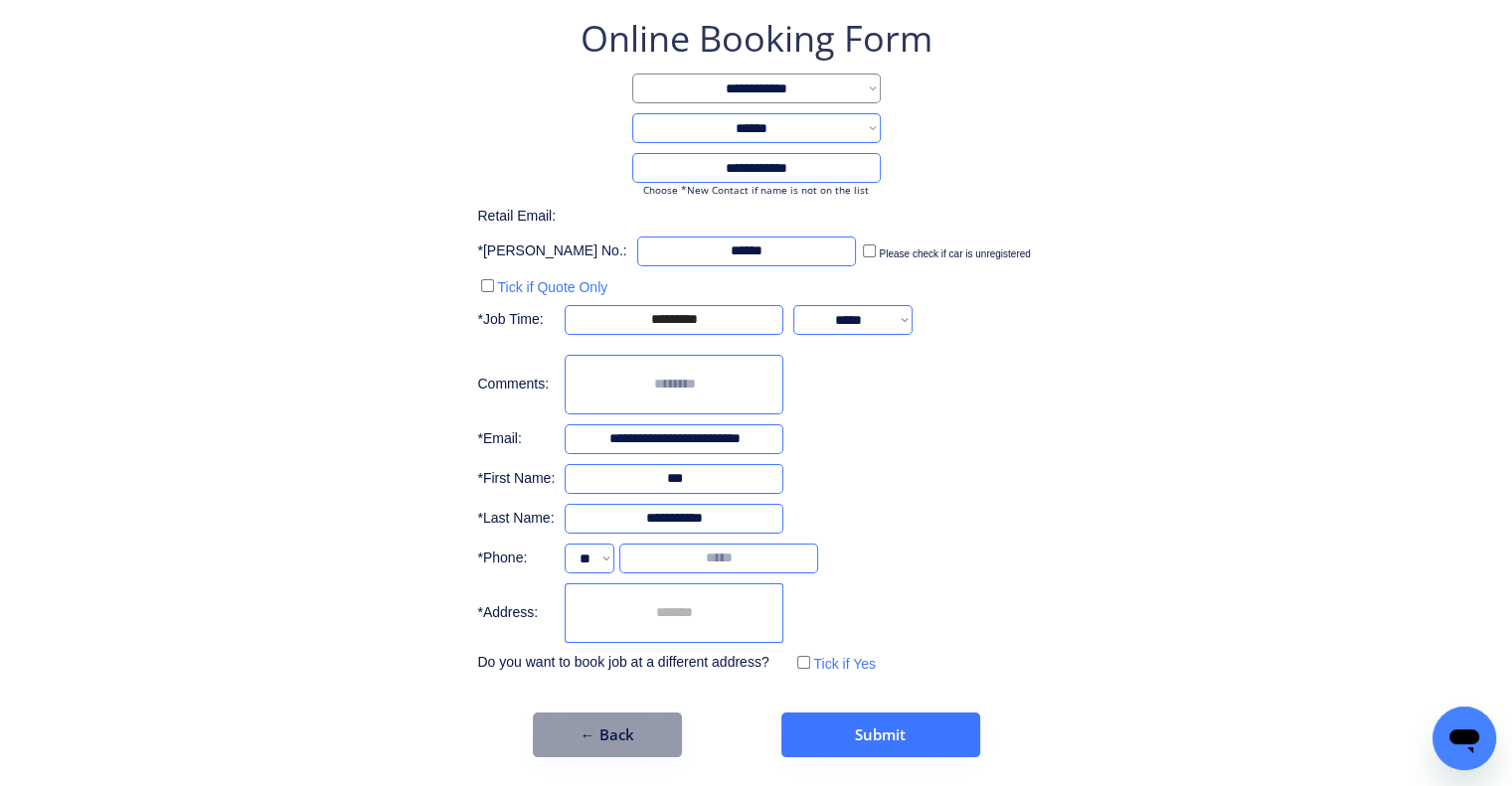 paste on "**********" 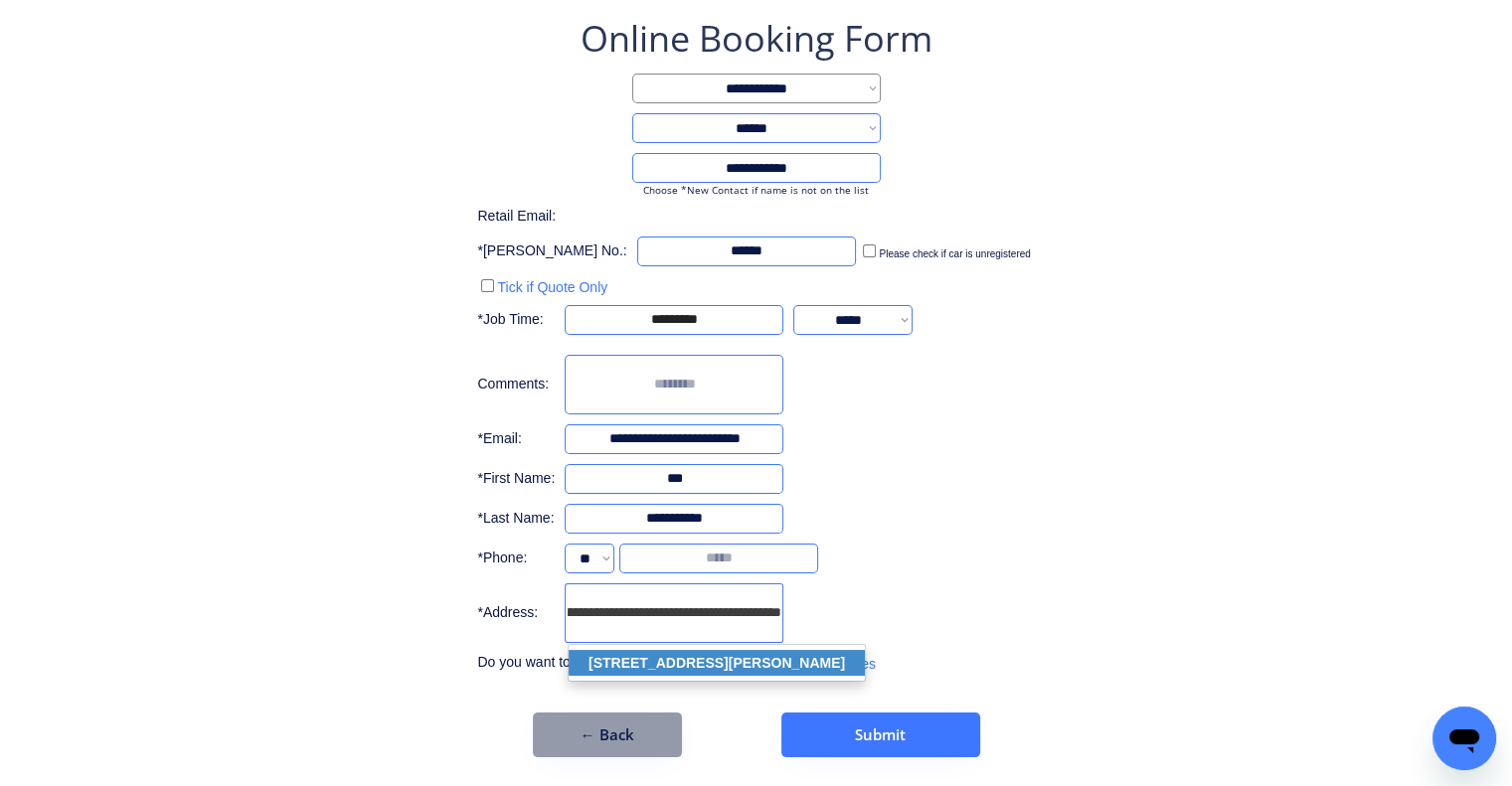 click on "62b Murdoch Cct, Acacia Ridge QLD 4110, Australia" 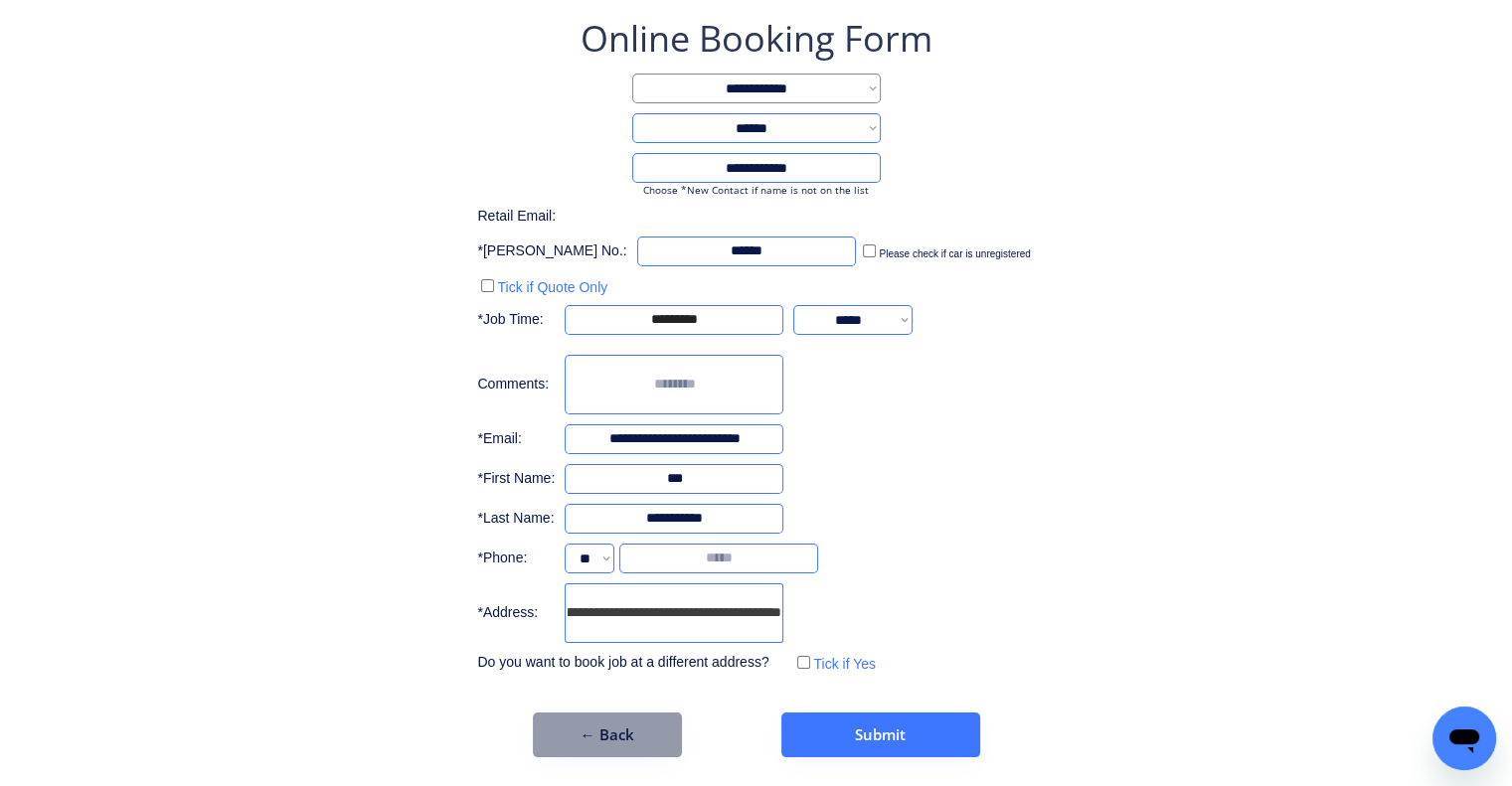 type on "**********" 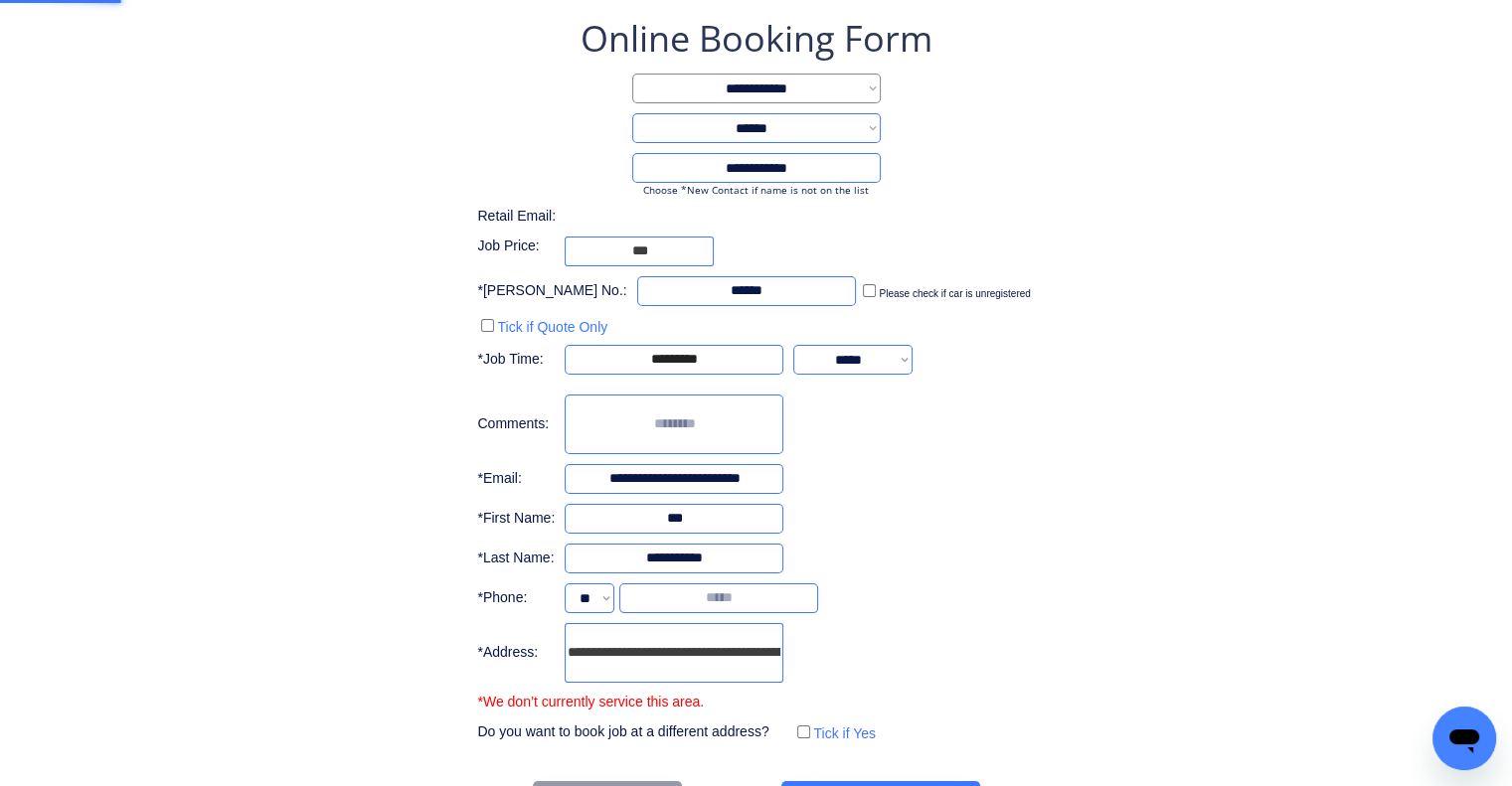 click on "**********" at bounding box center (756, 419) 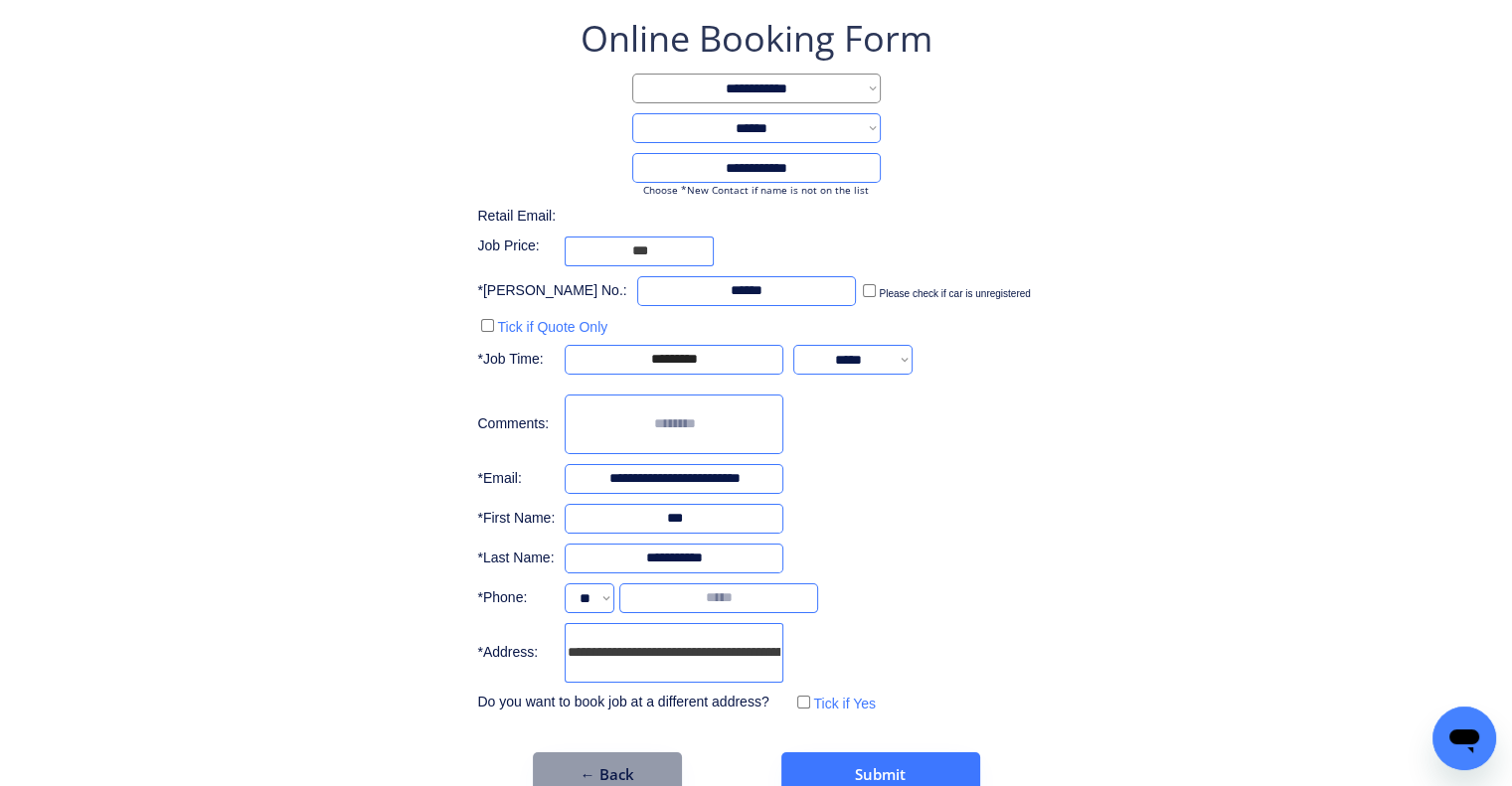 click on "**********" at bounding box center [756, 405] 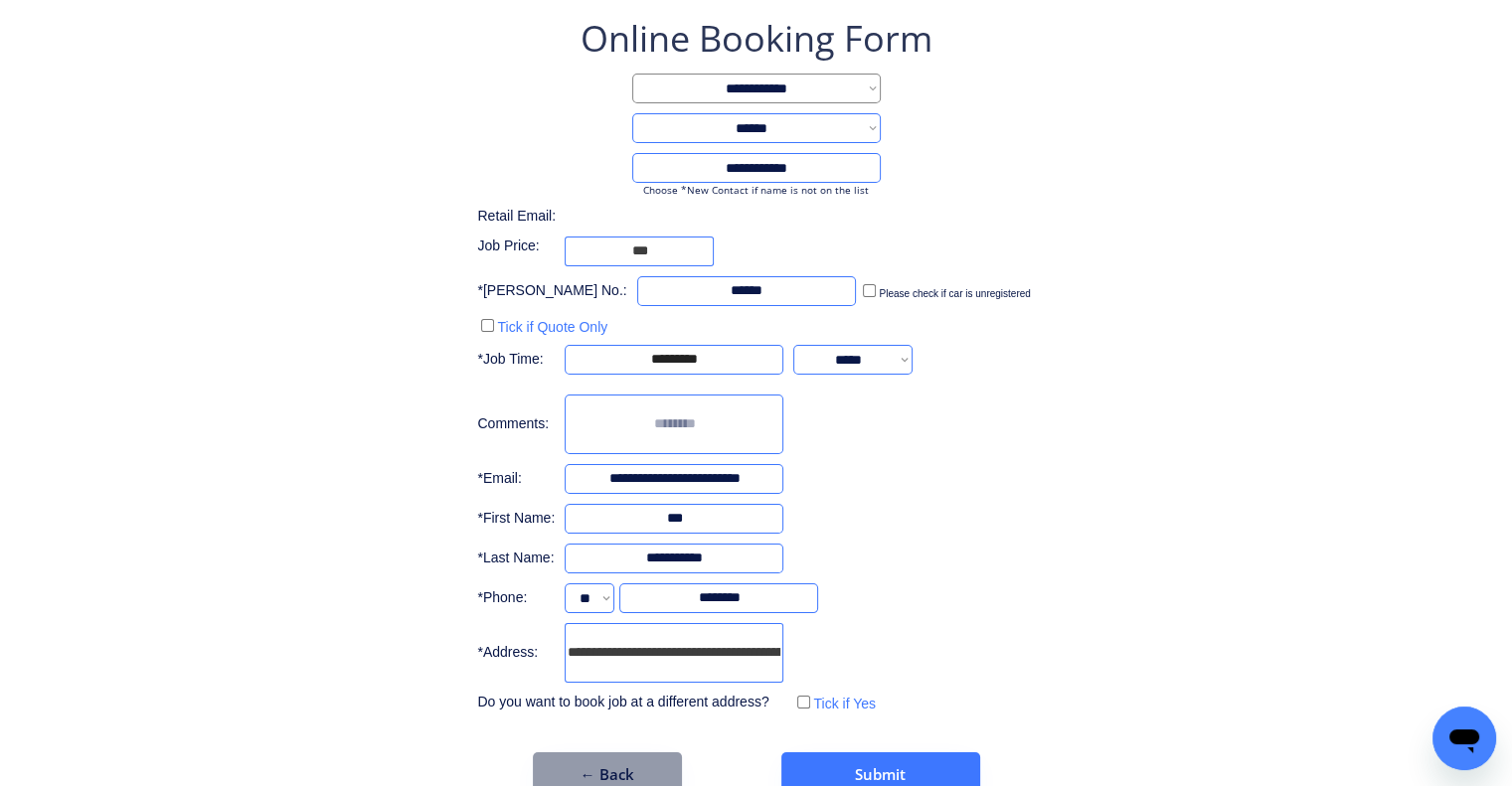 click on "**********" at bounding box center [756, 405] 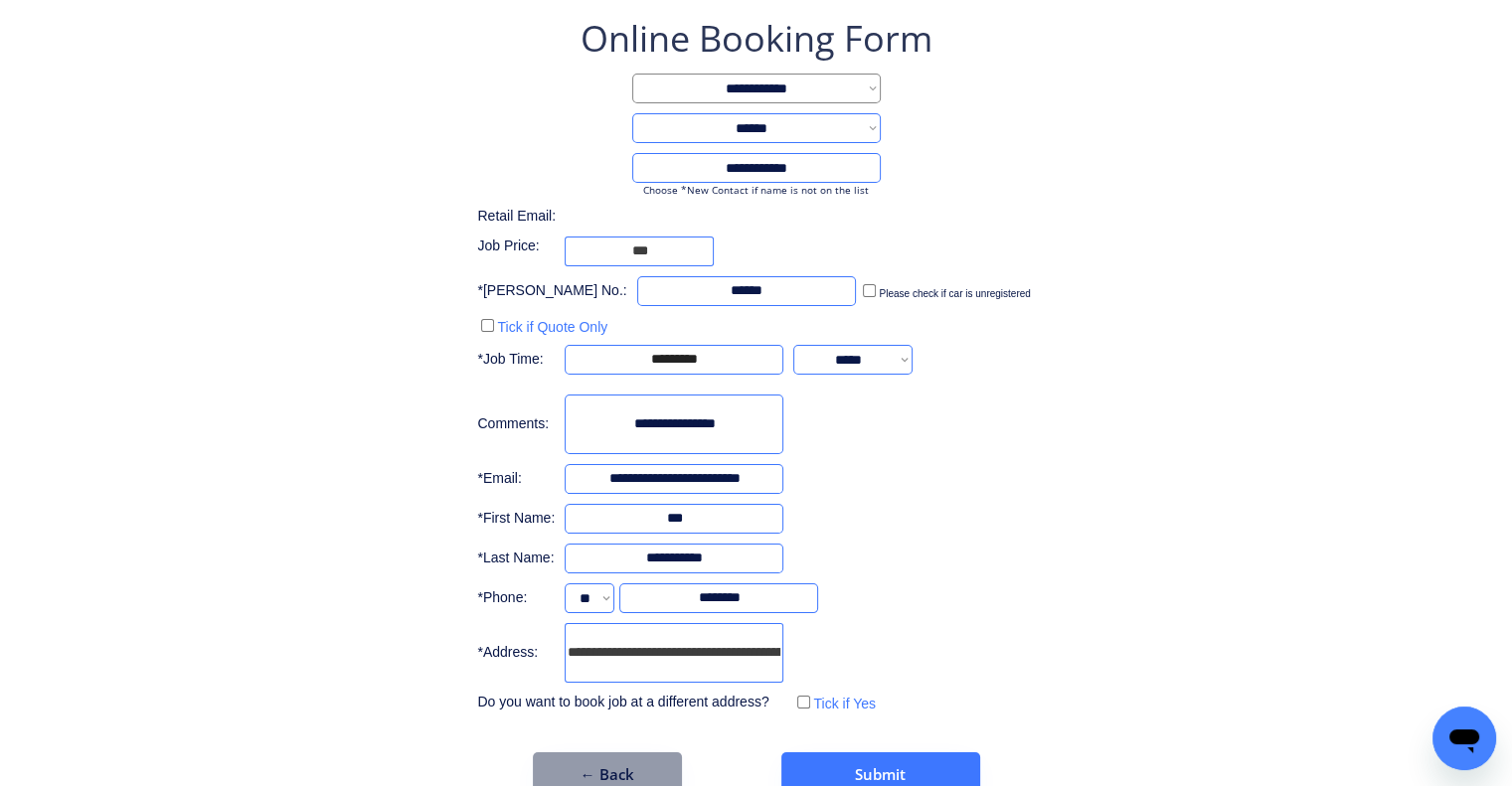 type on "**********" 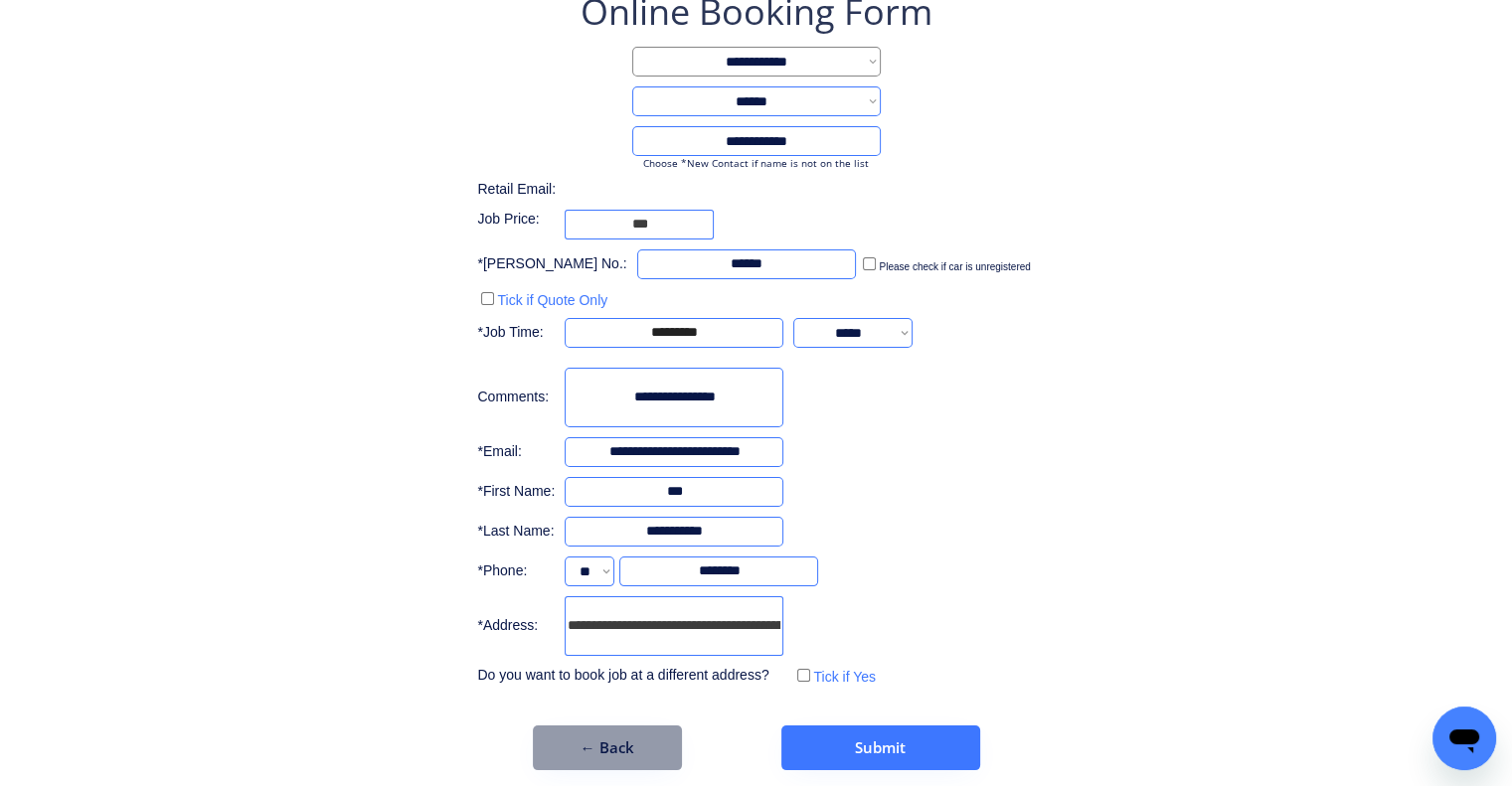 scroll, scrollTop: 135, scrollLeft: 0, axis: vertical 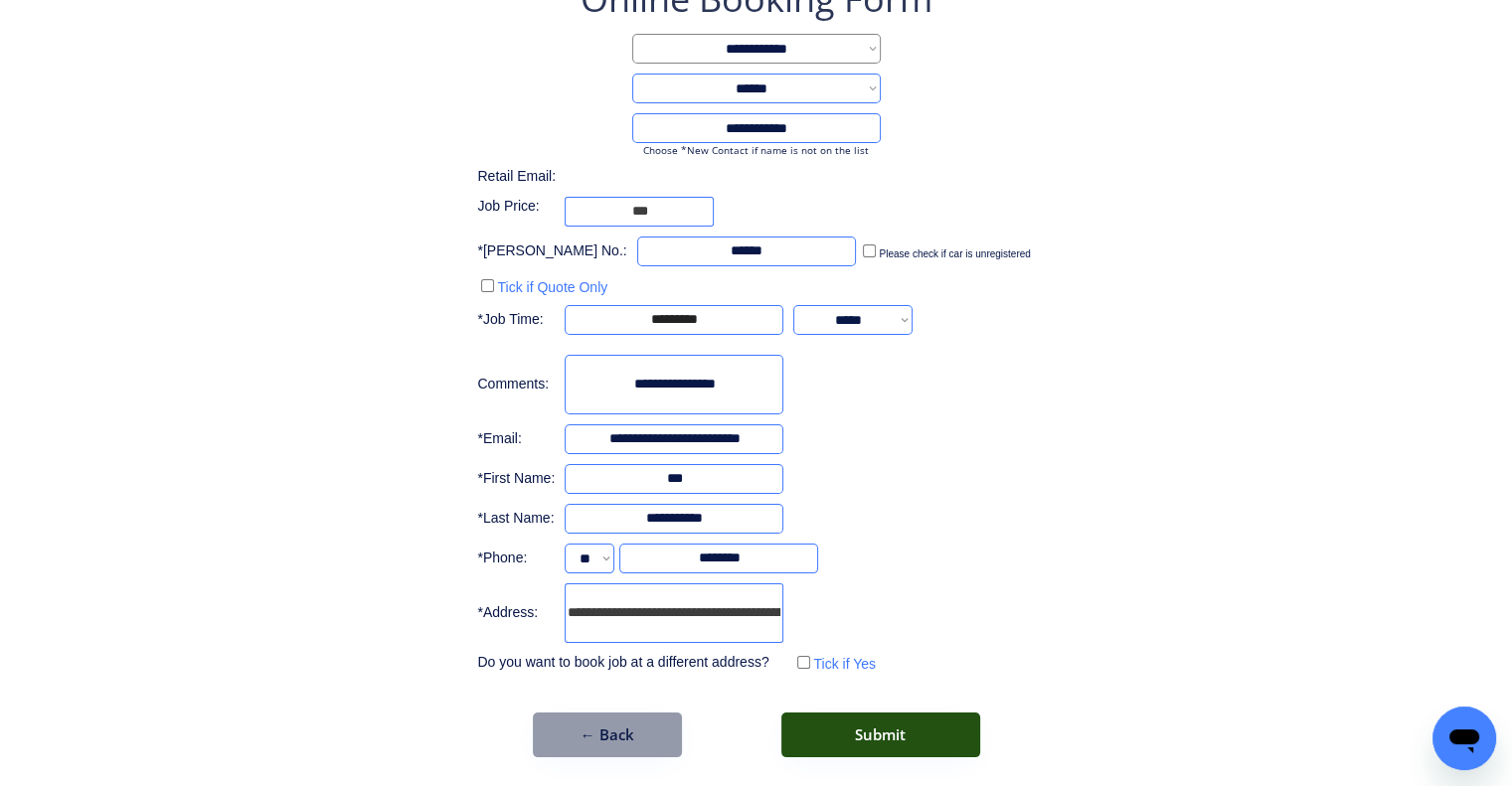 drag, startPoint x: 911, startPoint y: 734, endPoint x: 932, endPoint y: 738, distance: 21.37756 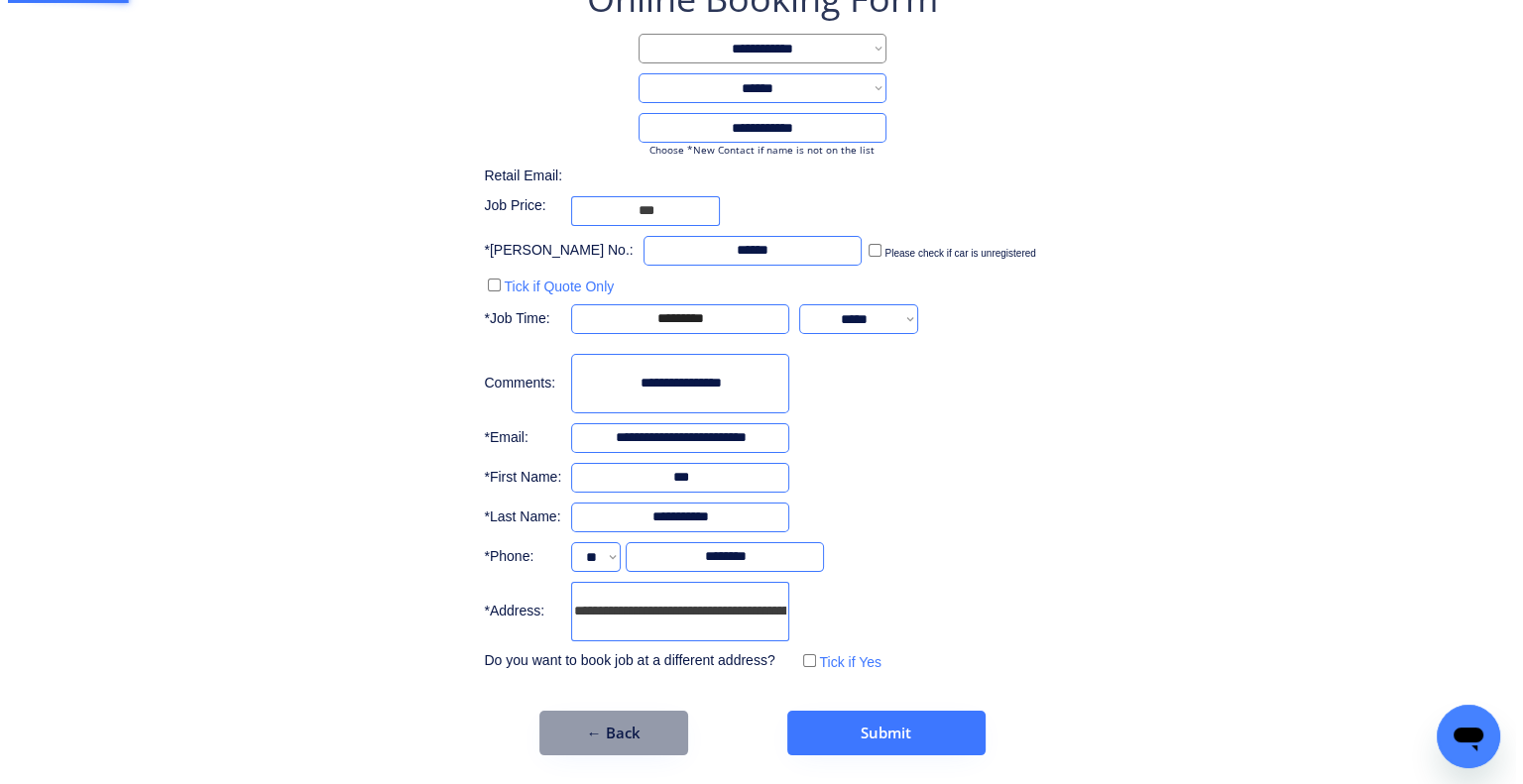 scroll, scrollTop: 0, scrollLeft: 0, axis: both 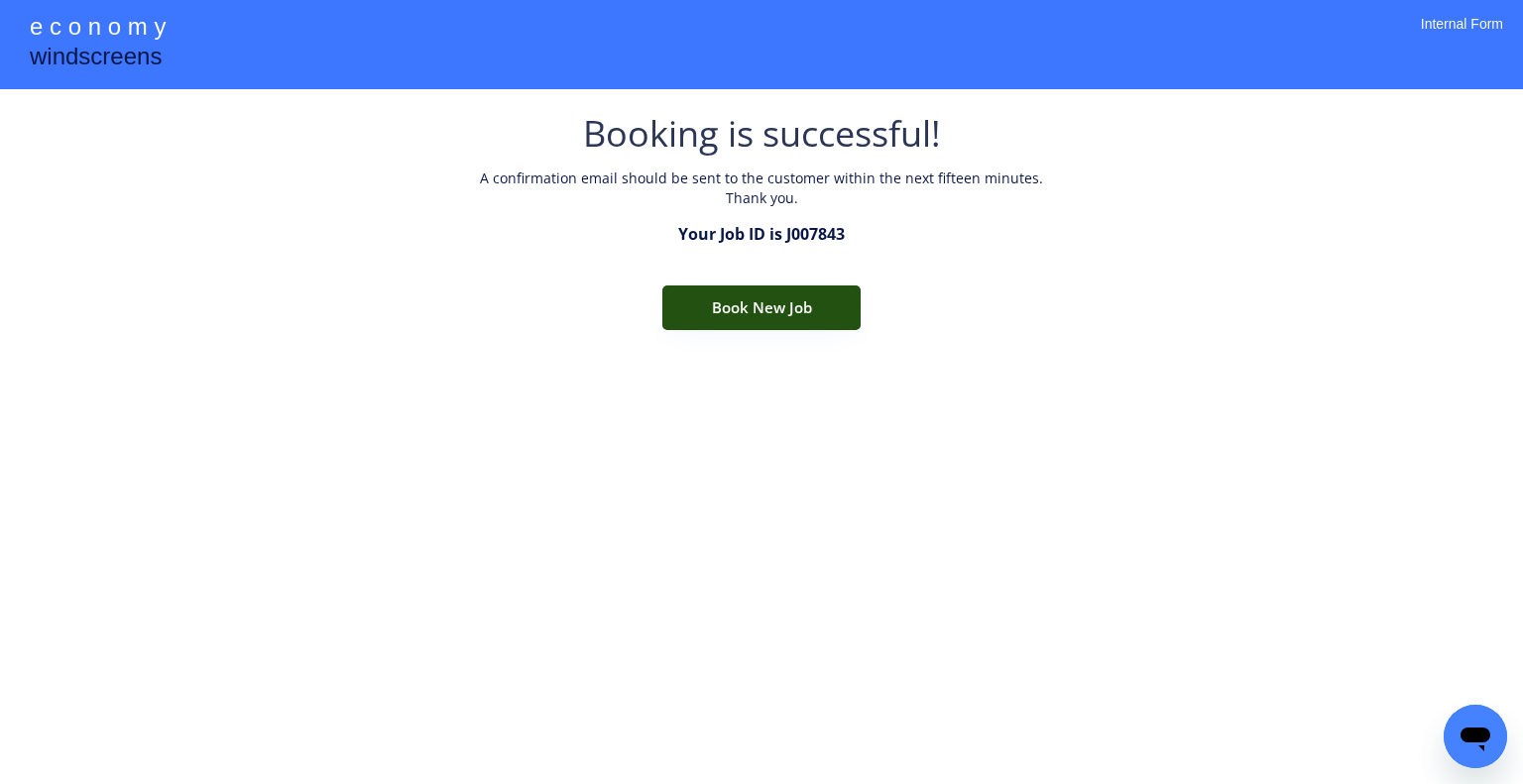 click on "Book New Job" at bounding box center [762, 307] 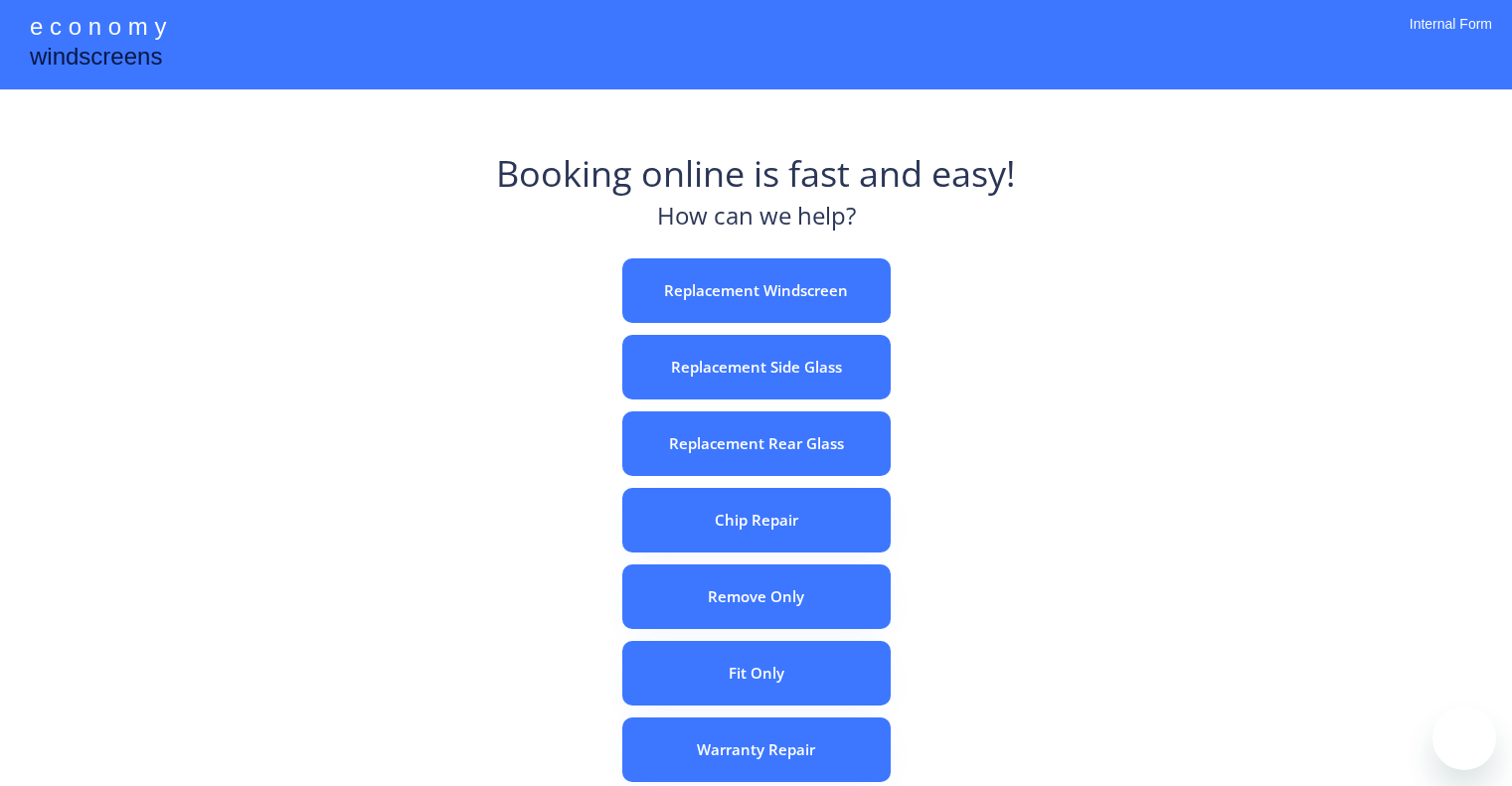 scroll, scrollTop: 0, scrollLeft: 0, axis: both 